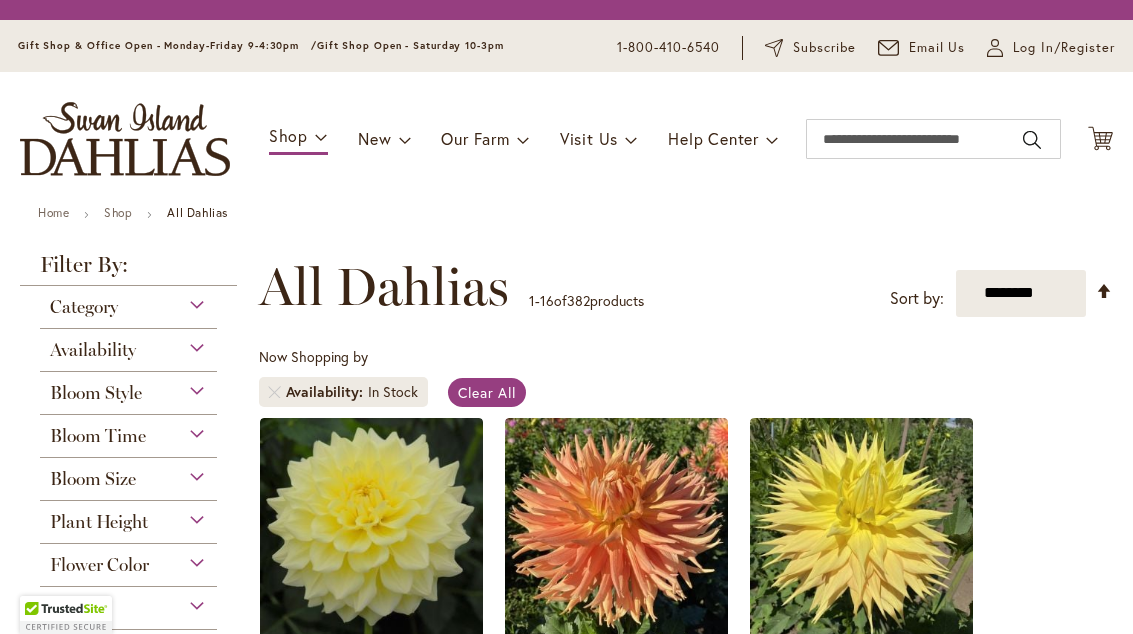 scroll, scrollTop: 0, scrollLeft: 0, axis: both 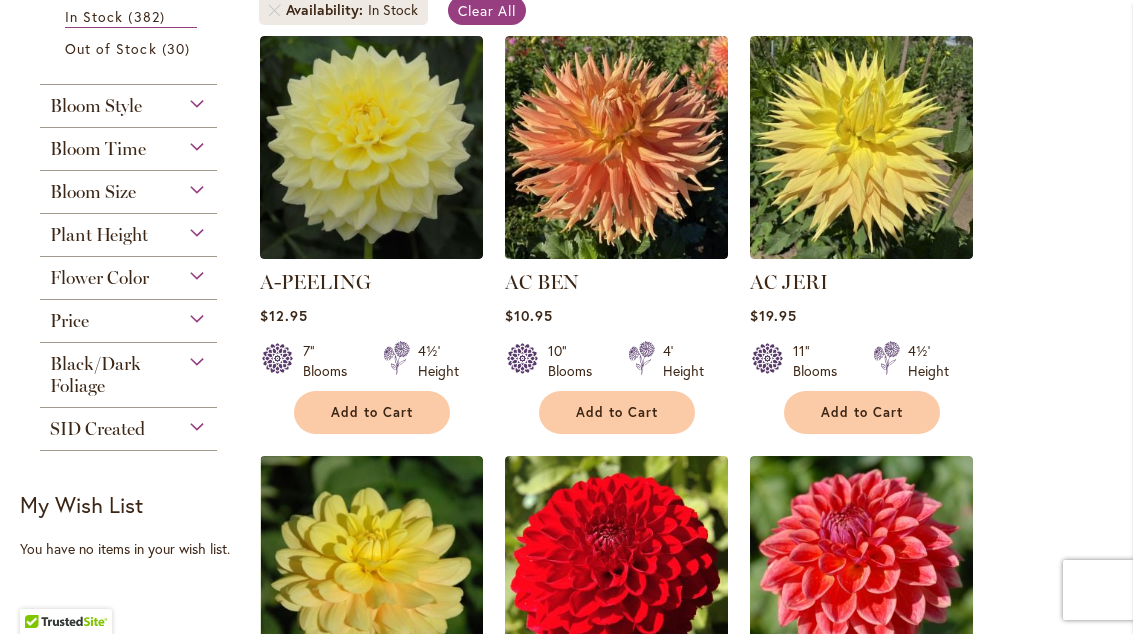 click on "Flower Color" at bounding box center (99, 278) 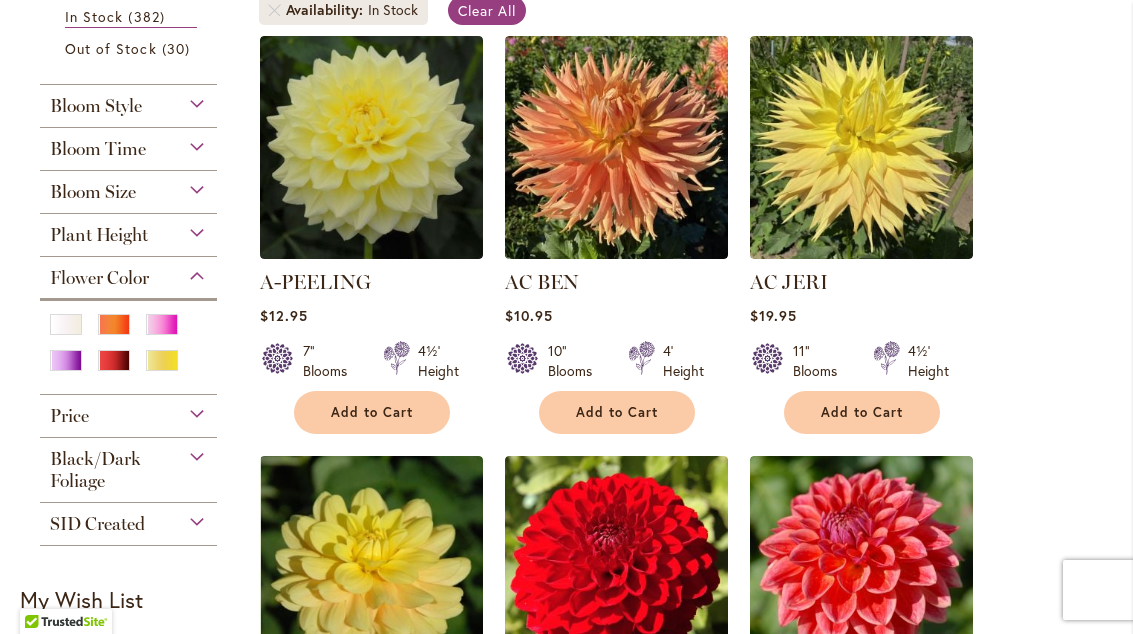 click at bounding box center (162, 324) 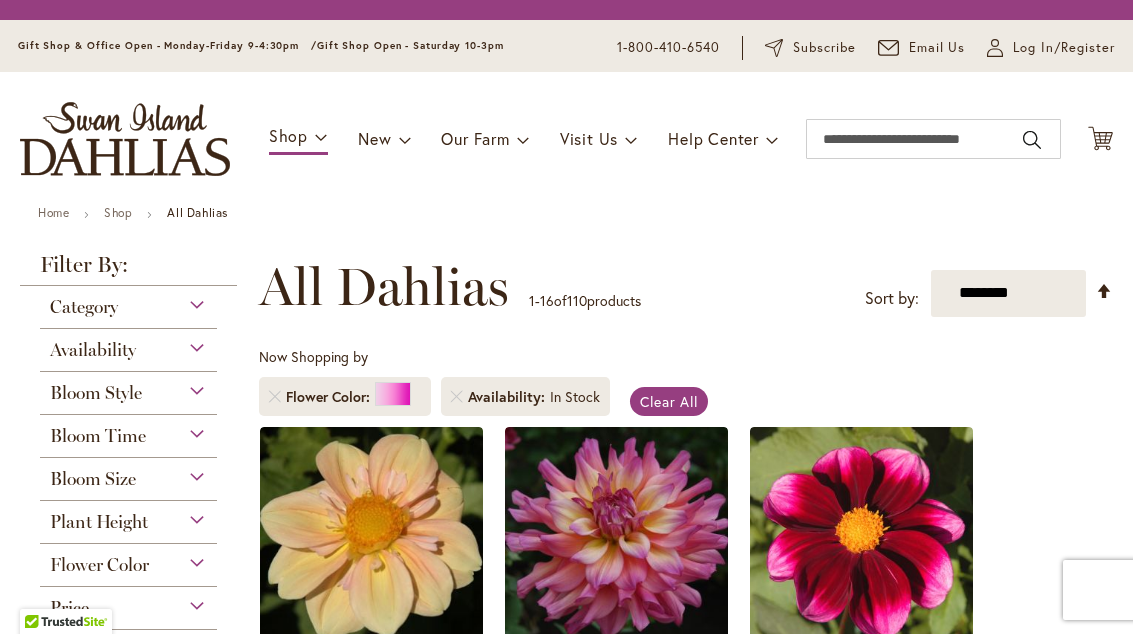 scroll, scrollTop: 0, scrollLeft: 0, axis: both 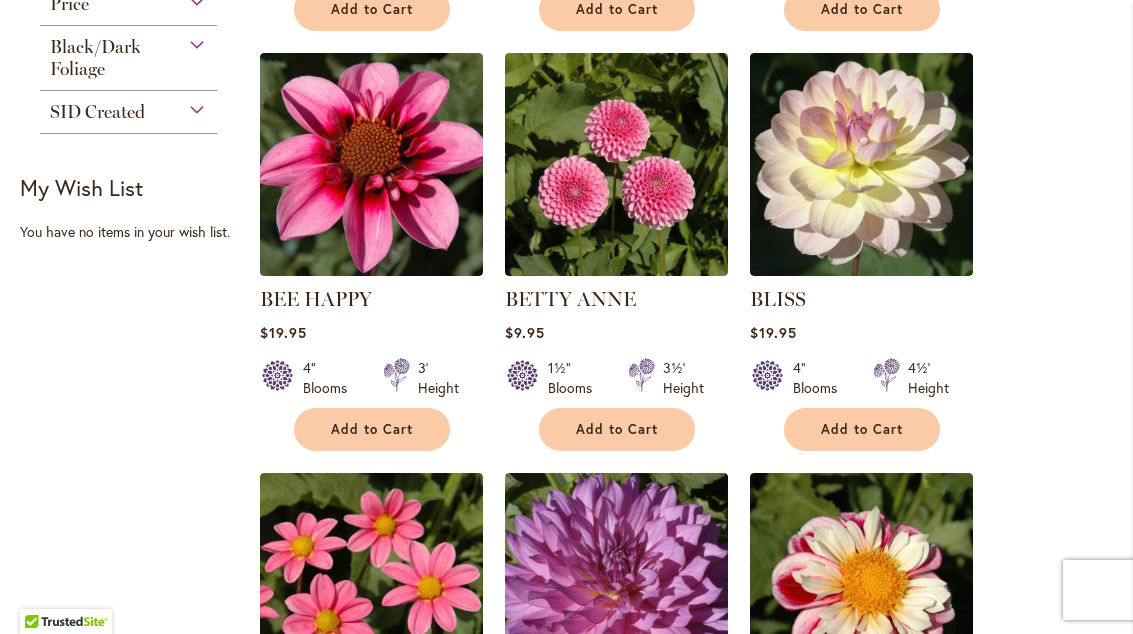 click on "Add to Cart" at bounding box center (617, 429) 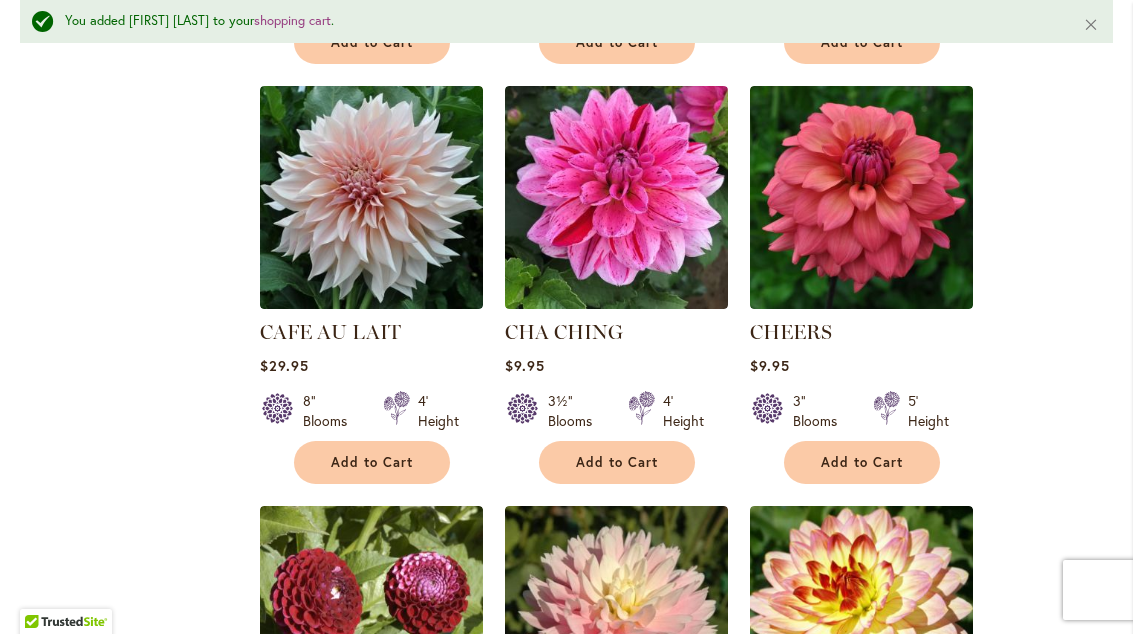 scroll, scrollTop: 1696, scrollLeft: 0, axis: vertical 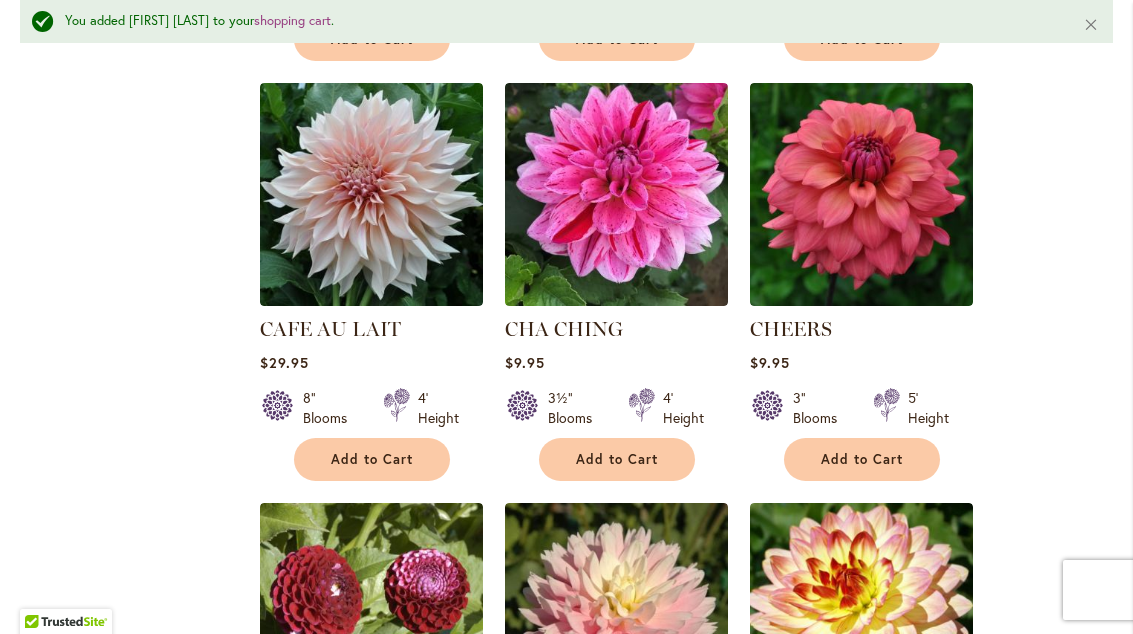 click on "Add to Cart" at bounding box center [862, 459] 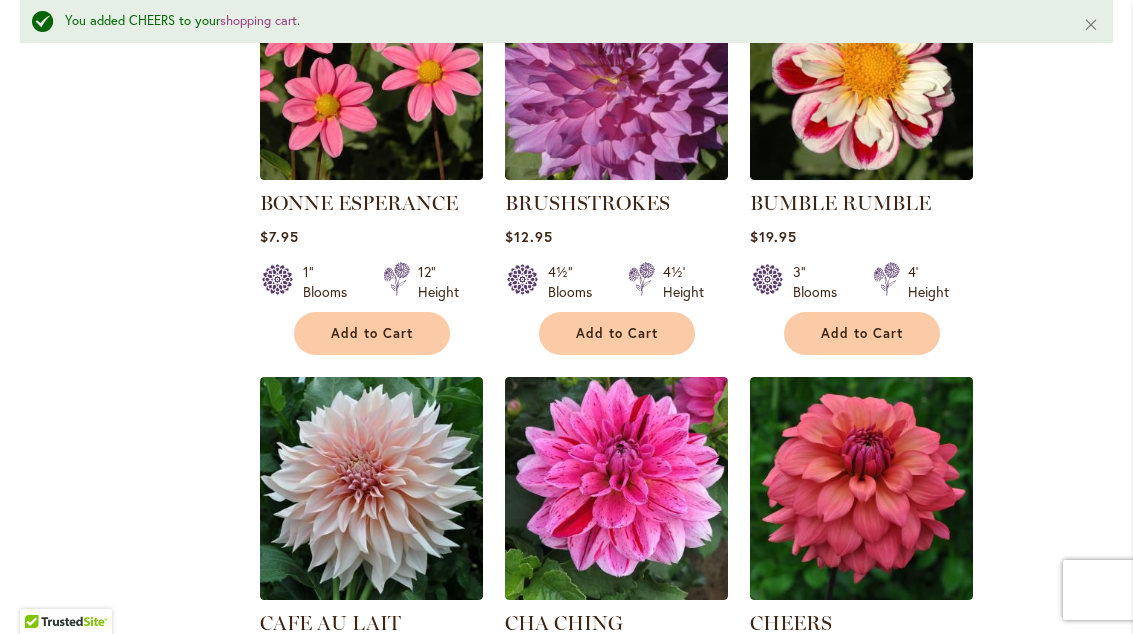 scroll, scrollTop: 1422, scrollLeft: 0, axis: vertical 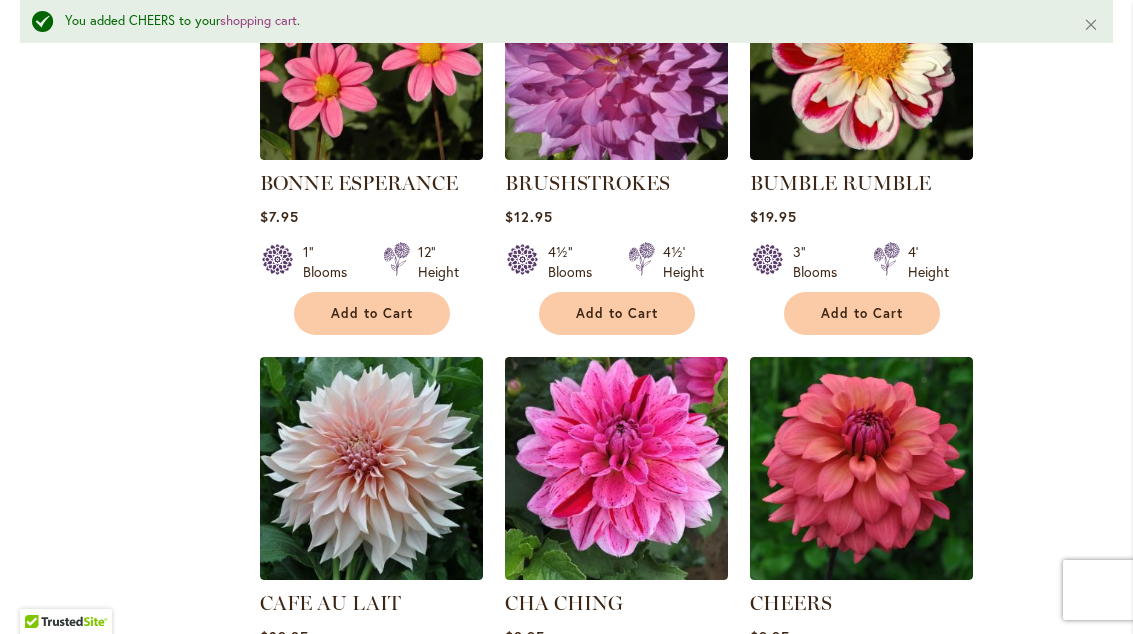 click on "Add to Cart" at bounding box center (372, 313) 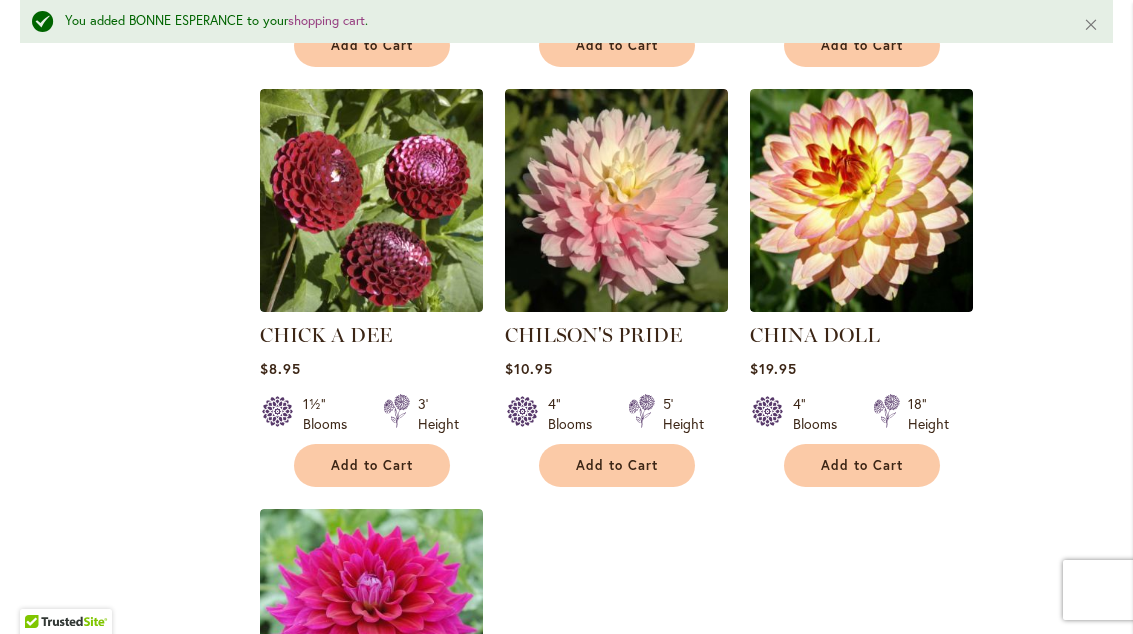 scroll, scrollTop: 2119, scrollLeft: 0, axis: vertical 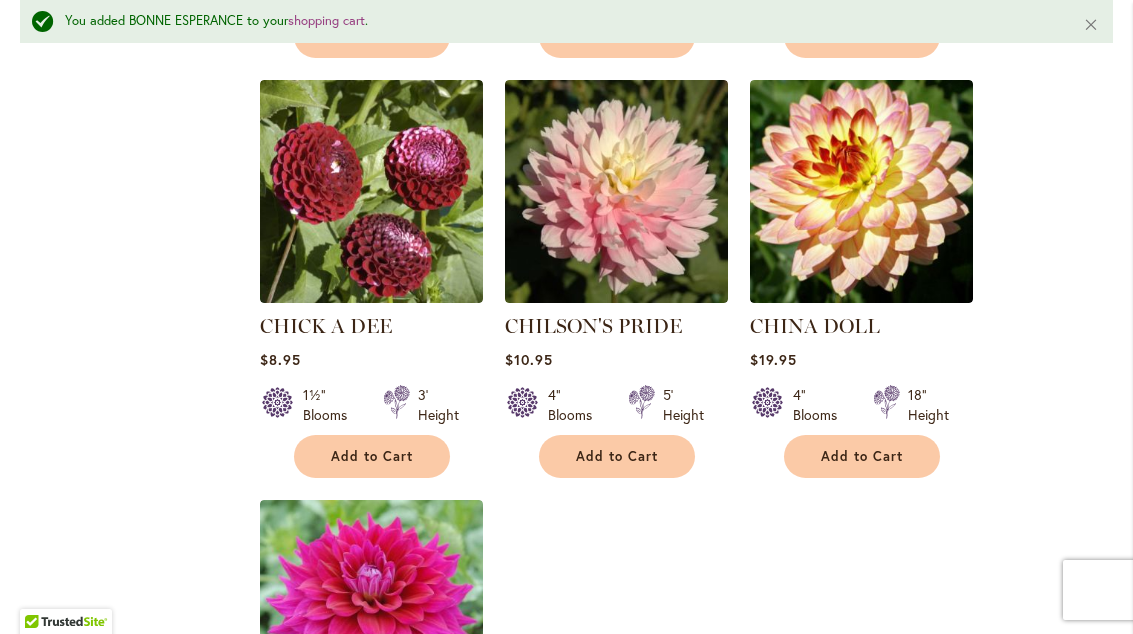 click on "Add to Cart" at bounding box center [862, 456] 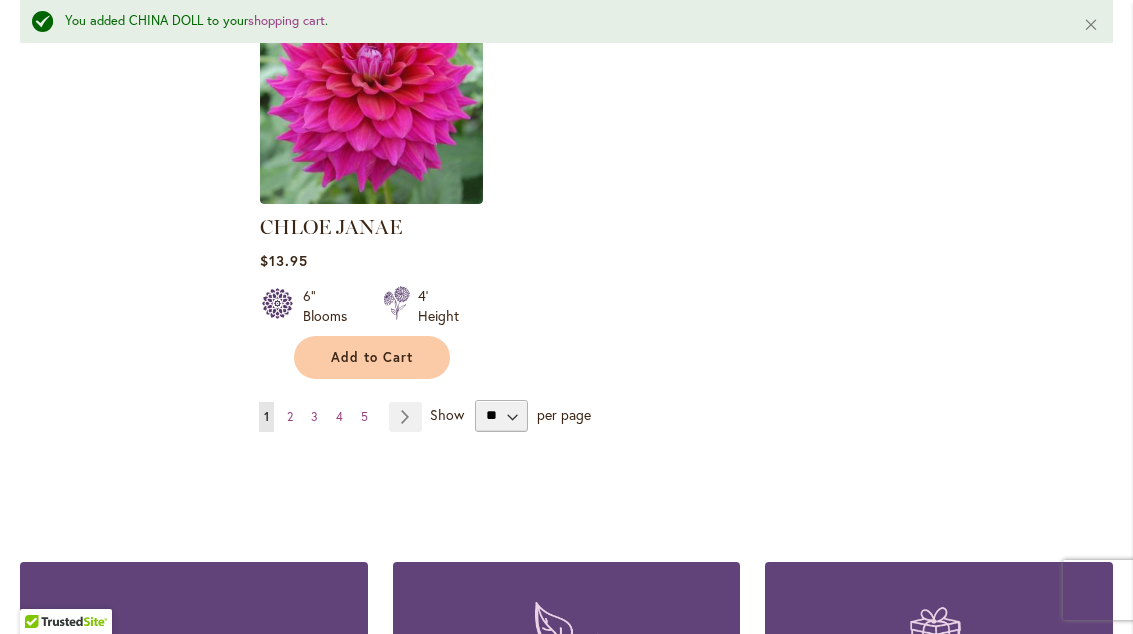 scroll, scrollTop: 2643, scrollLeft: 0, axis: vertical 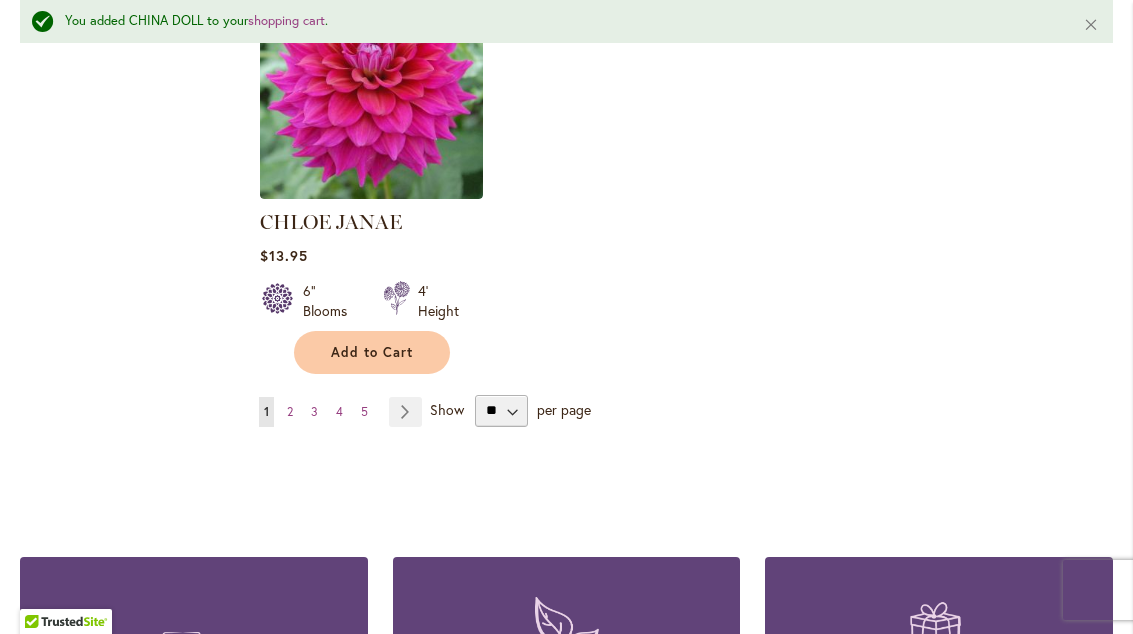 click on "Page
Next" at bounding box center [405, 412] 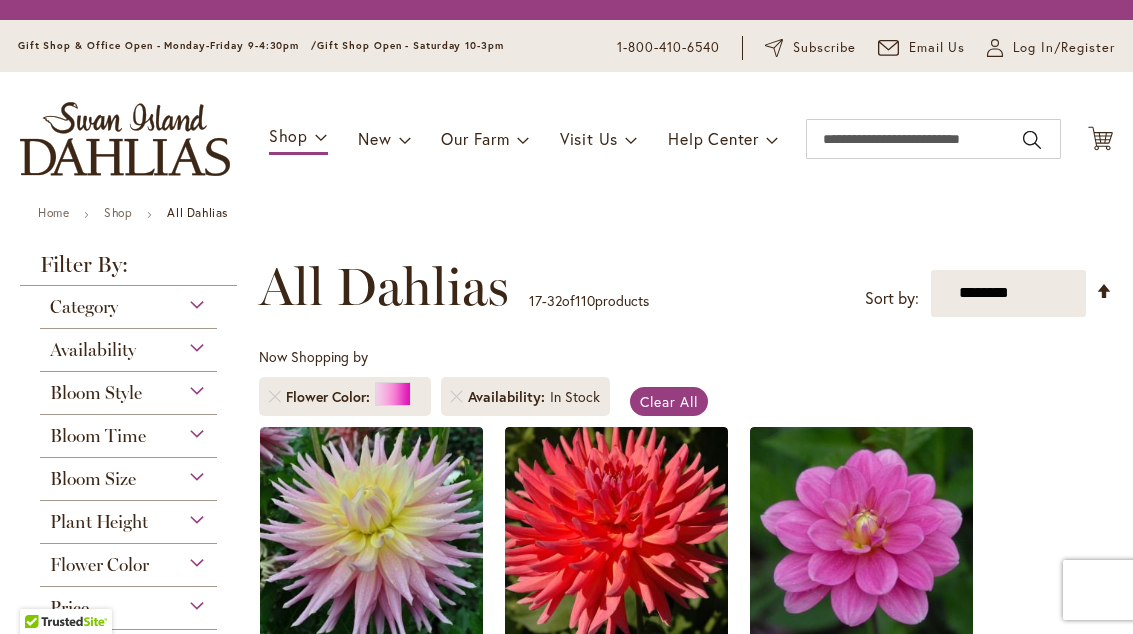 scroll, scrollTop: 0, scrollLeft: 0, axis: both 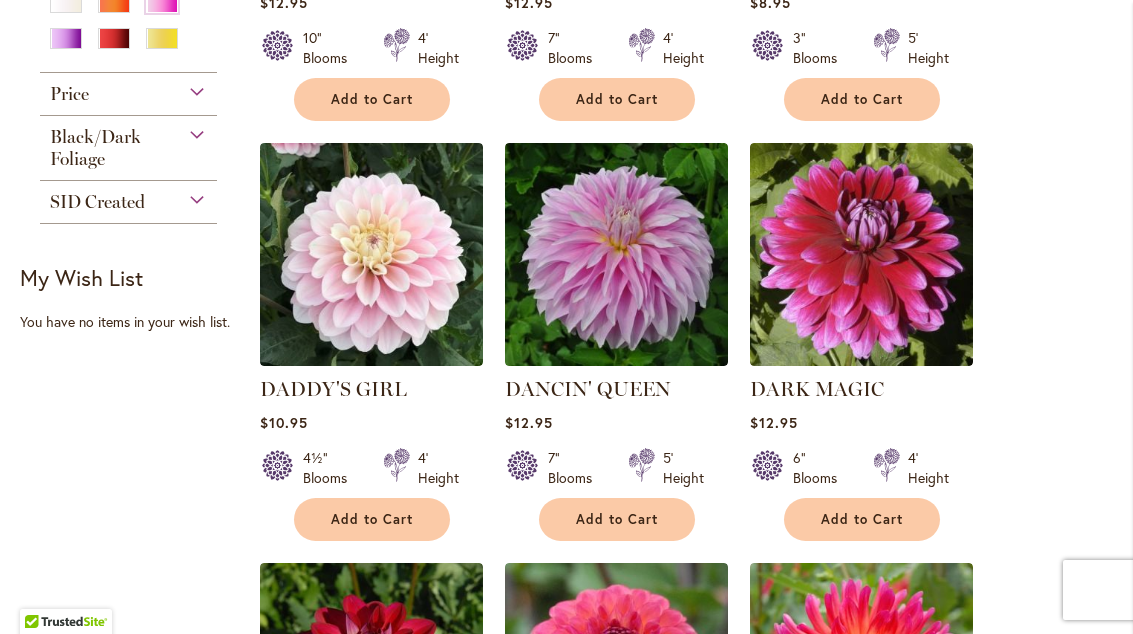 click on "Add to Cart" at bounding box center (617, 519) 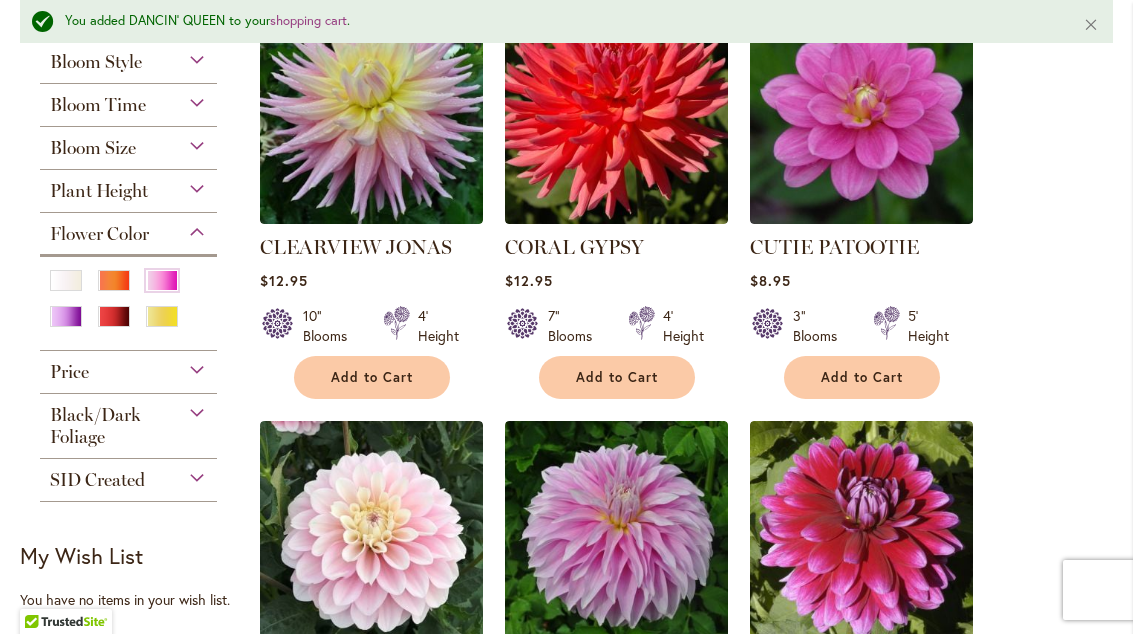 scroll, scrollTop: 514, scrollLeft: 0, axis: vertical 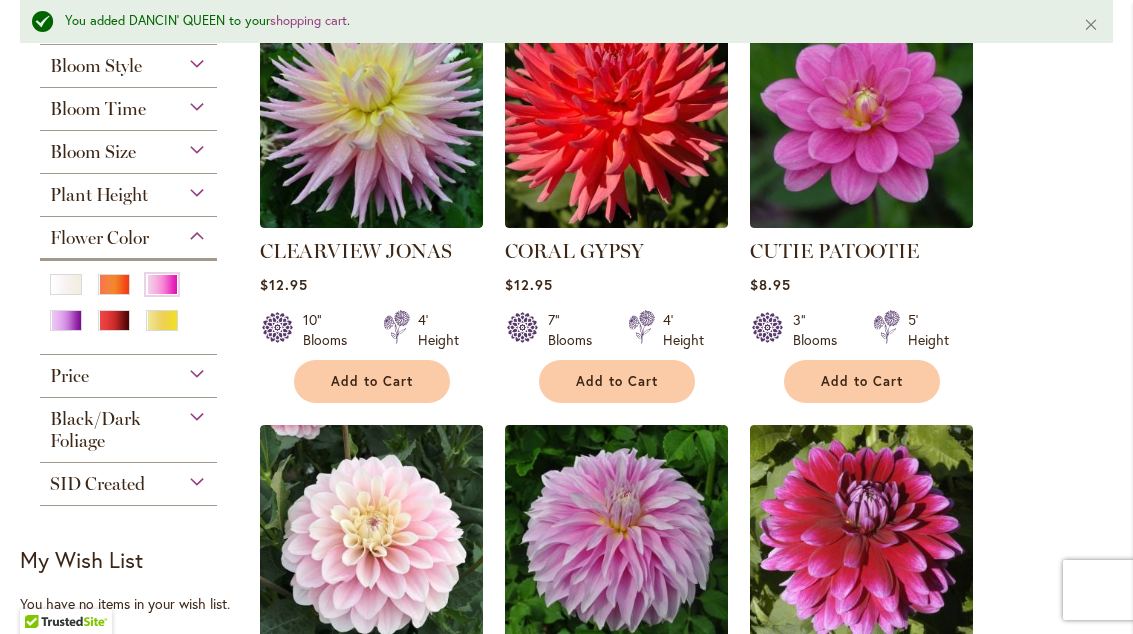 click on "Add to Cart" at bounding box center [862, 381] 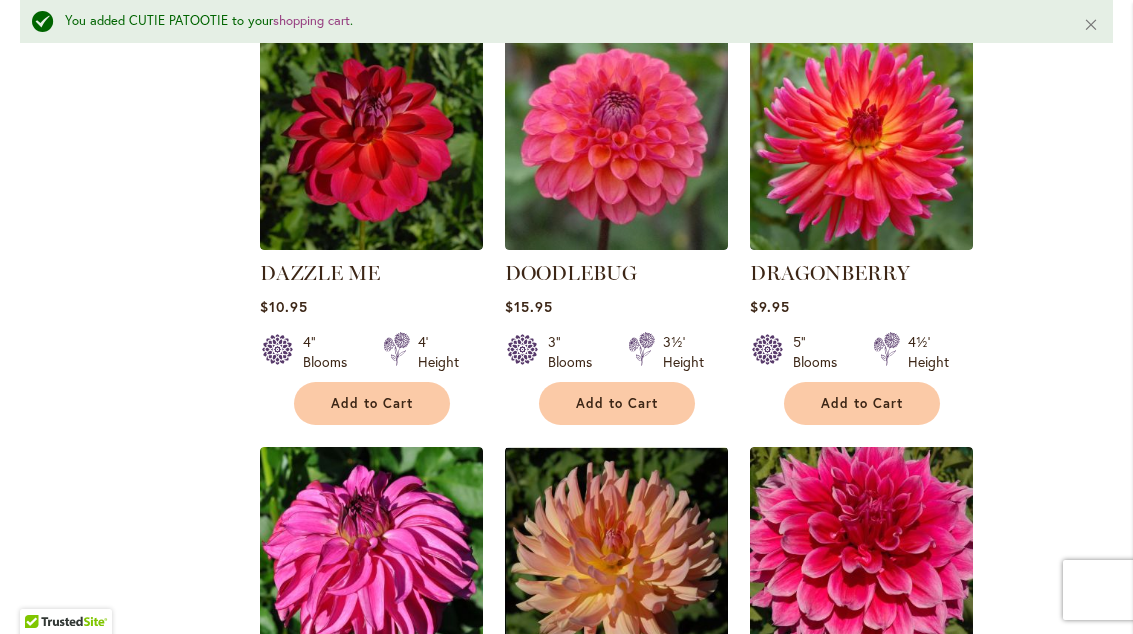 scroll, scrollTop: 1333, scrollLeft: 0, axis: vertical 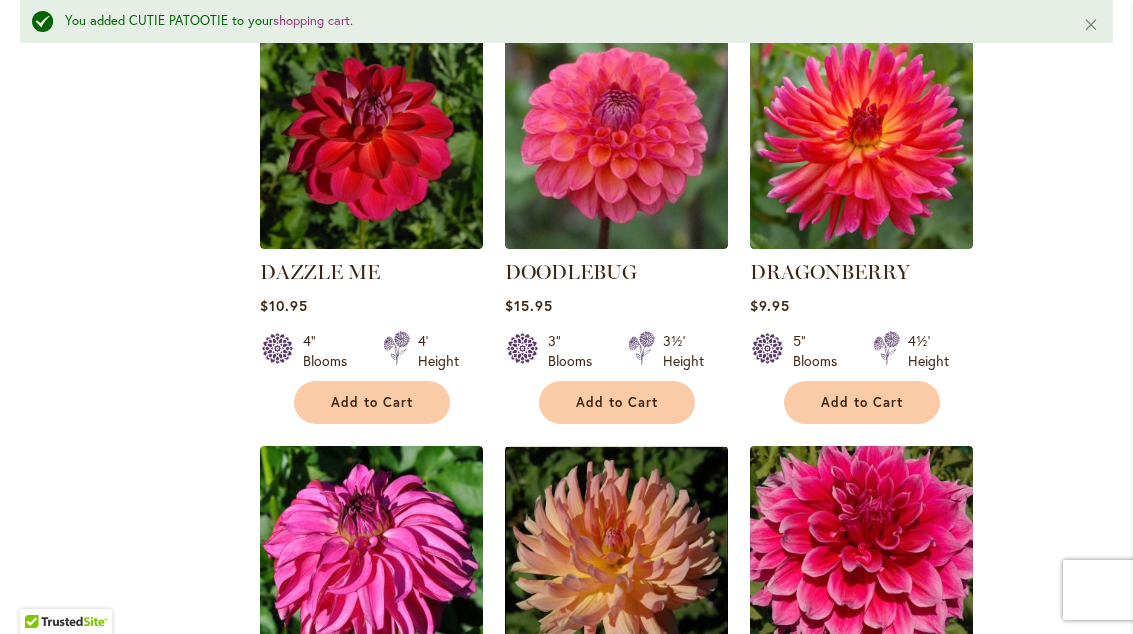 click on "Add to Cart" at bounding box center [617, 402] 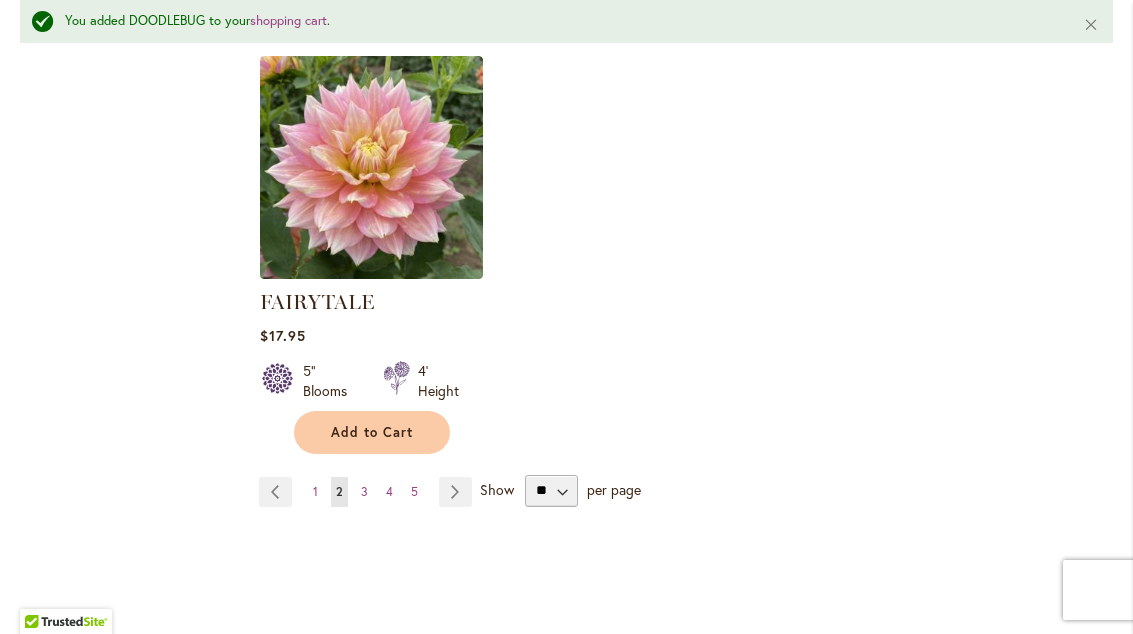 scroll, scrollTop: 2578, scrollLeft: 0, axis: vertical 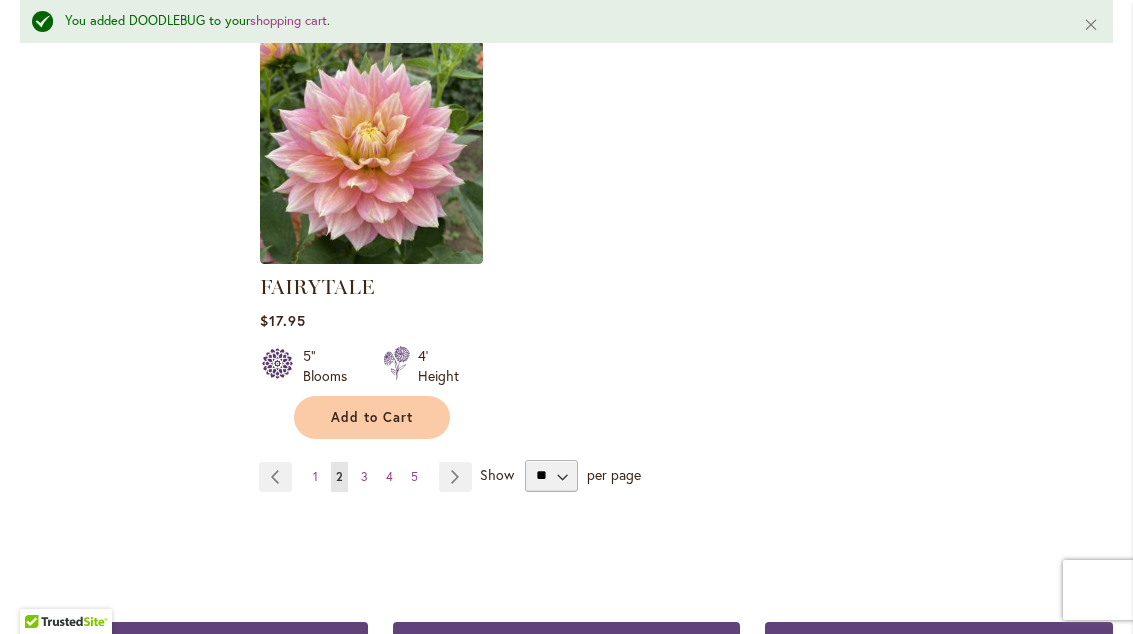 click on "Page
Next" at bounding box center (455, 477) 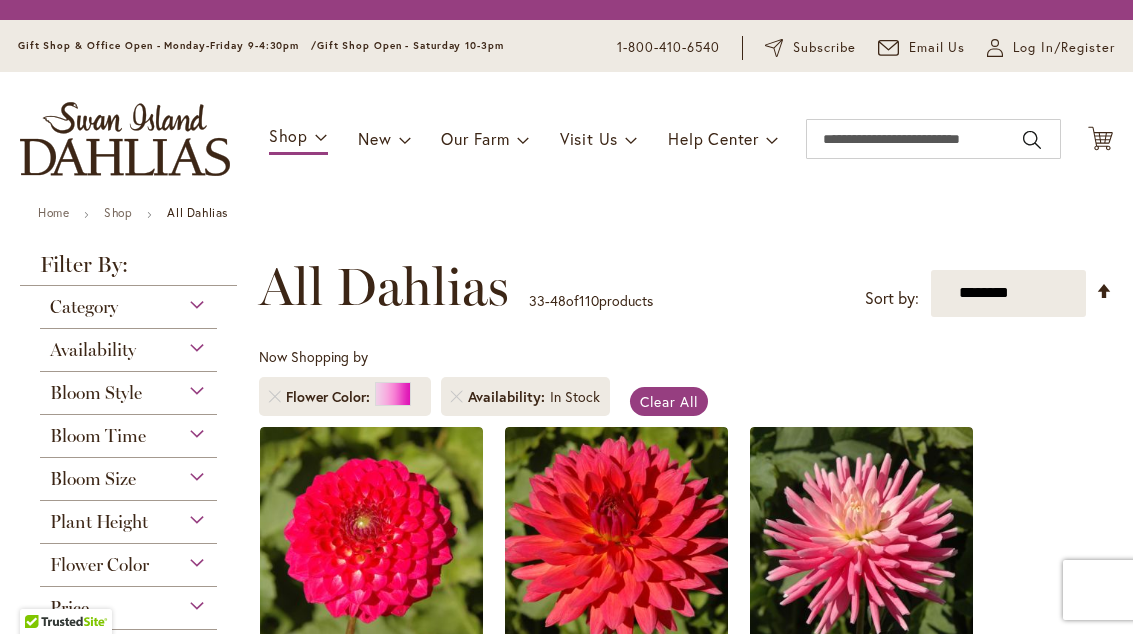 scroll, scrollTop: 0, scrollLeft: 0, axis: both 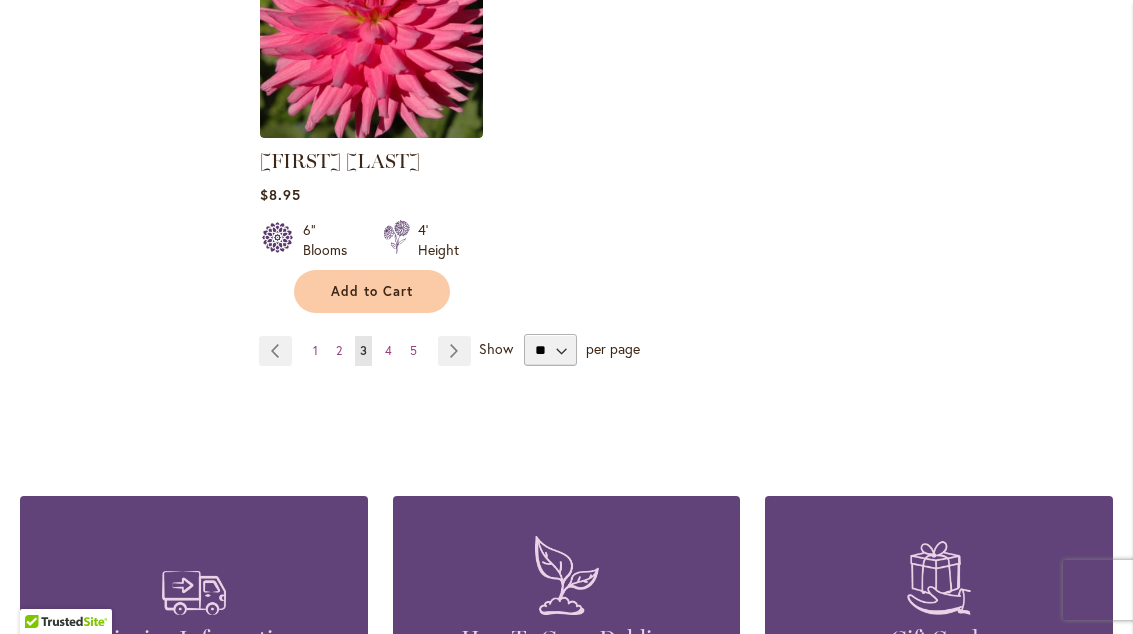 click on "Page
Next" at bounding box center (454, 351) 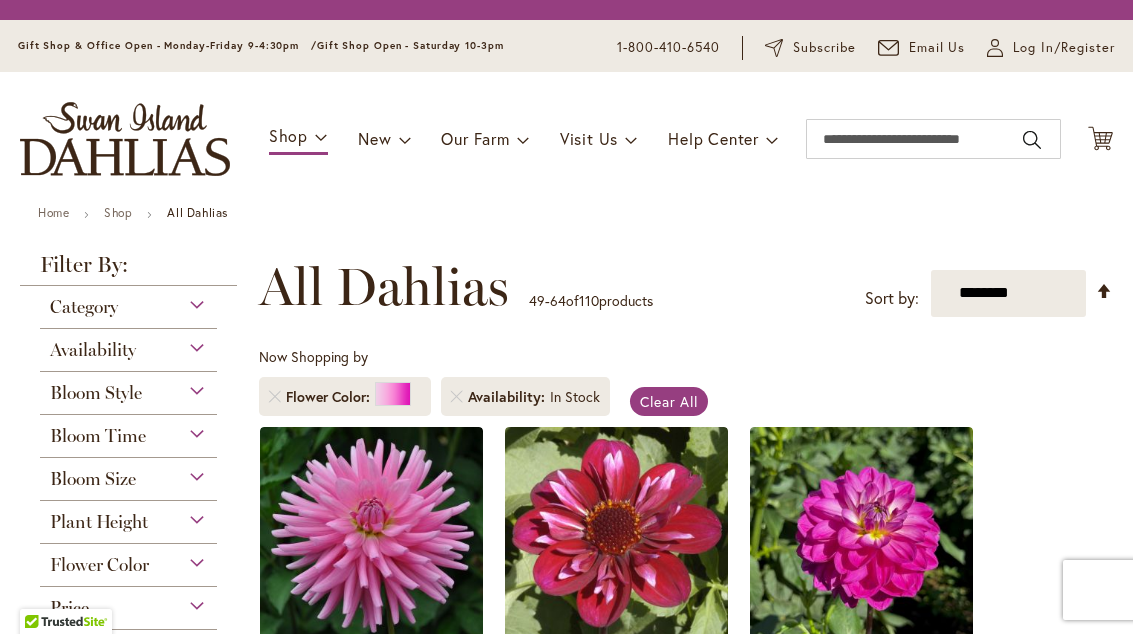 scroll, scrollTop: 0, scrollLeft: 0, axis: both 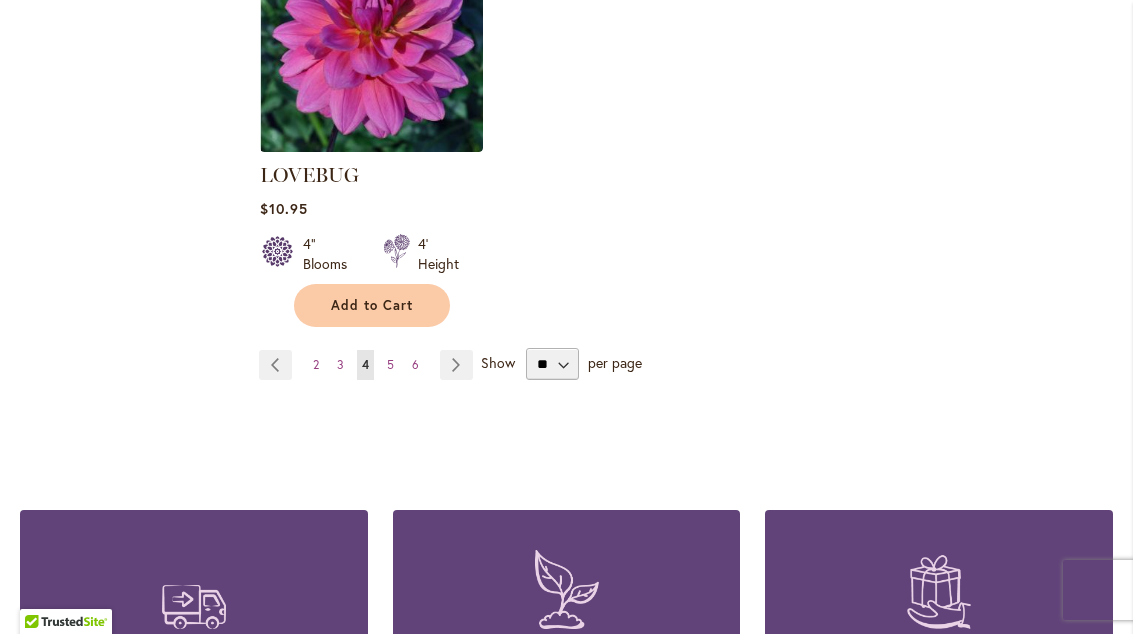 click on "Page
Next" at bounding box center [456, 365] 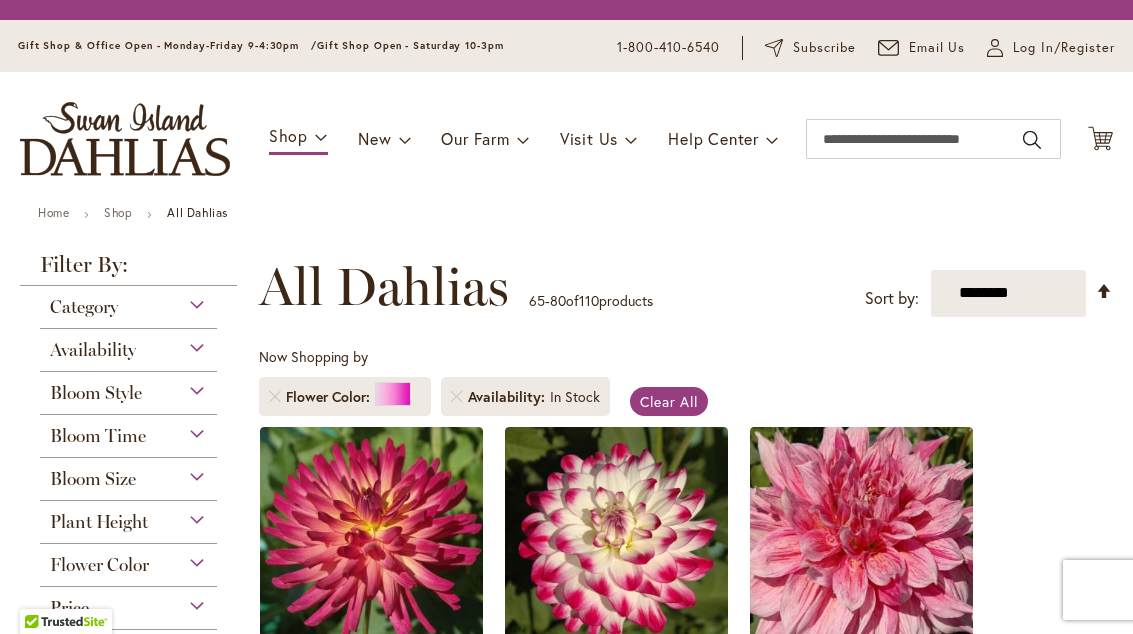 scroll, scrollTop: 0, scrollLeft: 0, axis: both 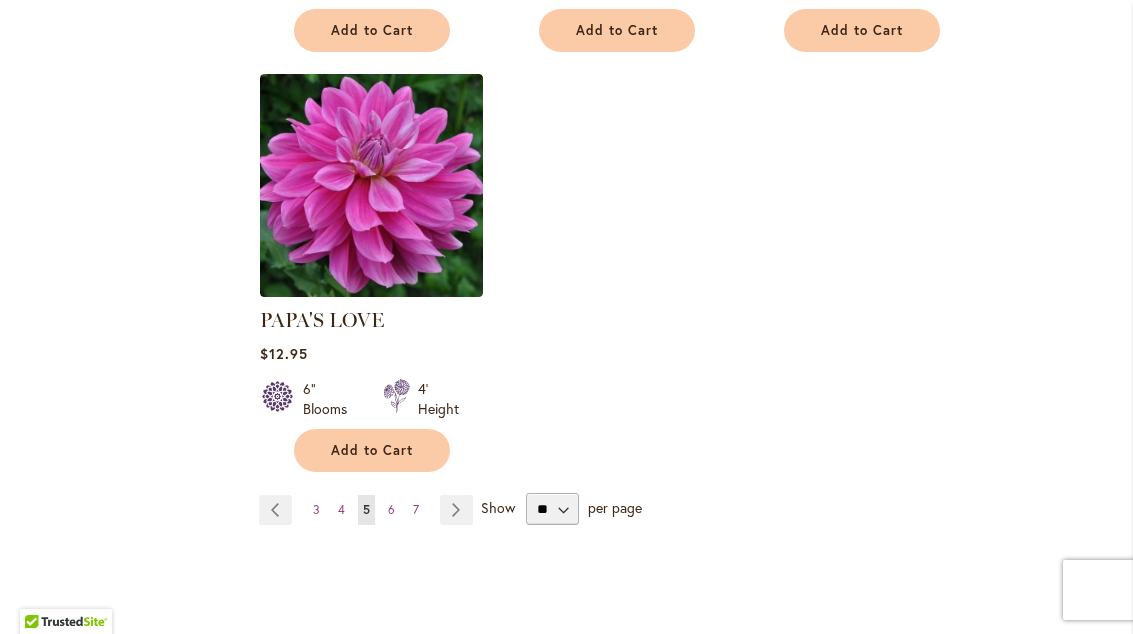 click on "Page
Next" at bounding box center [456, 510] 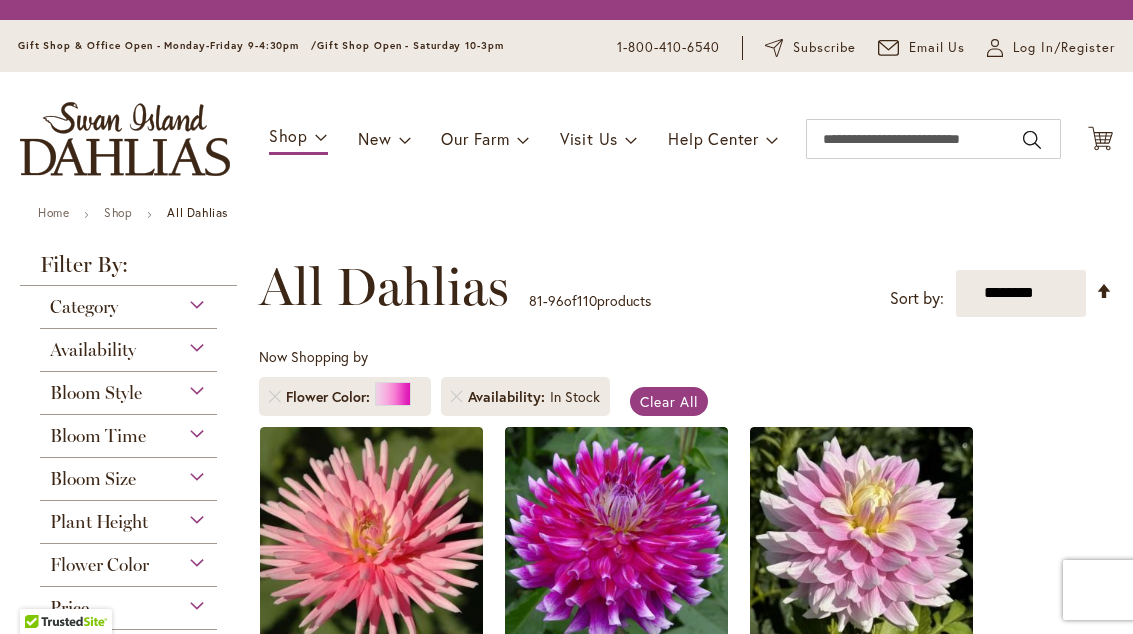 scroll, scrollTop: 0, scrollLeft: 0, axis: both 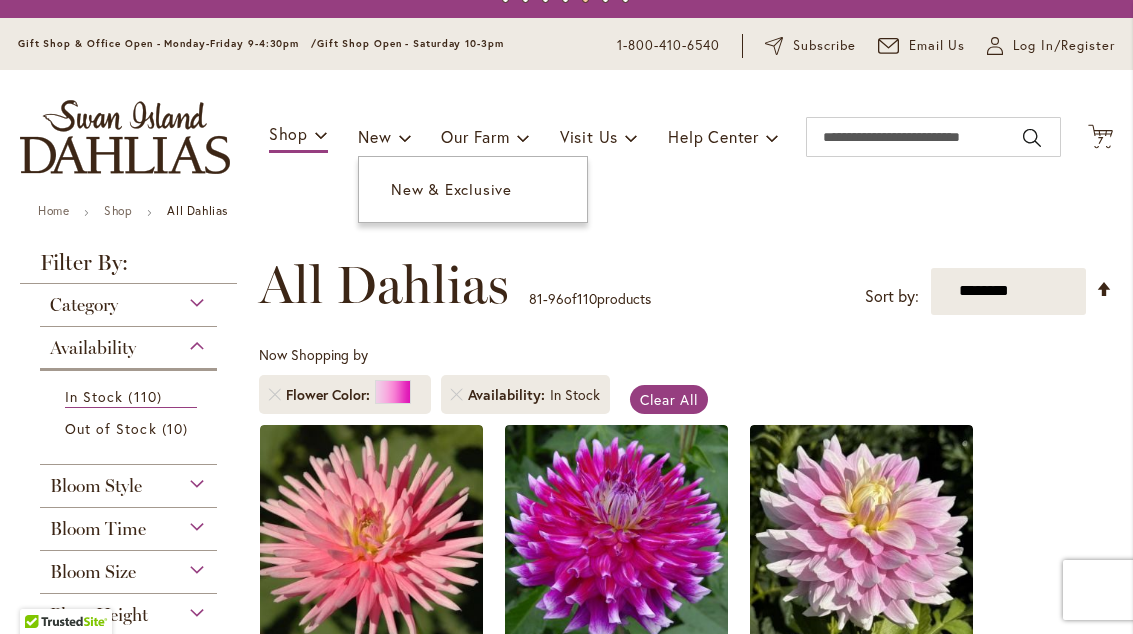 click on "New & Exclusive" at bounding box center [451, 189] 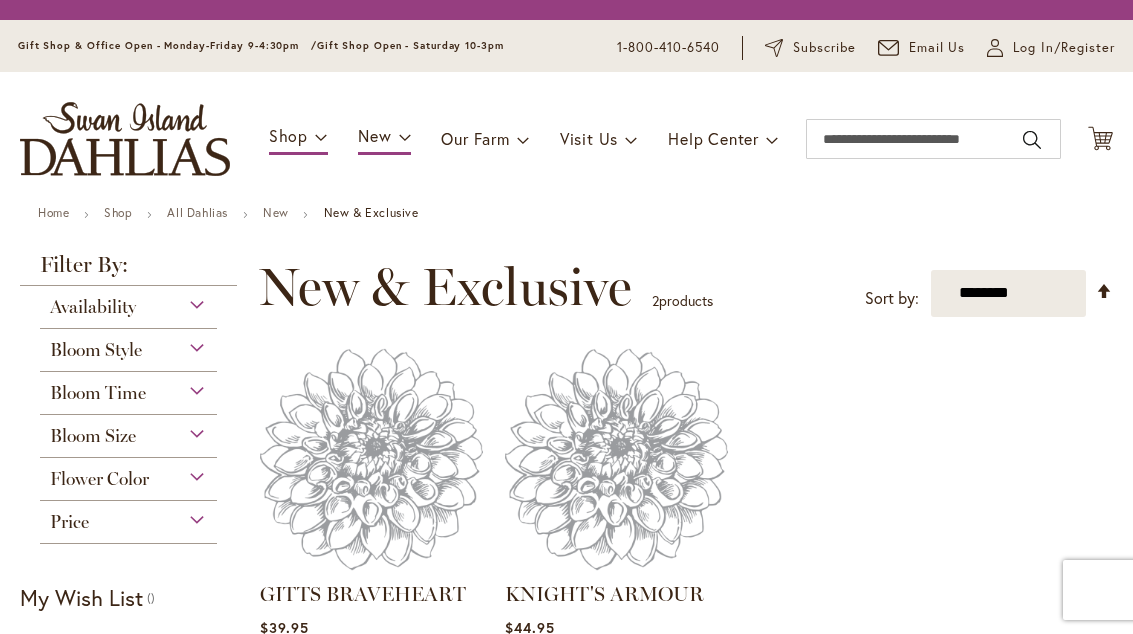 scroll, scrollTop: 0, scrollLeft: 0, axis: both 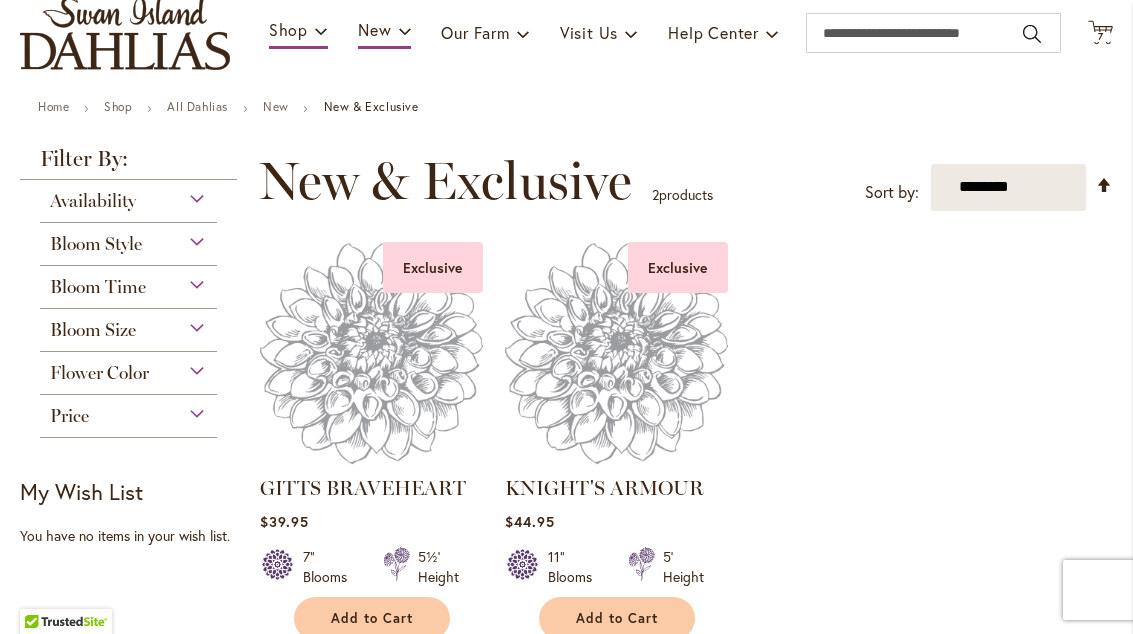 click on "New" at bounding box center (276, 106) 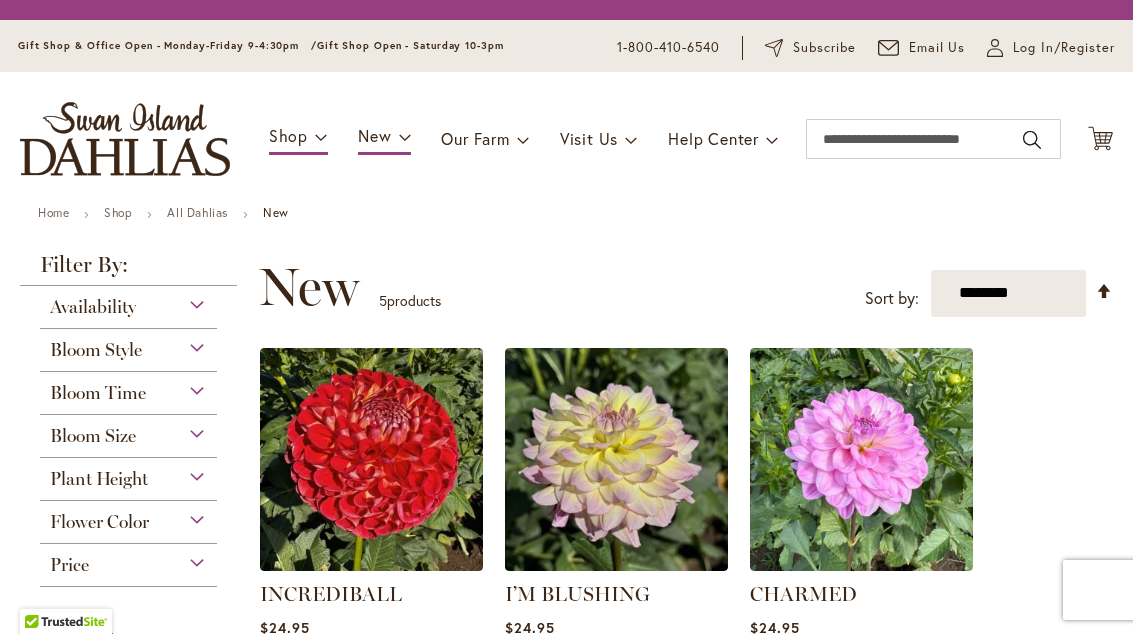 scroll, scrollTop: 0, scrollLeft: 0, axis: both 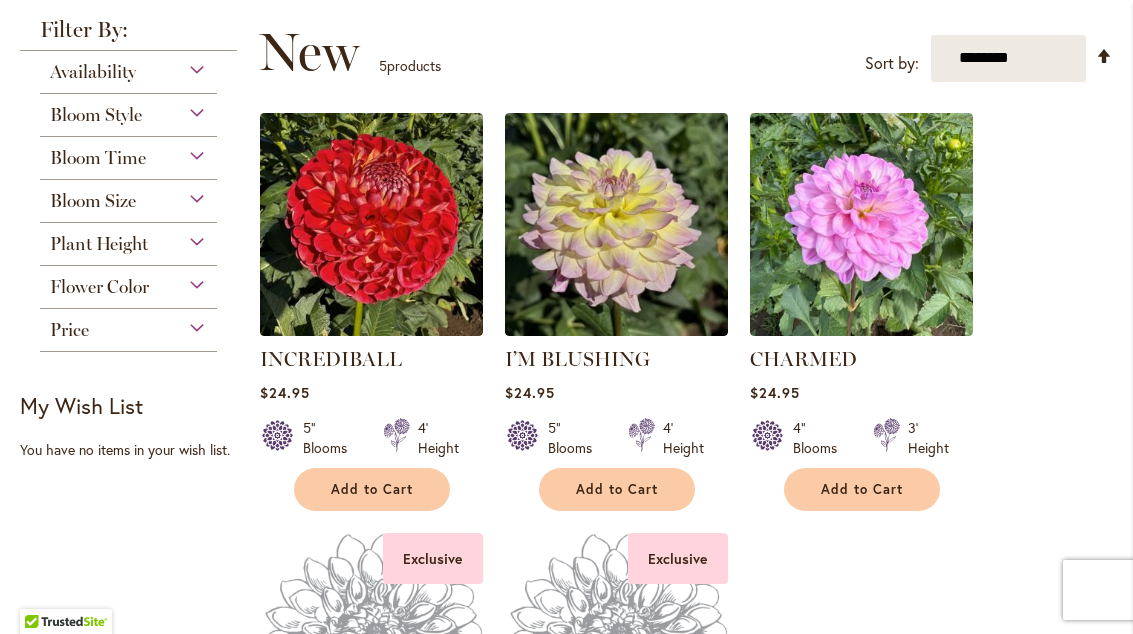 click on "Price" at bounding box center [69, 330] 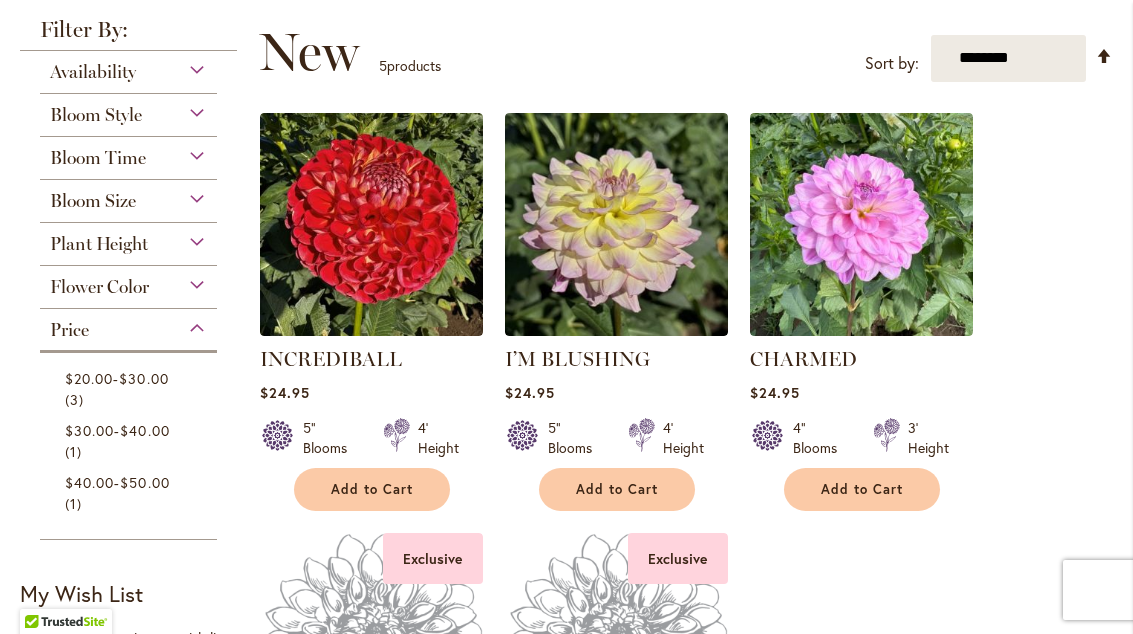 click on "$20.00" at bounding box center (89, 378) 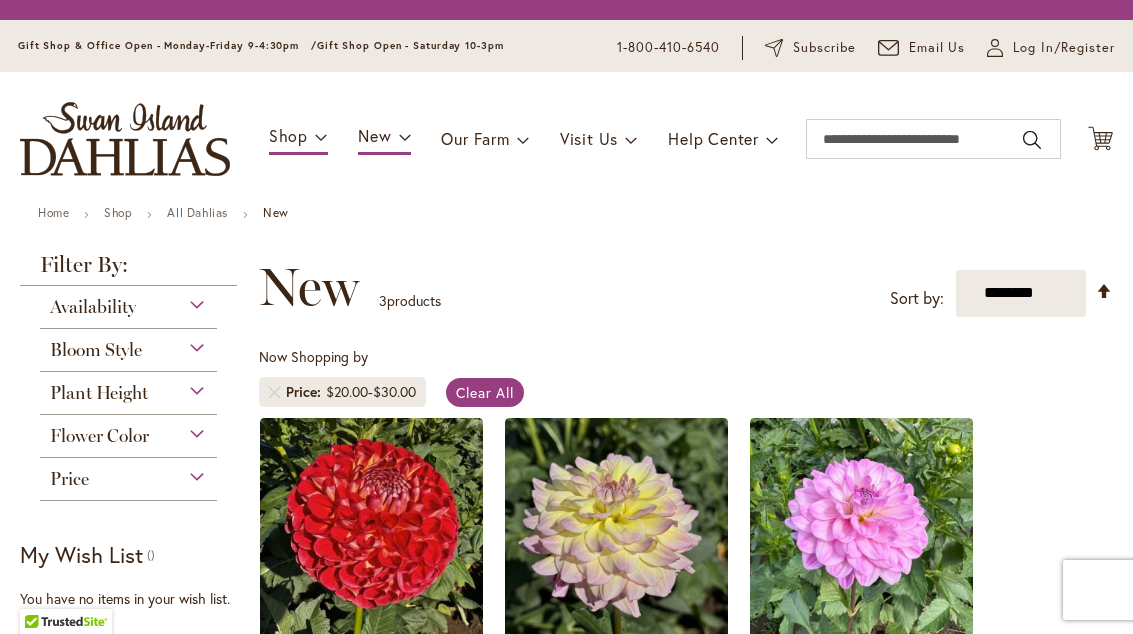 scroll, scrollTop: 0, scrollLeft: 0, axis: both 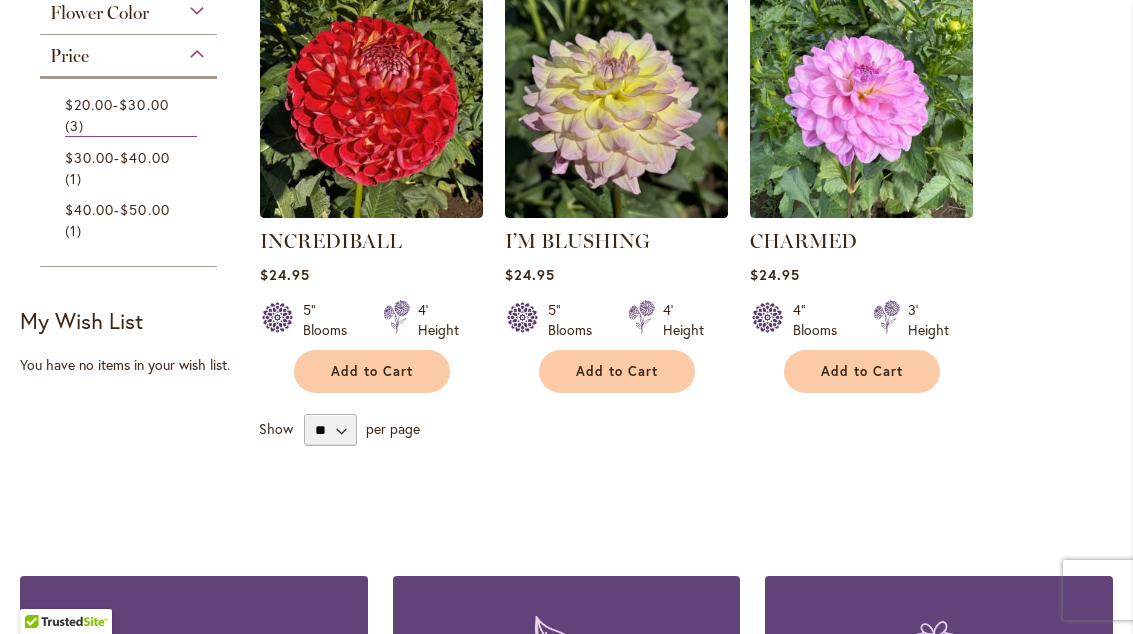click on "1
item" at bounding box center [76, 178] 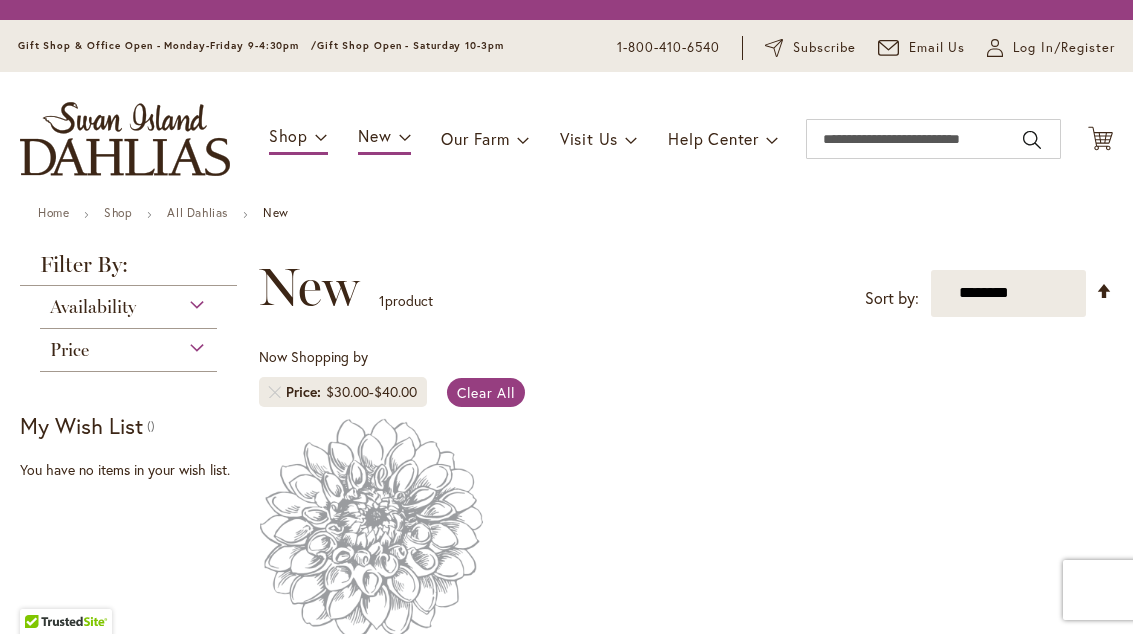 scroll, scrollTop: 0, scrollLeft: 0, axis: both 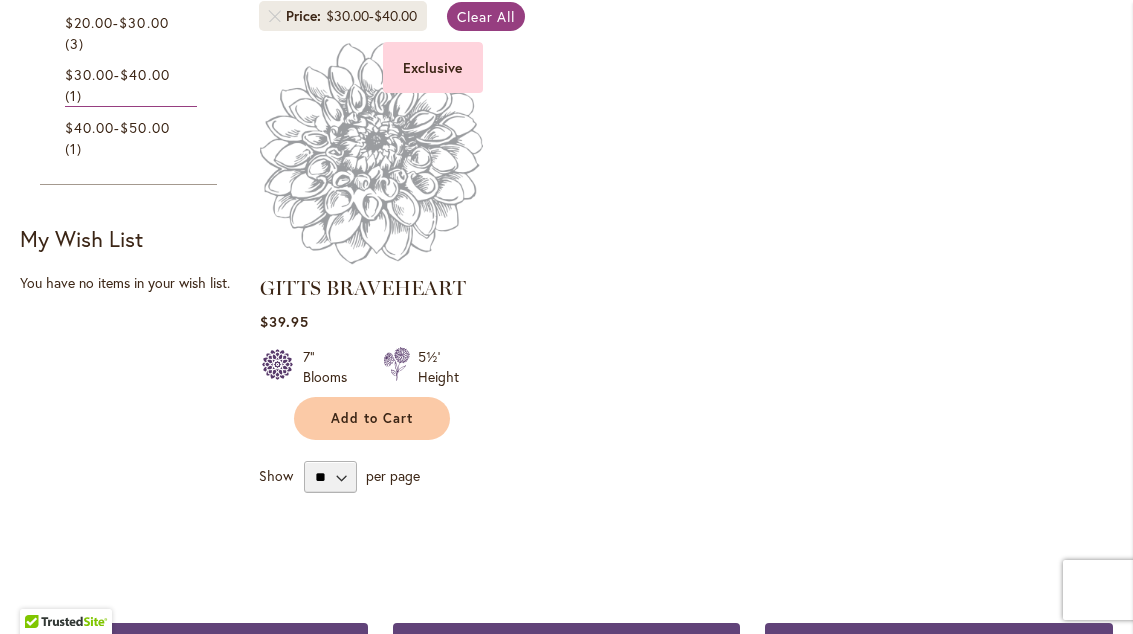 click on "1
item" at bounding box center (76, 148) 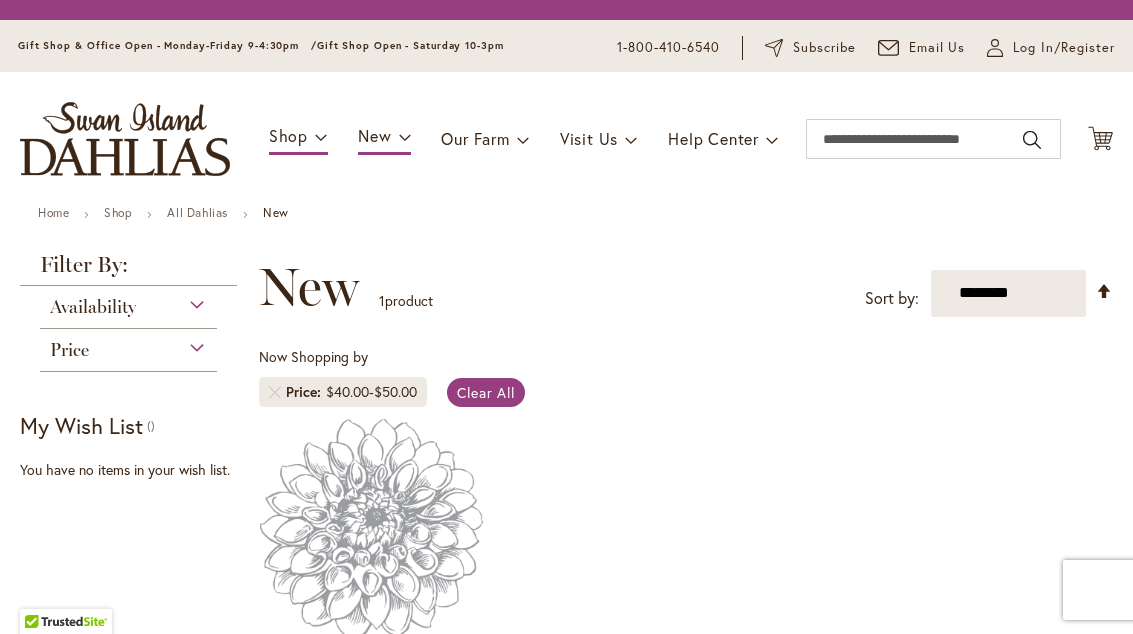 scroll, scrollTop: 0, scrollLeft: 0, axis: both 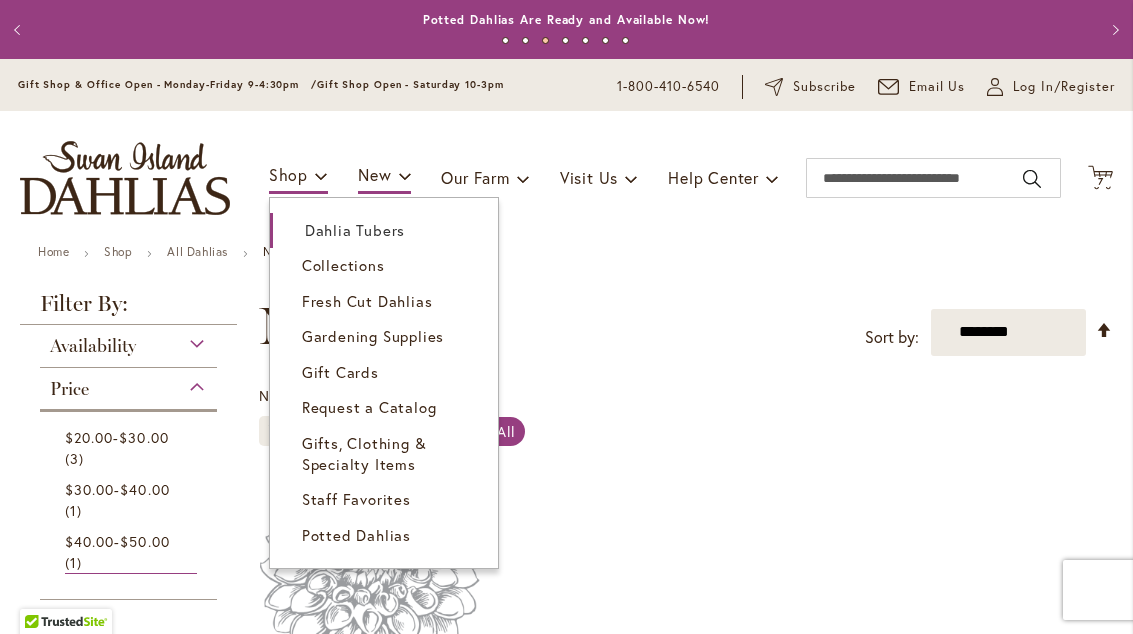 click on "Staff Favorites" at bounding box center [384, 499] 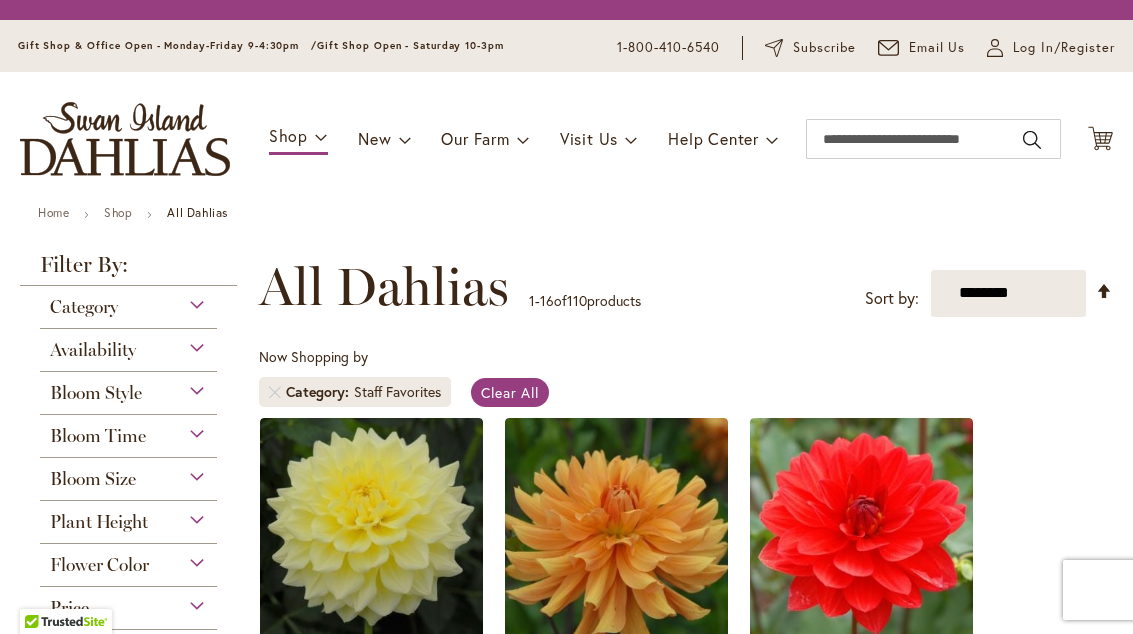 scroll, scrollTop: 0, scrollLeft: 0, axis: both 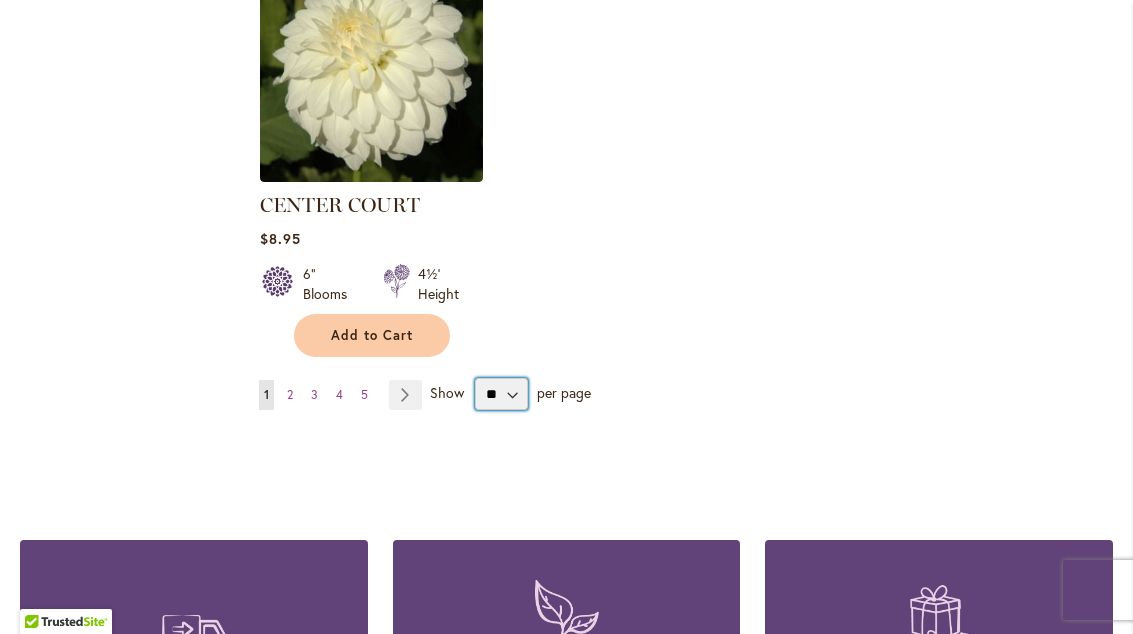 click on "**
**
**
**" at bounding box center (501, 394) 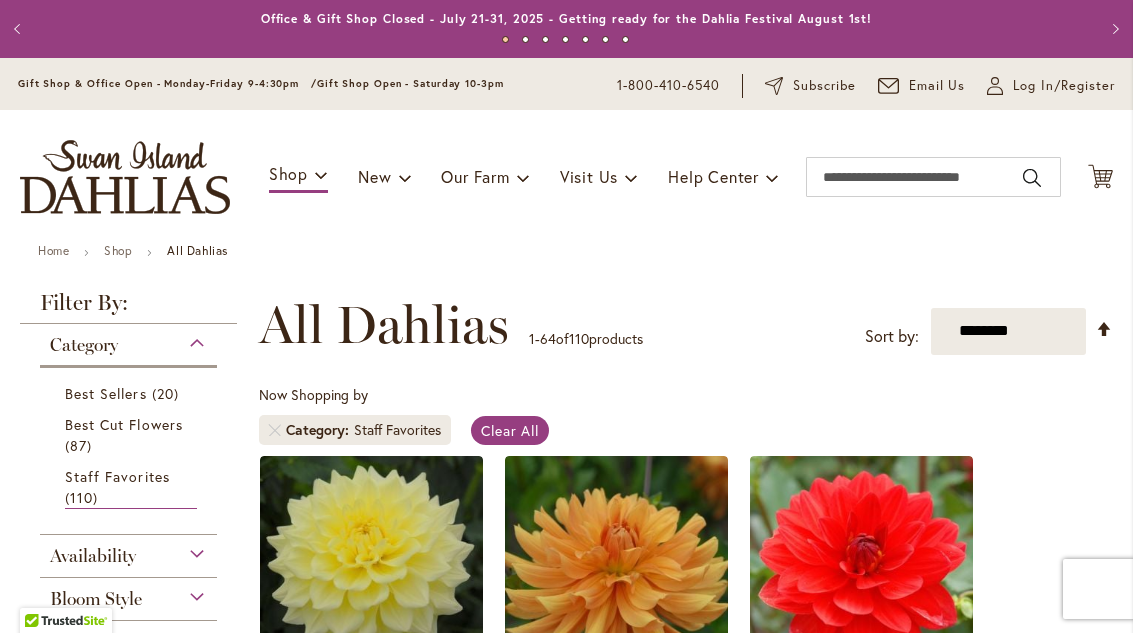 scroll, scrollTop: 1, scrollLeft: 0, axis: vertical 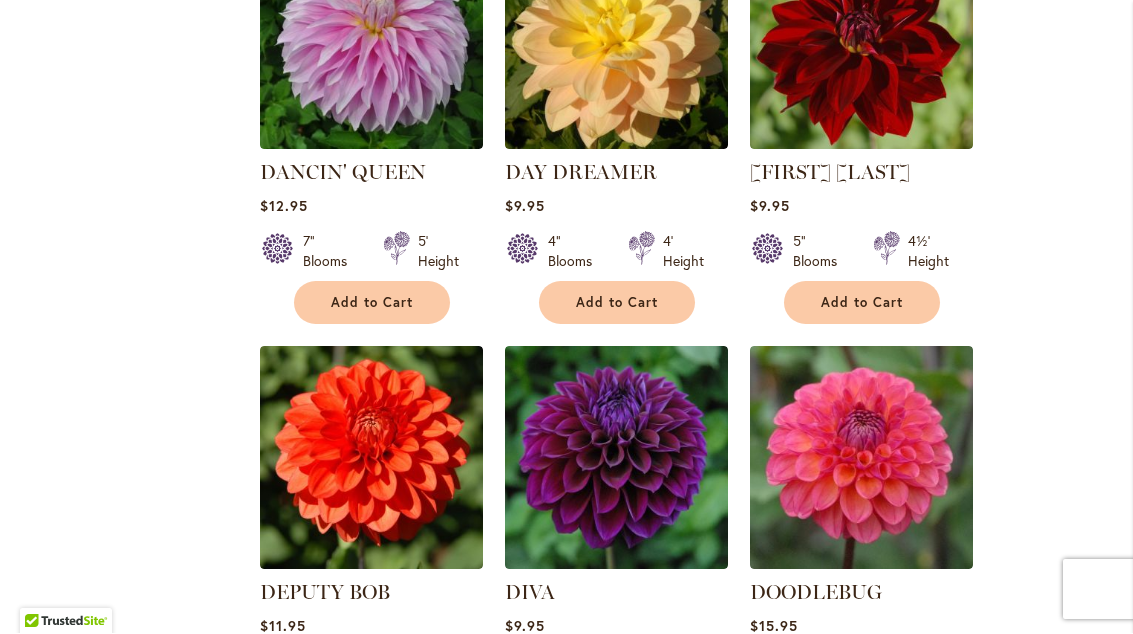 click on "Add to Cart" at bounding box center [372, 303] 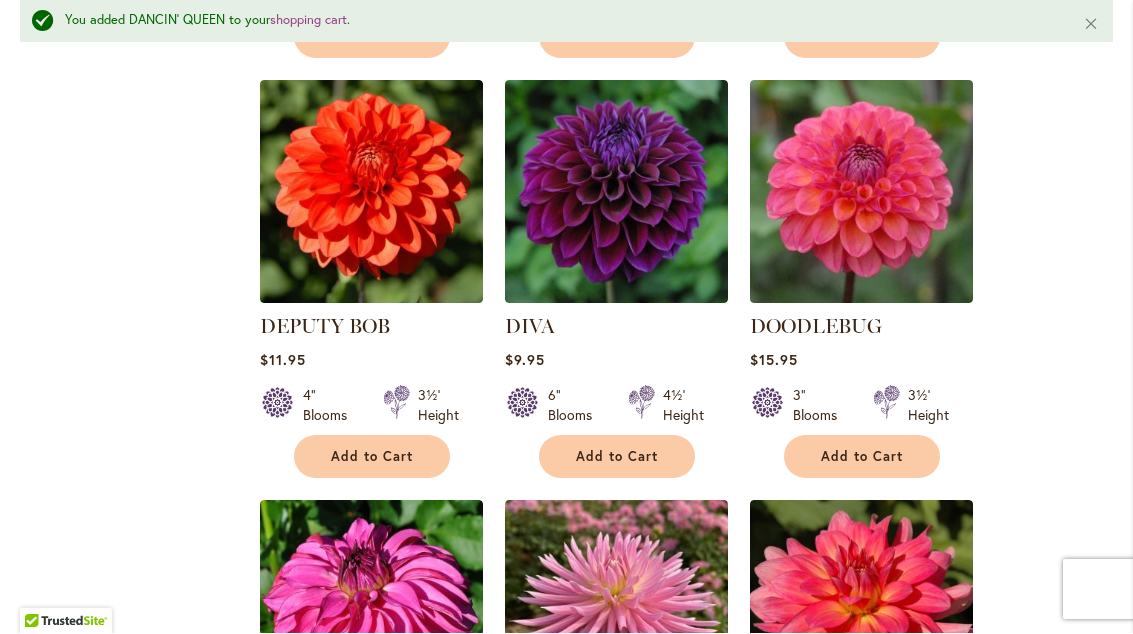 scroll, scrollTop: 4635, scrollLeft: 0, axis: vertical 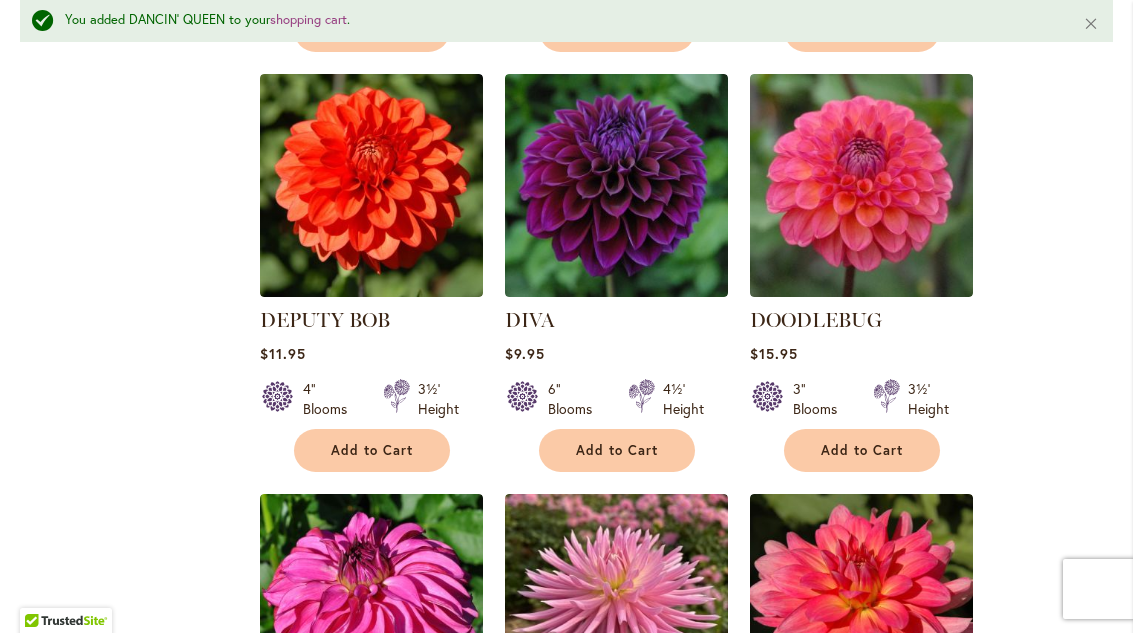 click on "Add to Cart" at bounding box center [862, 451] 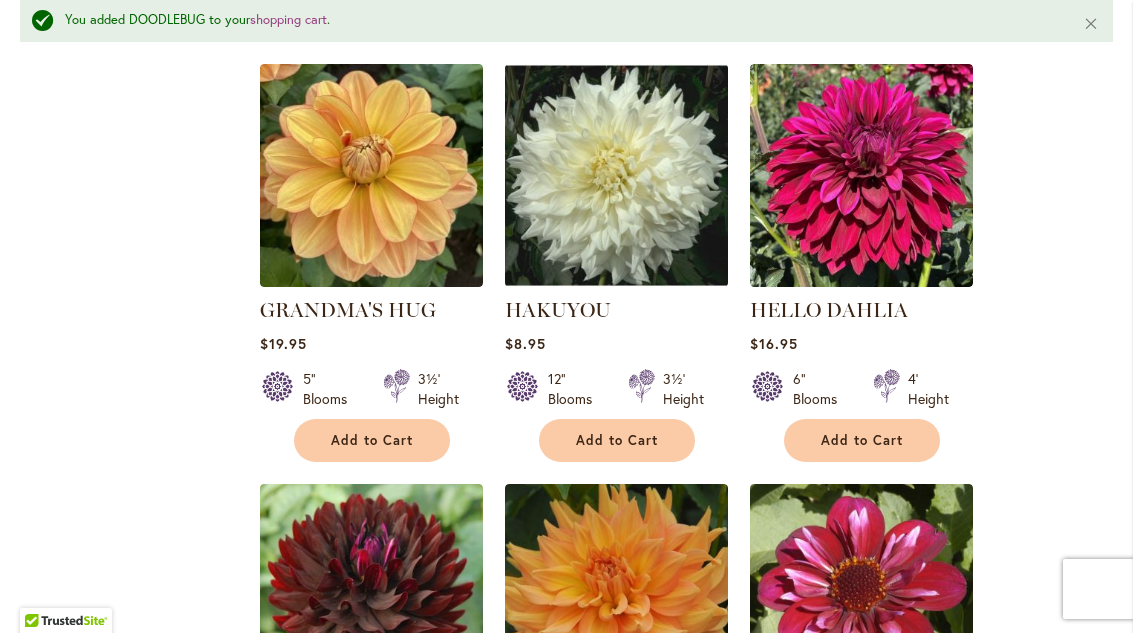 scroll, scrollTop: 7195, scrollLeft: 0, axis: vertical 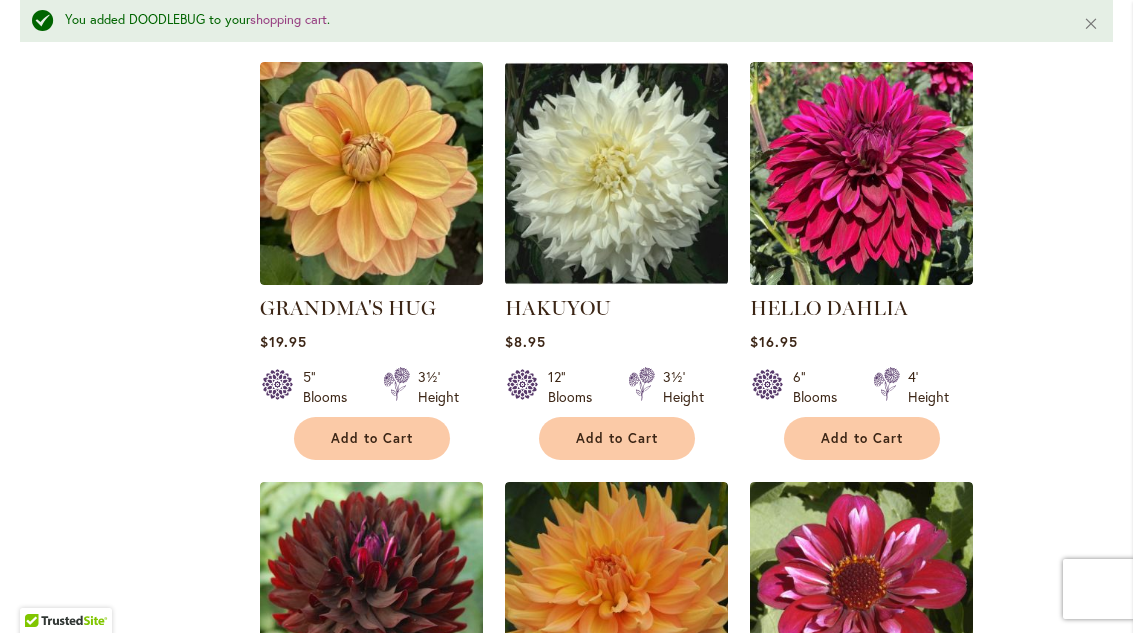 click on "Add to Cart" at bounding box center [617, 439] 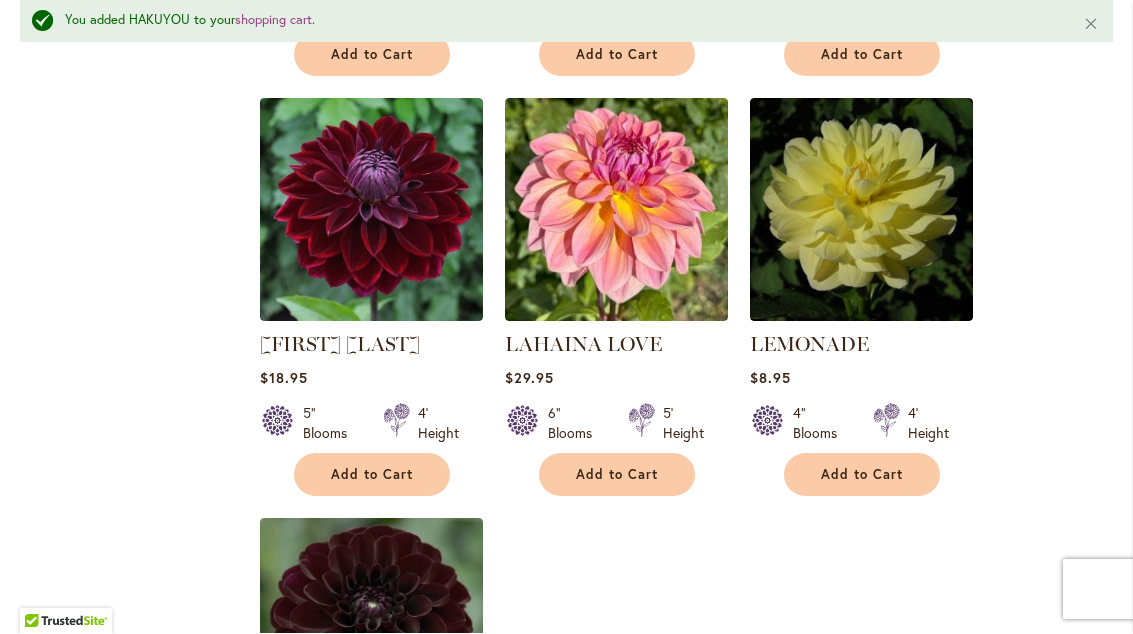 scroll, scrollTop: 8876, scrollLeft: 0, axis: vertical 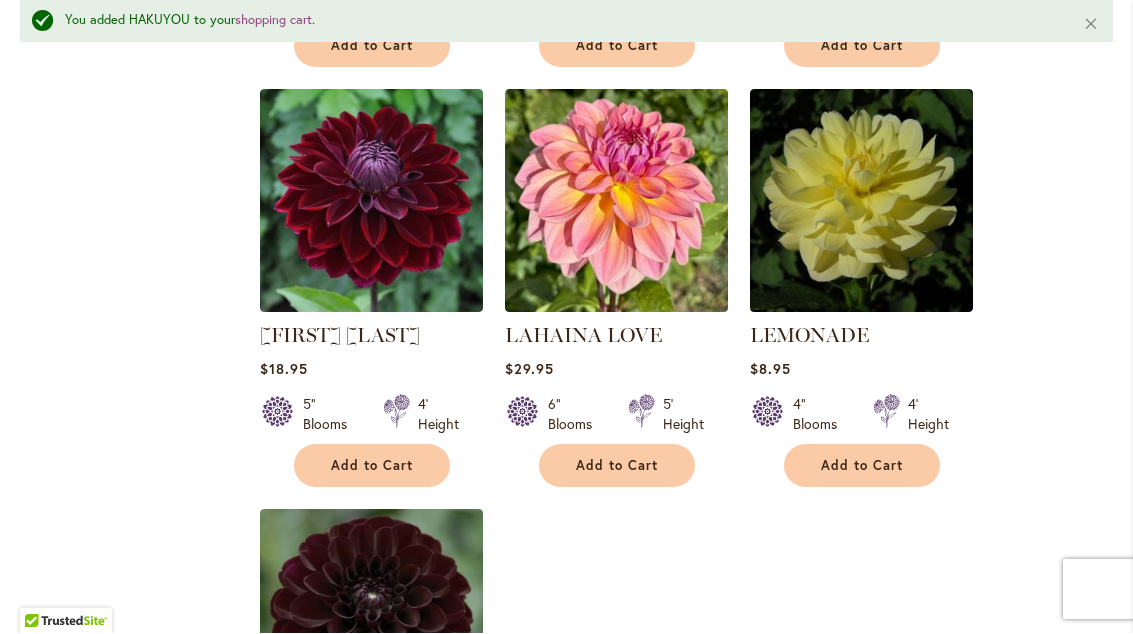 click on "Add to Cart" at bounding box center (617, 466) 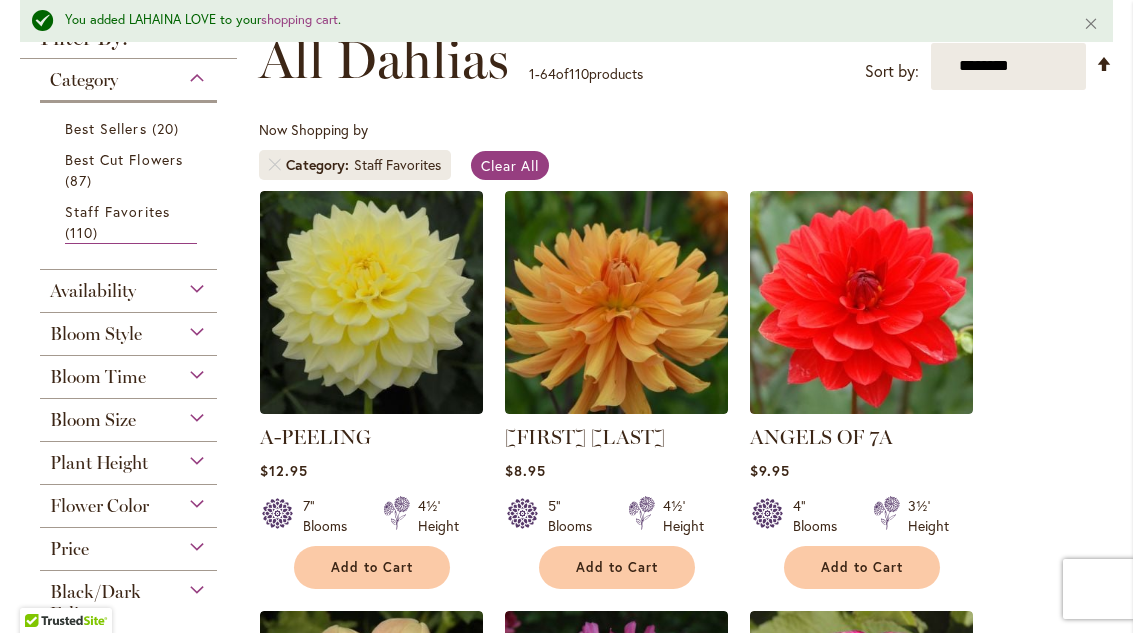 scroll, scrollTop: 315, scrollLeft: 0, axis: vertical 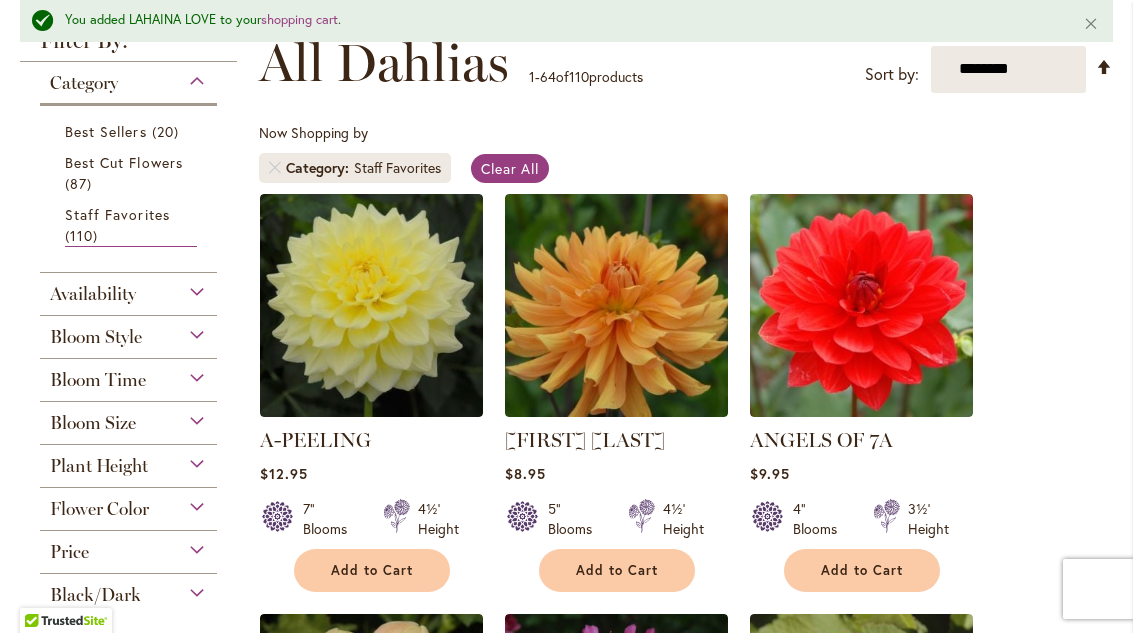 click on "Best Sellers" at bounding box center (106, 132) 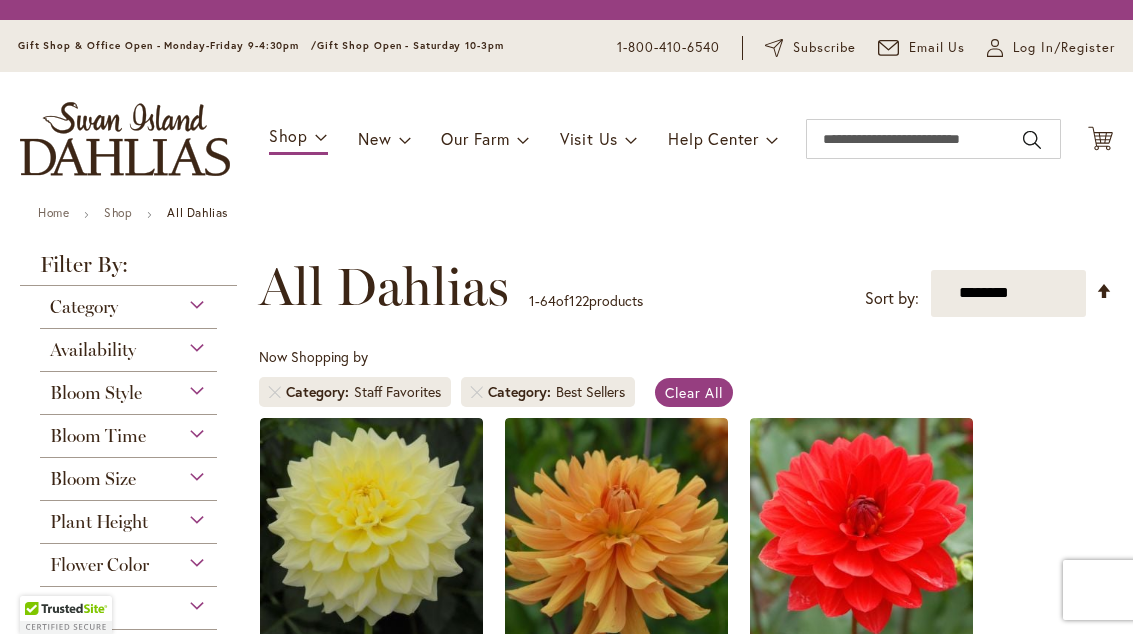scroll, scrollTop: 1, scrollLeft: 0, axis: vertical 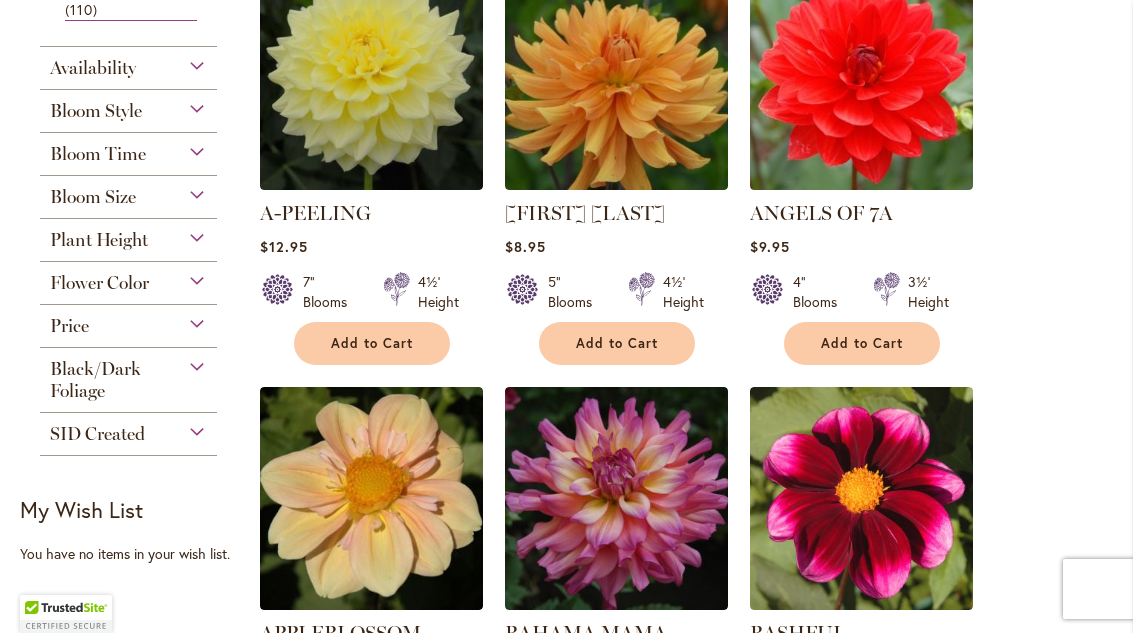 click on "Add to Cart" at bounding box center [862, 344] 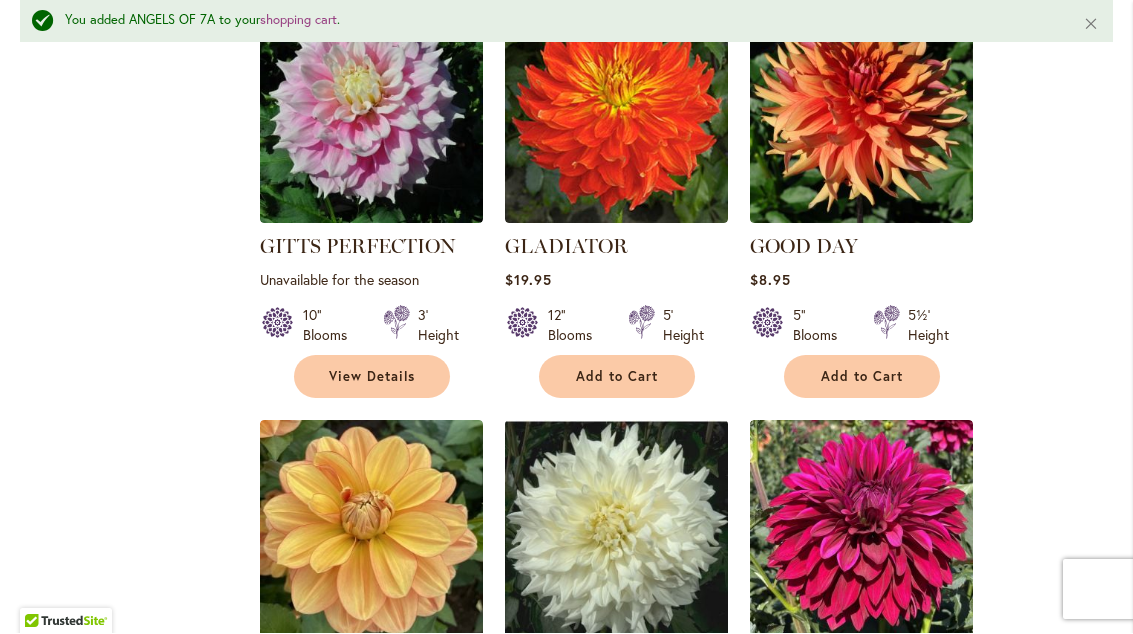 scroll, scrollTop: 7695, scrollLeft: 0, axis: vertical 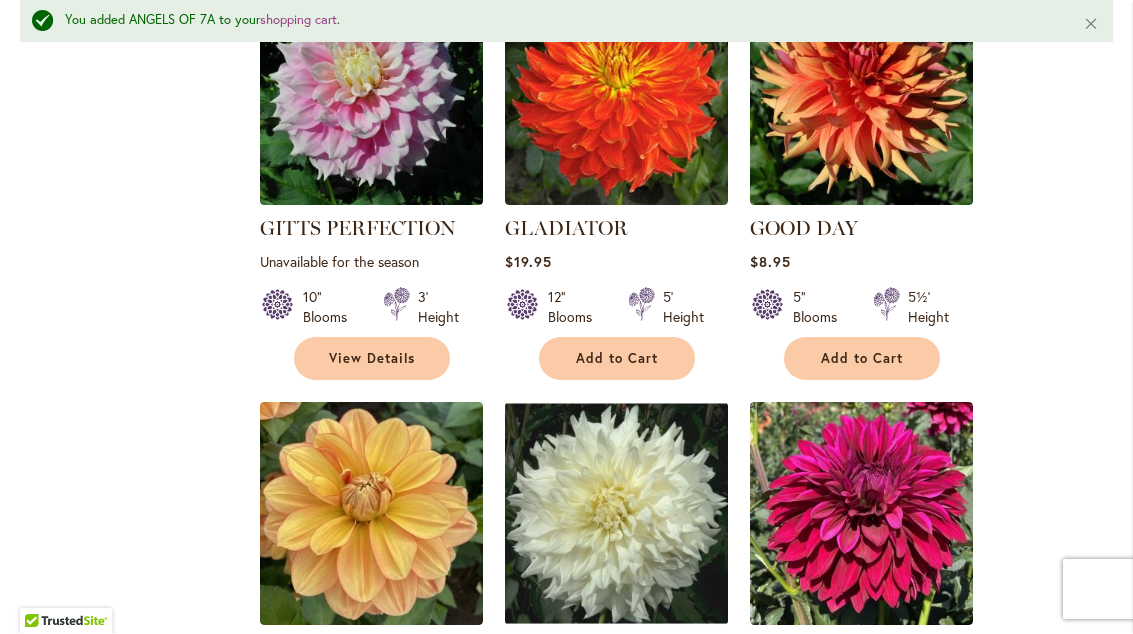 click on "Add to Cart" at bounding box center [617, 359] 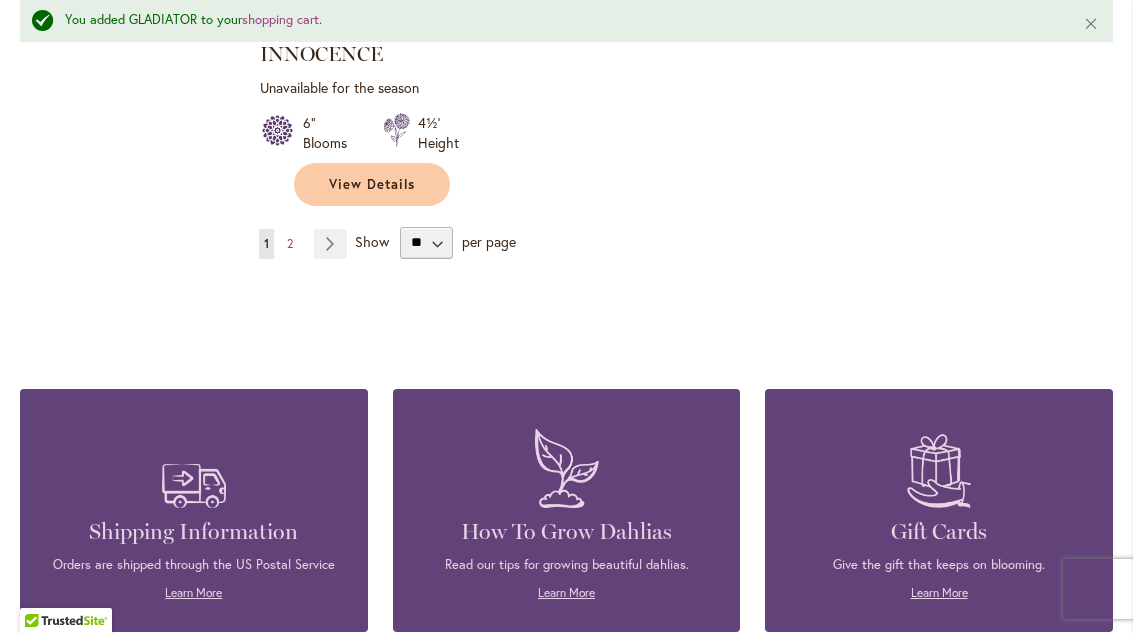 scroll, scrollTop: 9586, scrollLeft: 0, axis: vertical 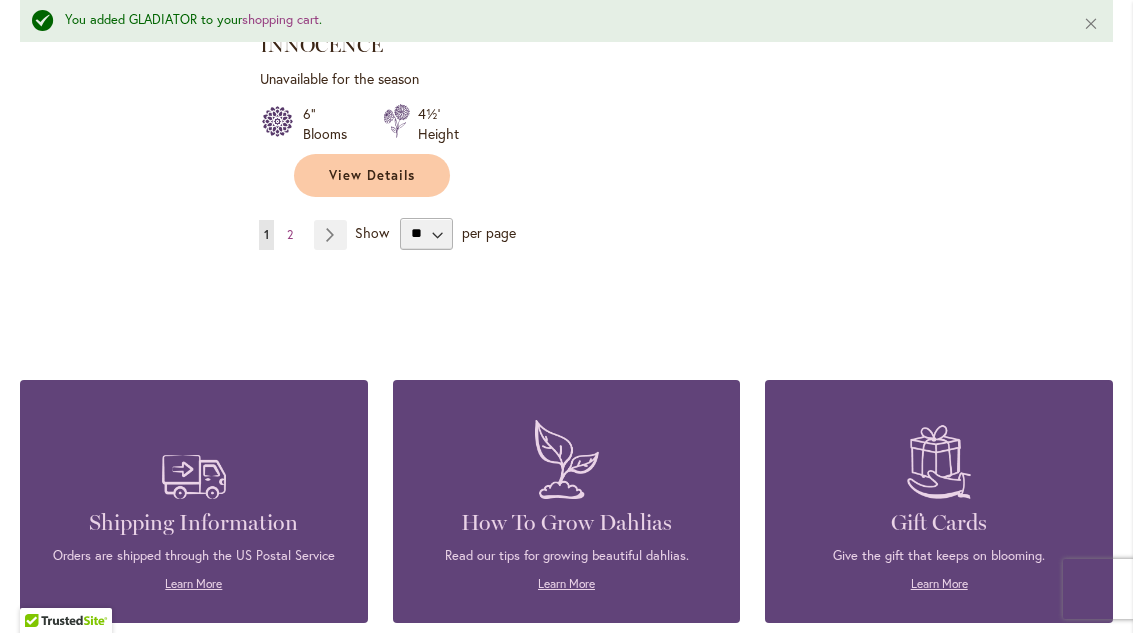 click on "Page
Next" at bounding box center (330, 236) 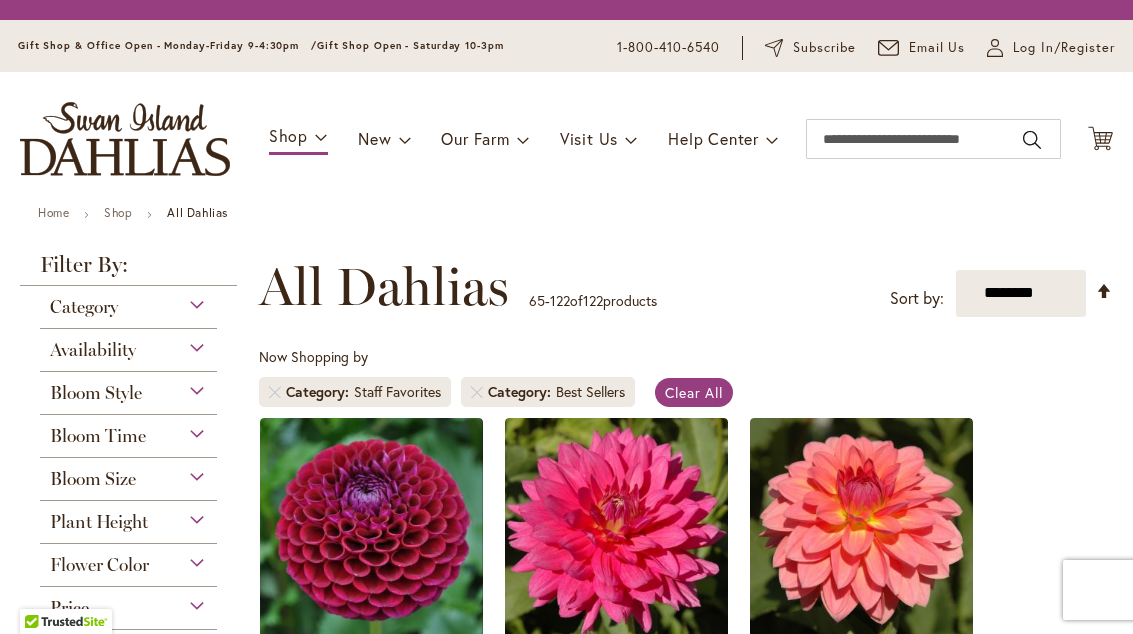 scroll, scrollTop: 1, scrollLeft: 0, axis: vertical 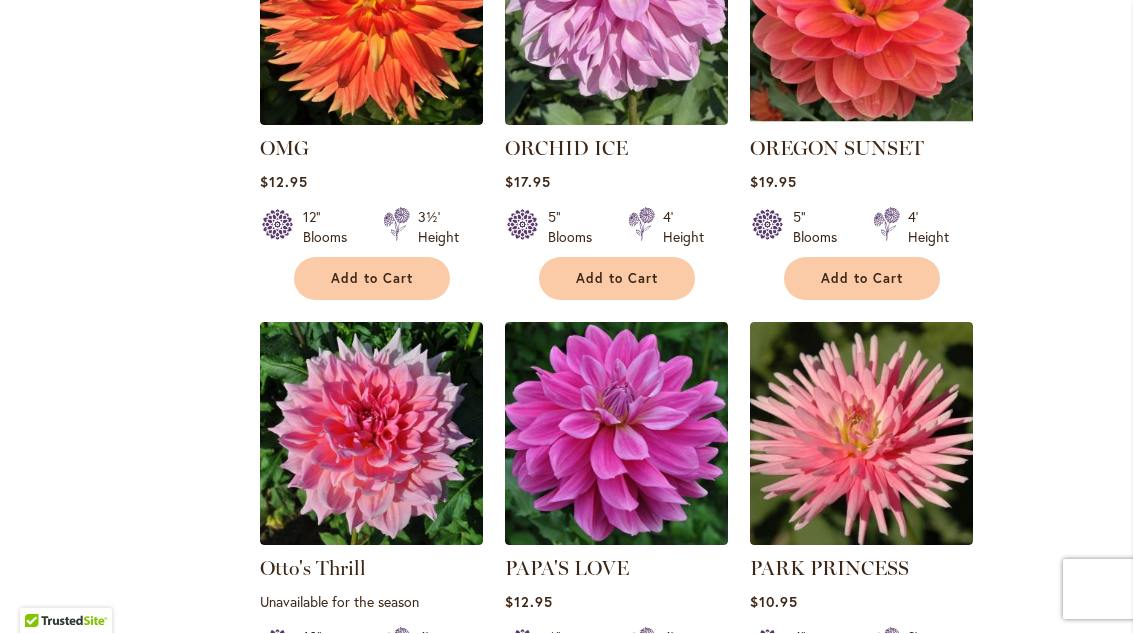 click on "Add to Cart" at bounding box center (862, 279) 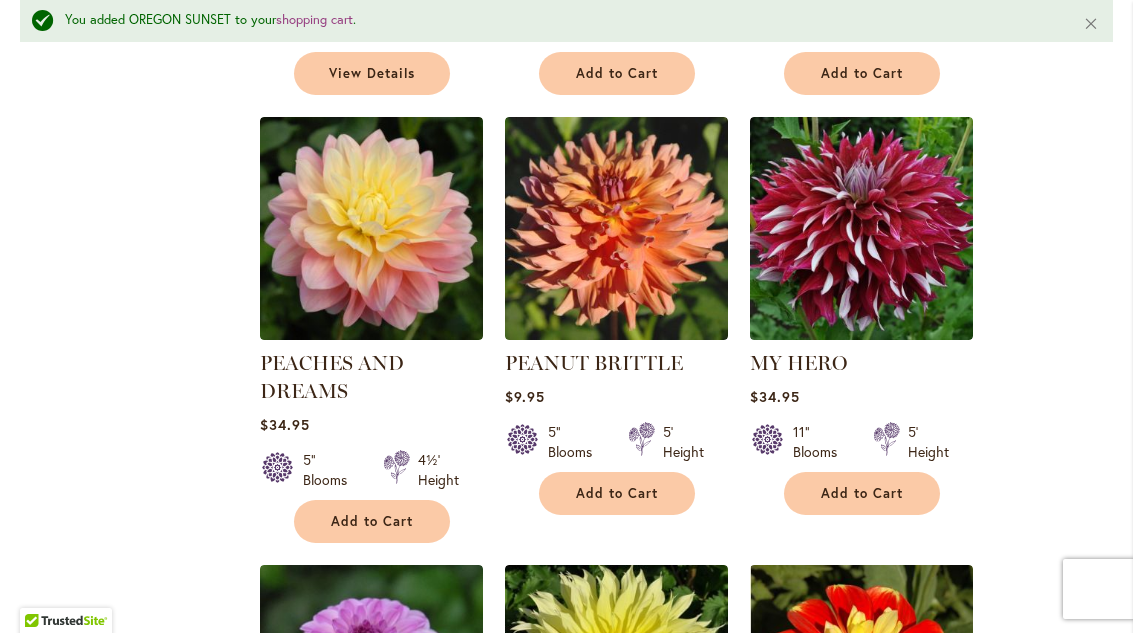 scroll, scrollTop: 4593, scrollLeft: 0, axis: vertical 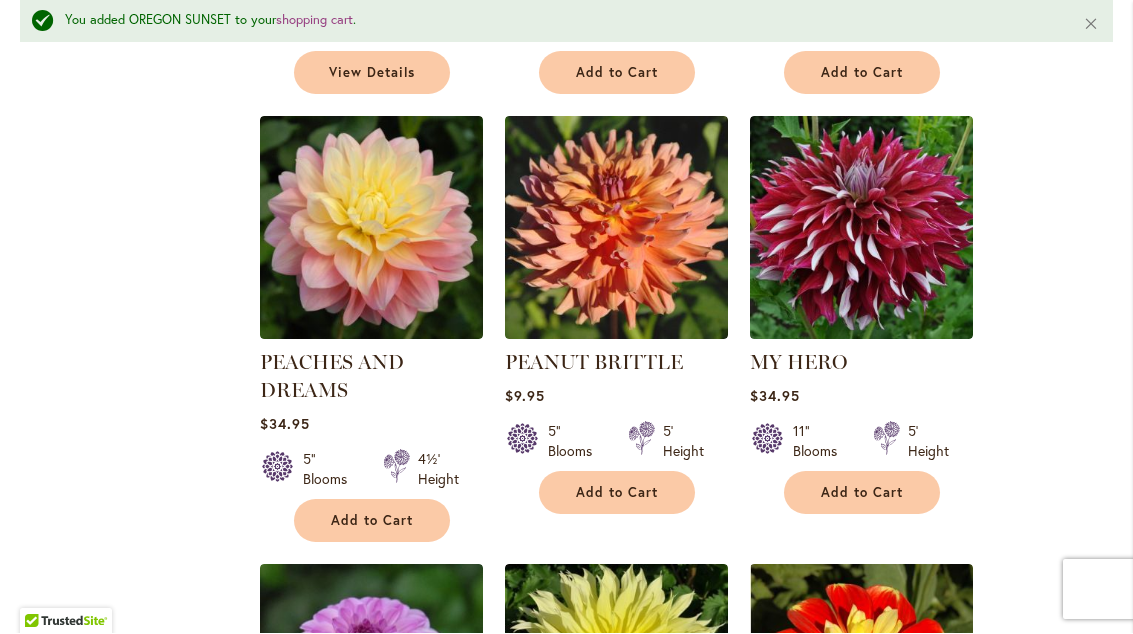 click on "Add to Cart" at bounding box center (372, 521) 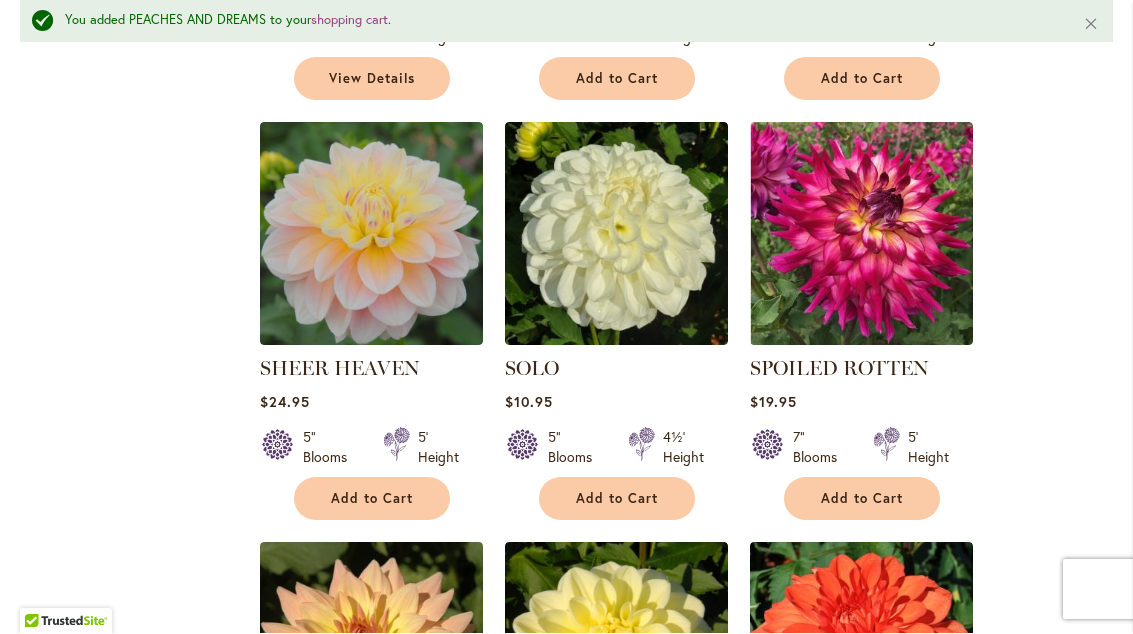 scroll, scrollTop: 5878, scrollLeft: 0, axis: vertical 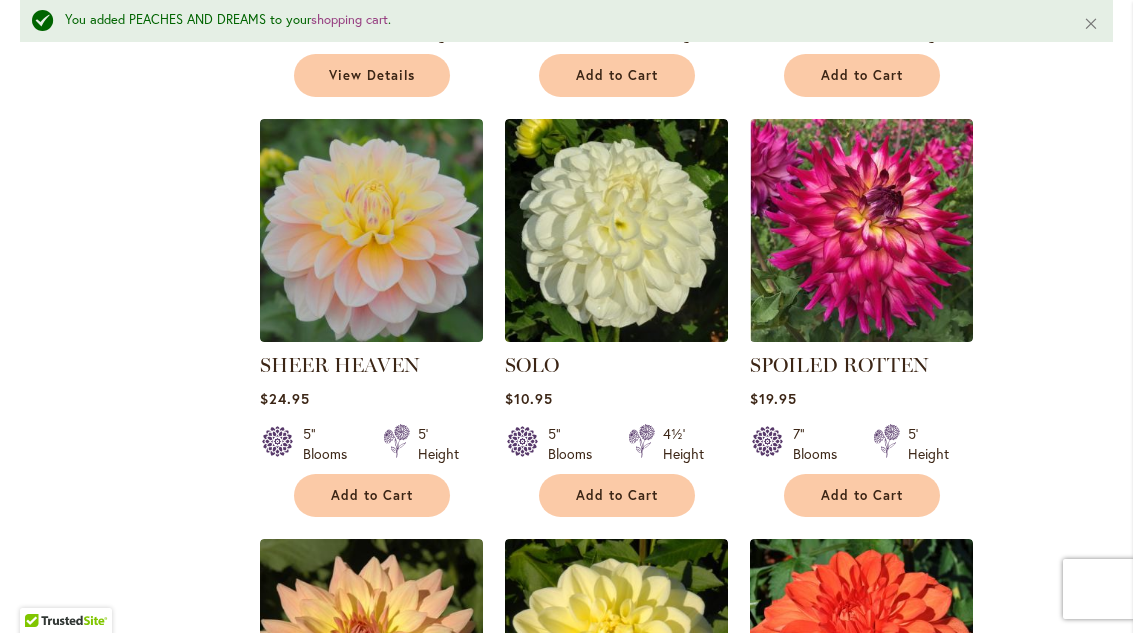 click on "Add to Cart" at bounding box center [372, 496] 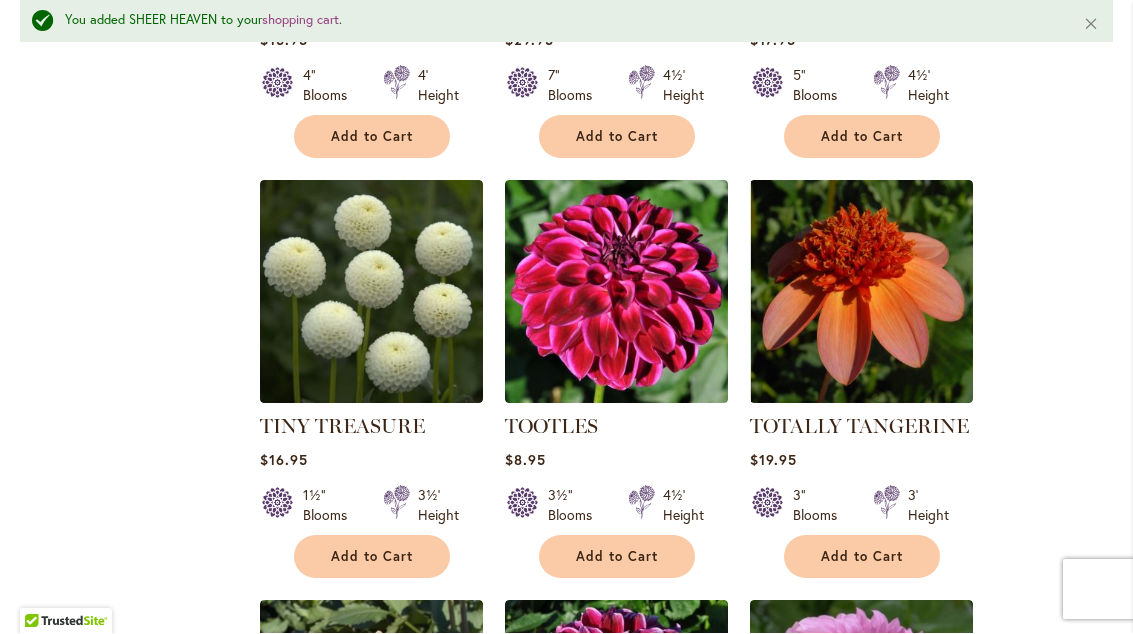 scroll, scrollTop: 7112, scrollLeft: 0, axis: vertical 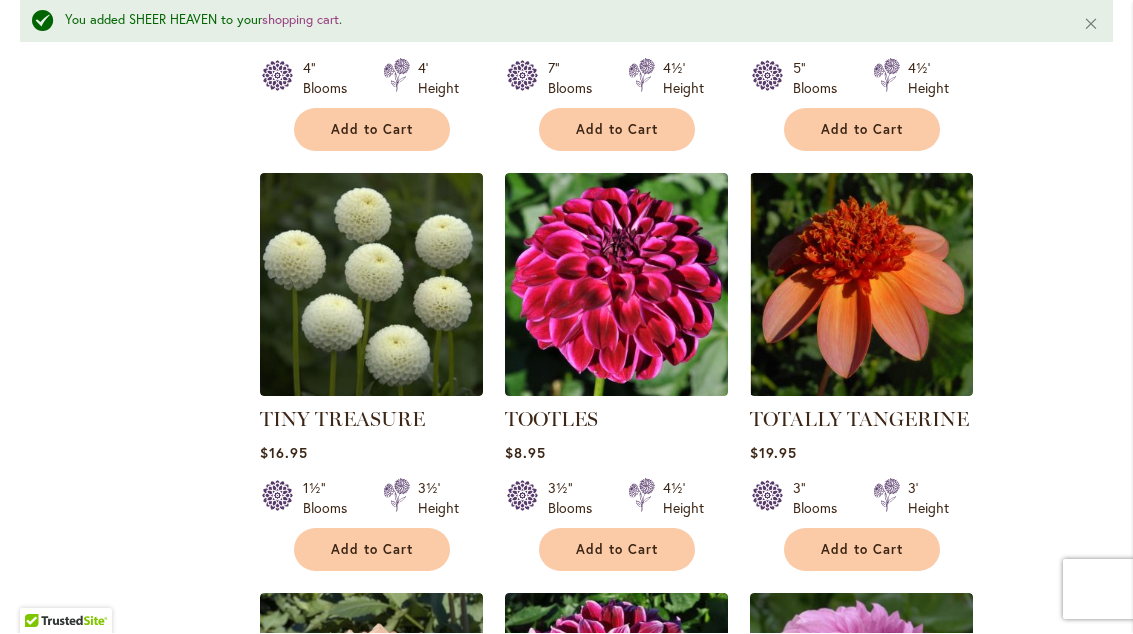 click at bounding box center [371, 285] 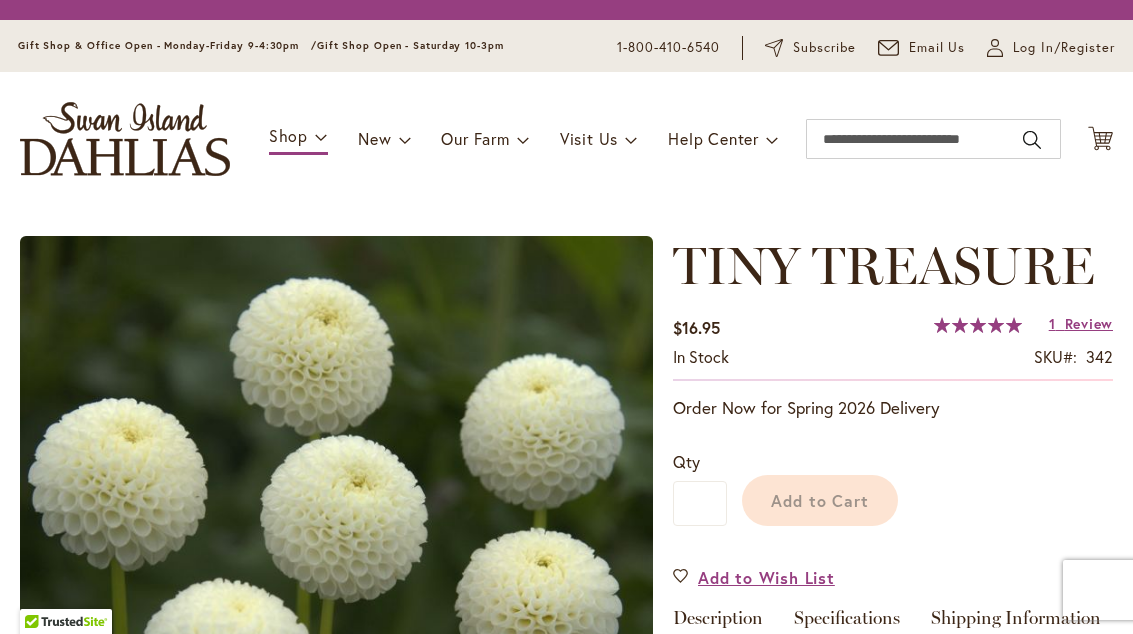 scroll, scrollTop: 0, scrollLeft: 0, axis: both 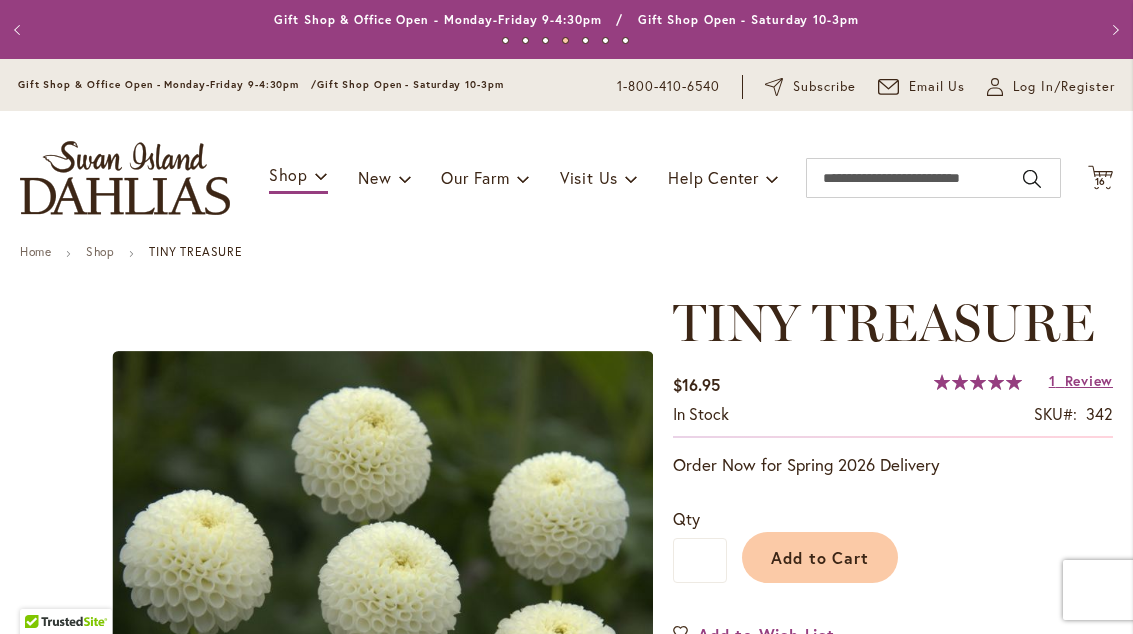 click on "Cart
.cls-1 {
fill: #231f20;
}" 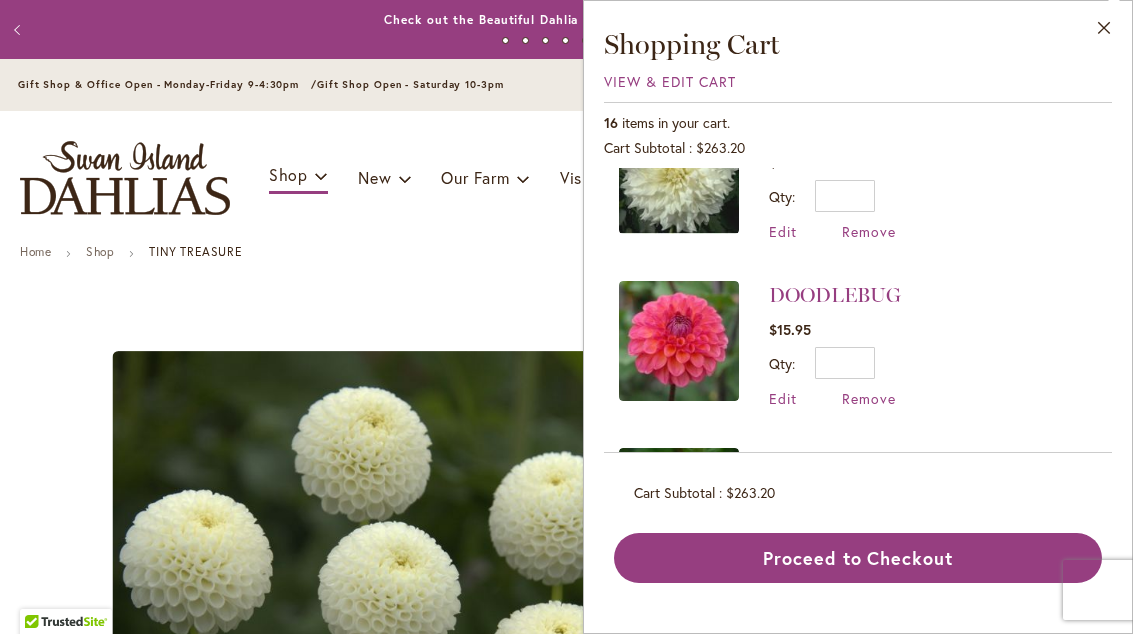 scroll, scrollTop: 1076, scrollLeft: 0, axis: vertical 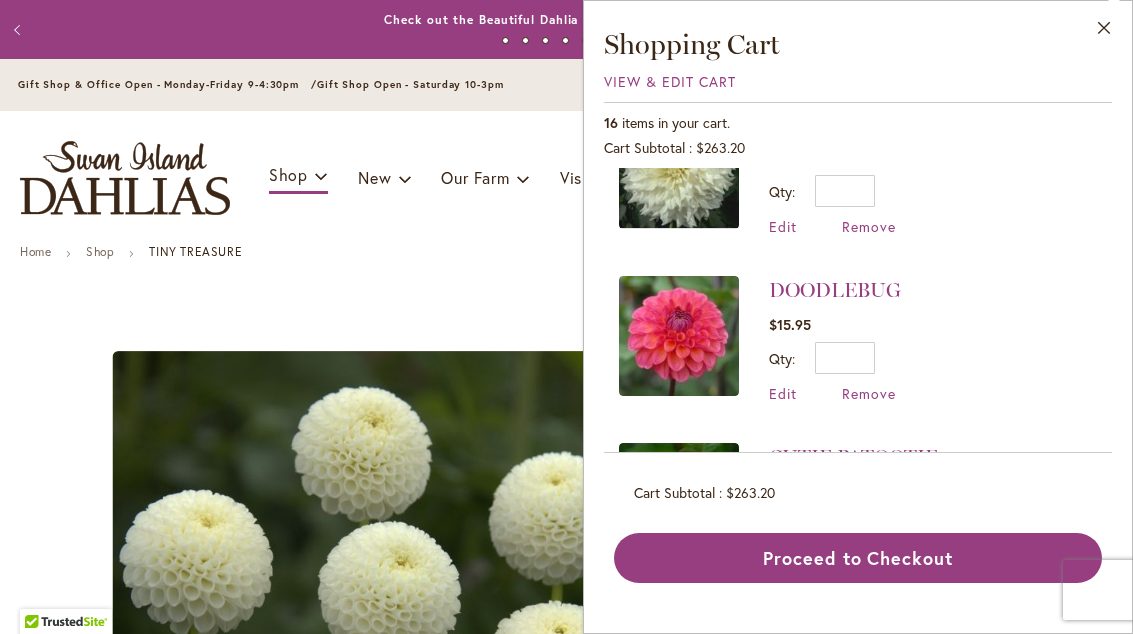 click on "Qty
*
Update" at bounding box center (835, 358) 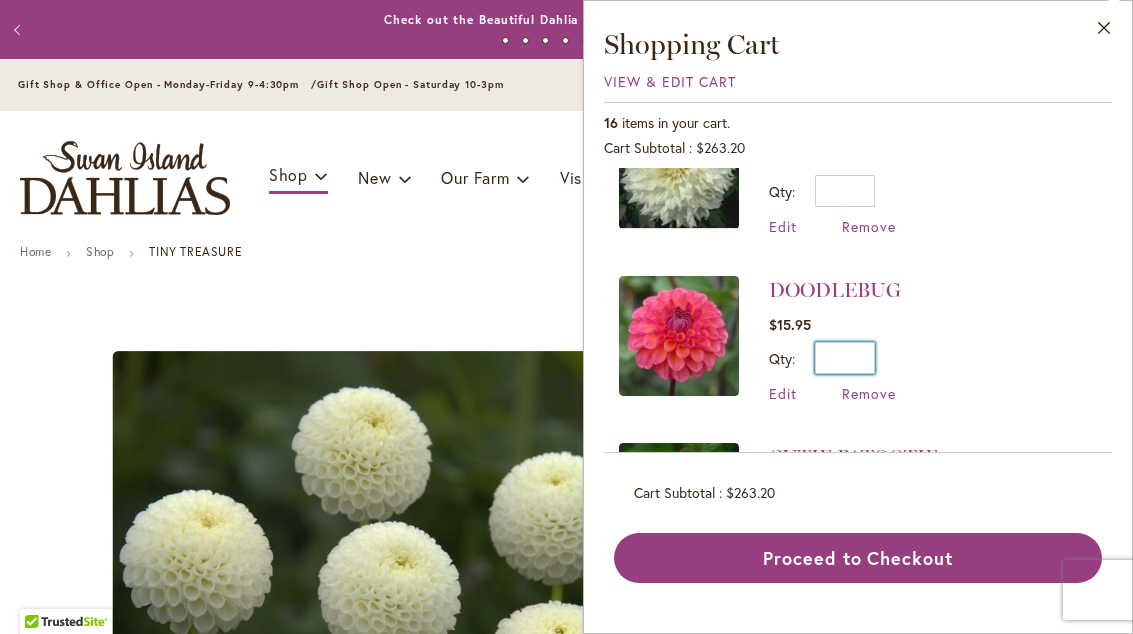 click on "*" at bounding box center [845, 358] 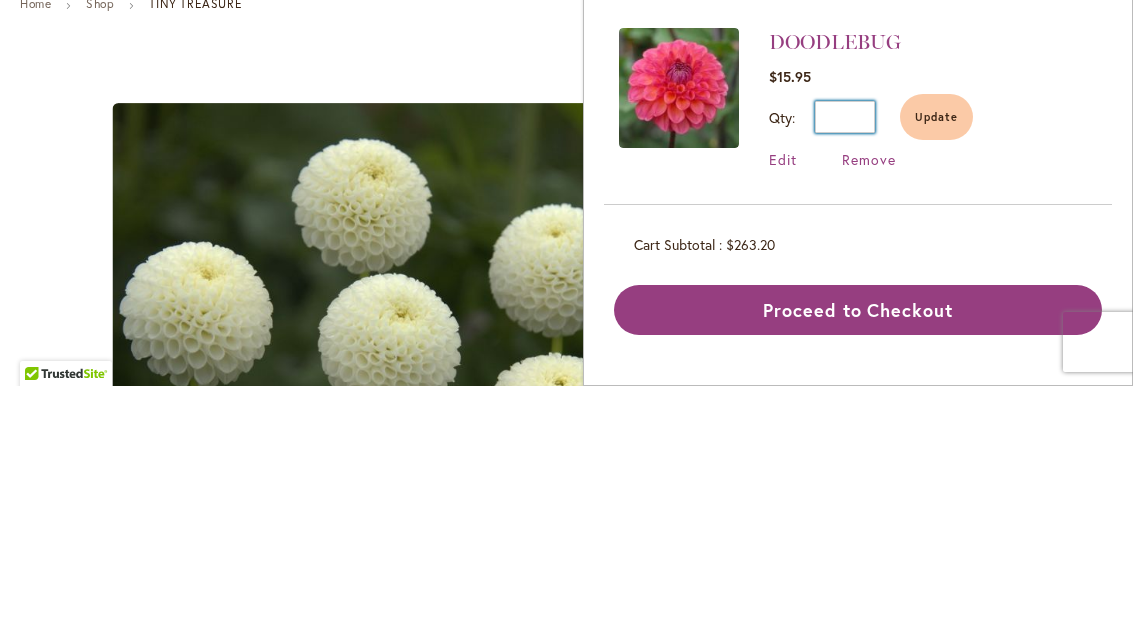type on "*" 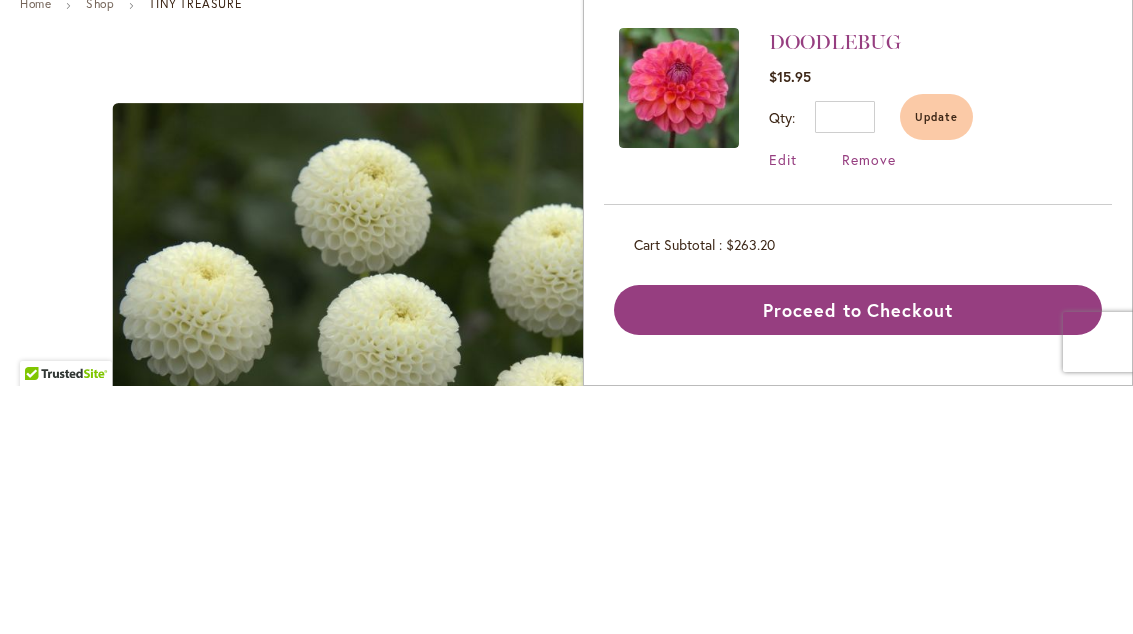 click on "Update" at bounding box center (936, 365) 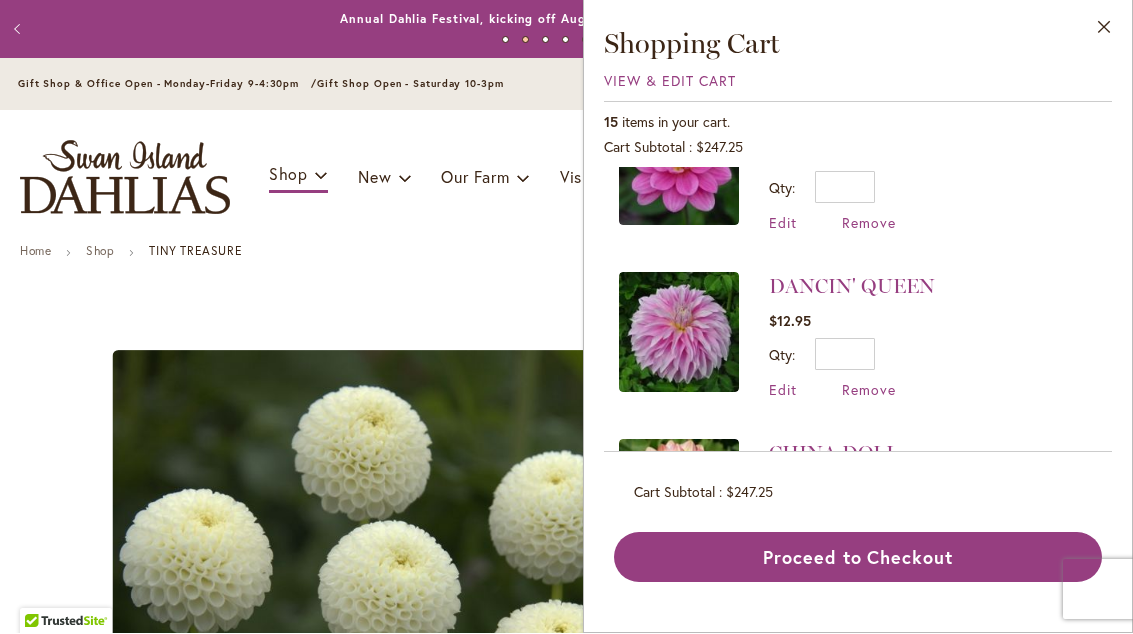 scroll, scrollTop: 1414, scrollLeft: 0, axis: vertical 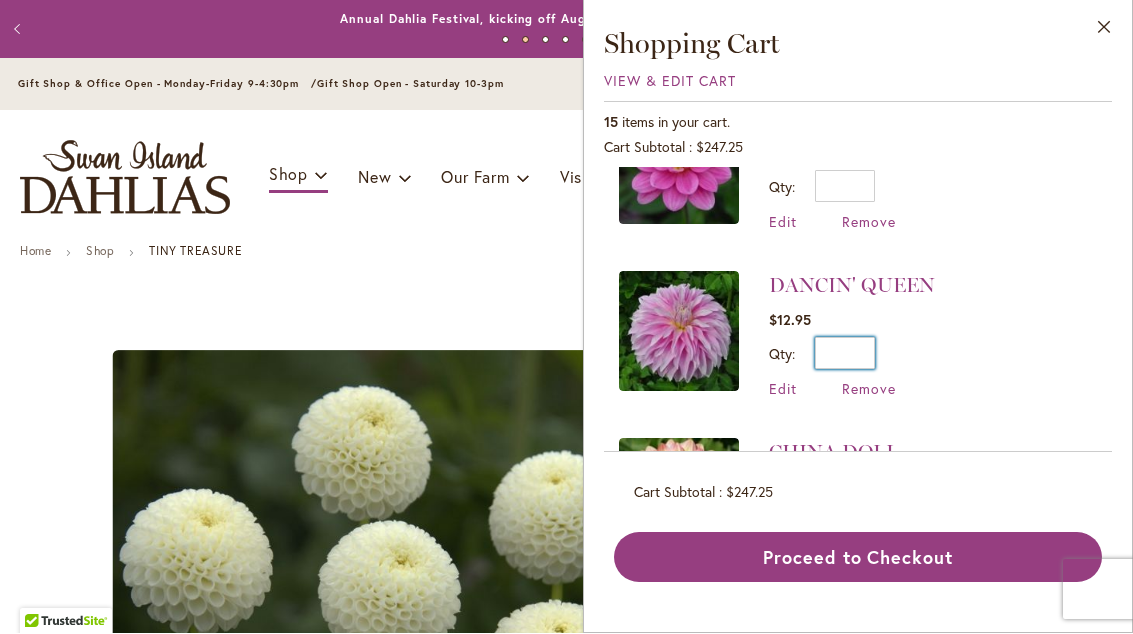 click on "*" at bounding box center (845, 354) 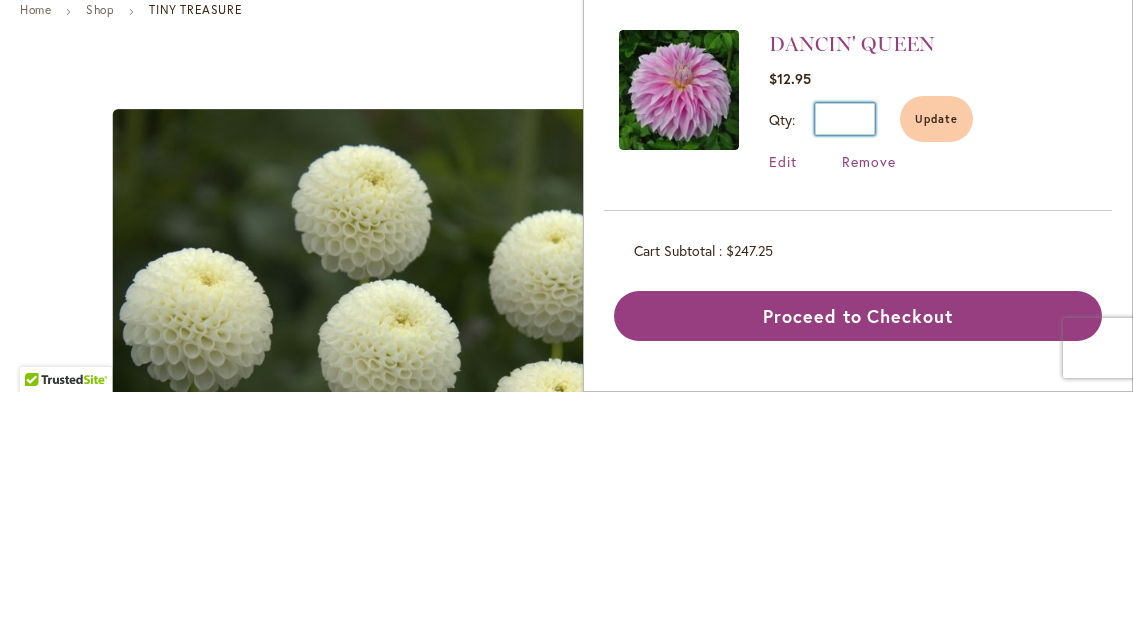 type on "*" 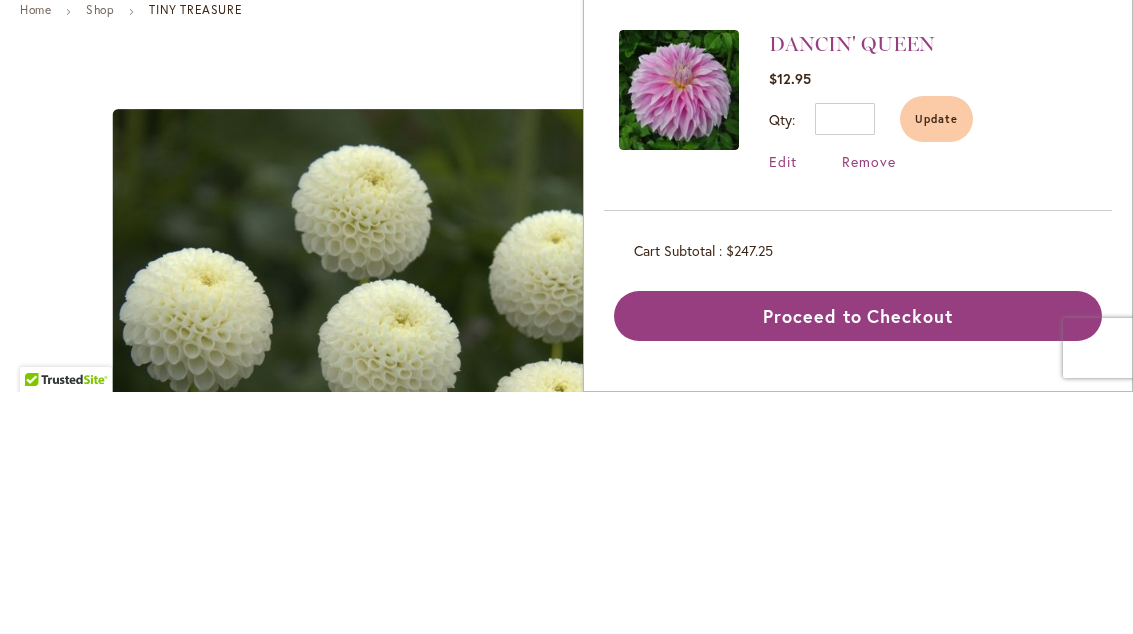 click on "Update" at bounding box center (936, 361) 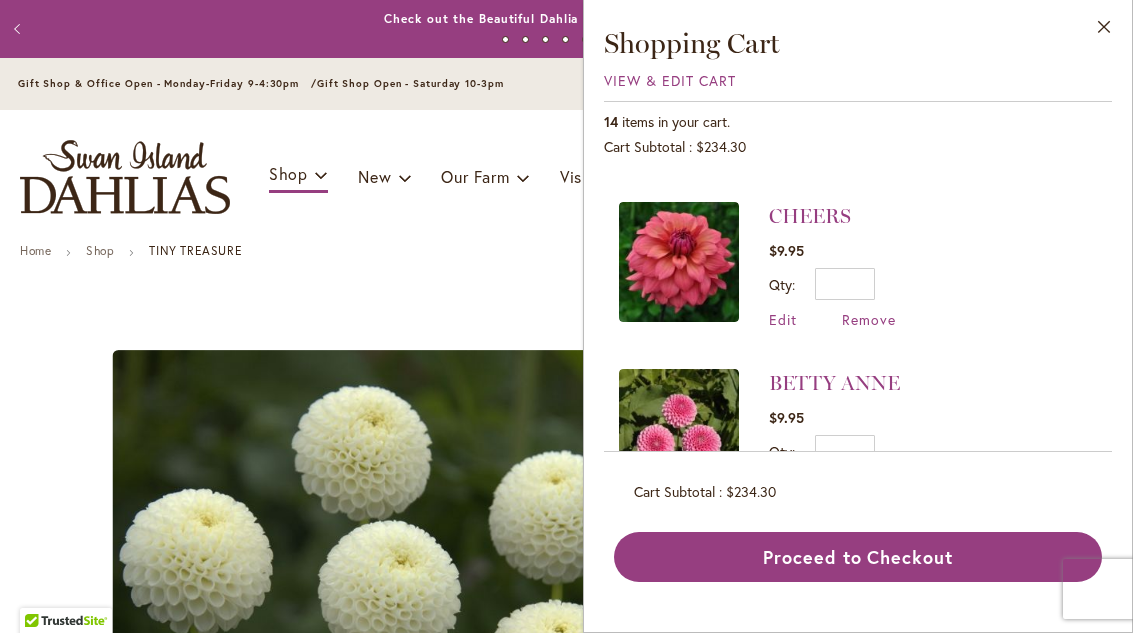 scroll, scrollTop: 1984, scrollLeft: 0, axis: vertical 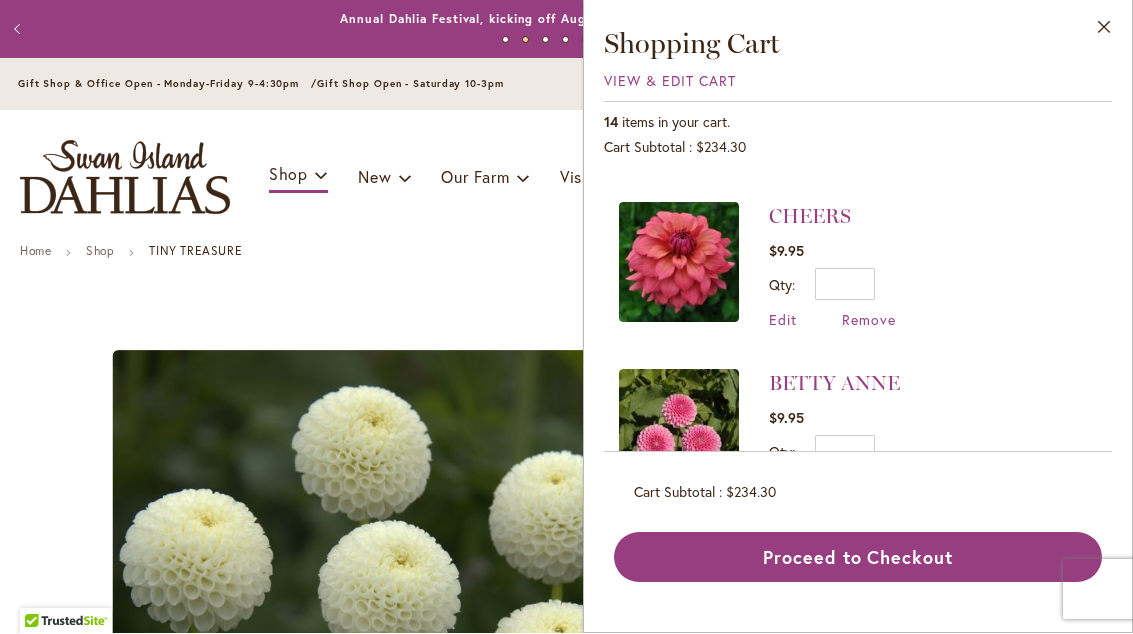 click at bounding box center [336, 622] 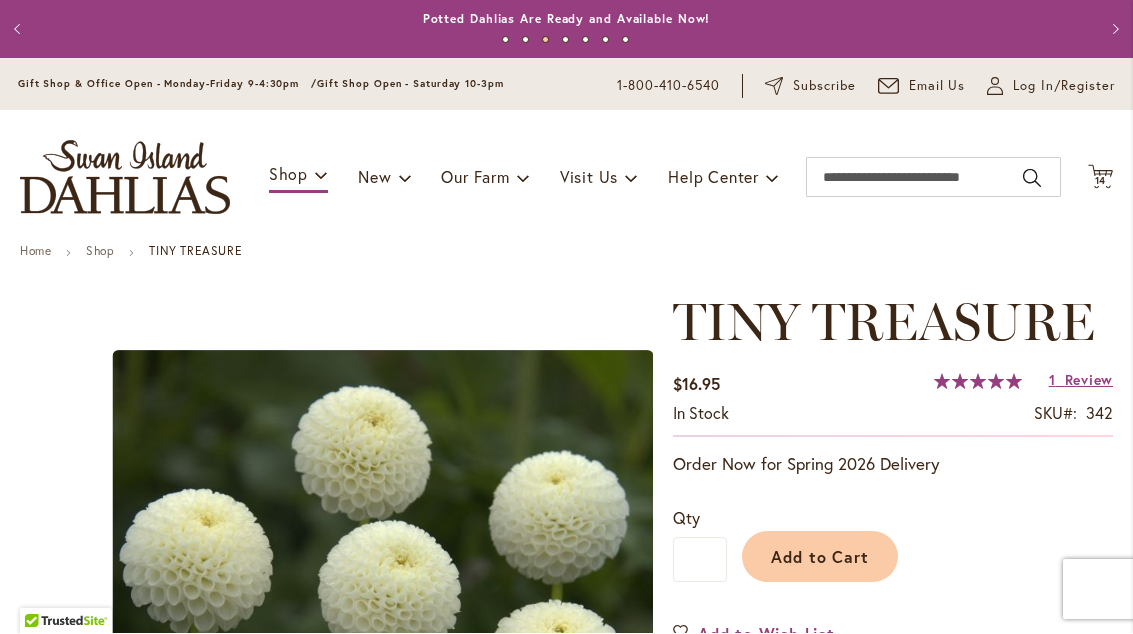 click on "Review" at bounding box center [1089, 380] 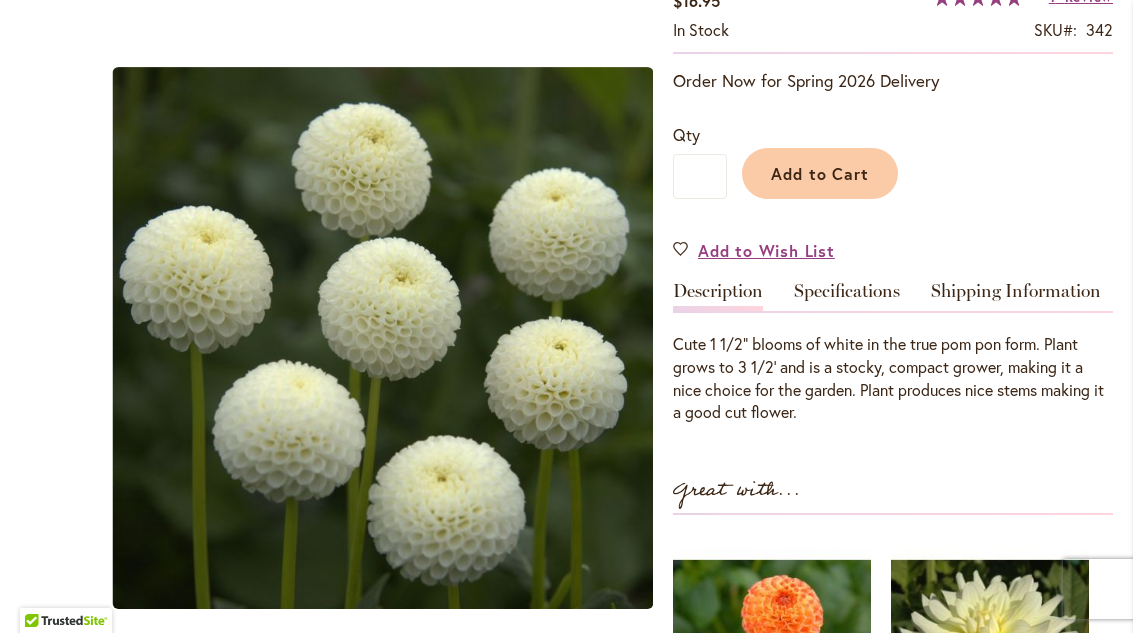scroll, scrollTop: 299, scrollLeft: 0, axis: vertical 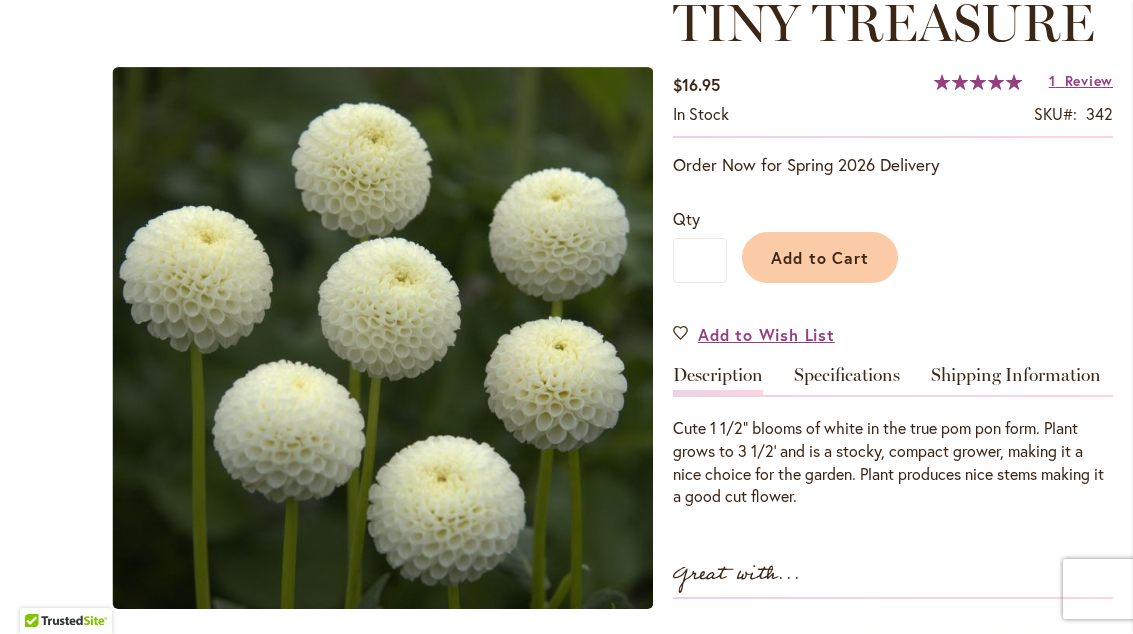 click on "Add to Cart" at bounding box center (820, 258) 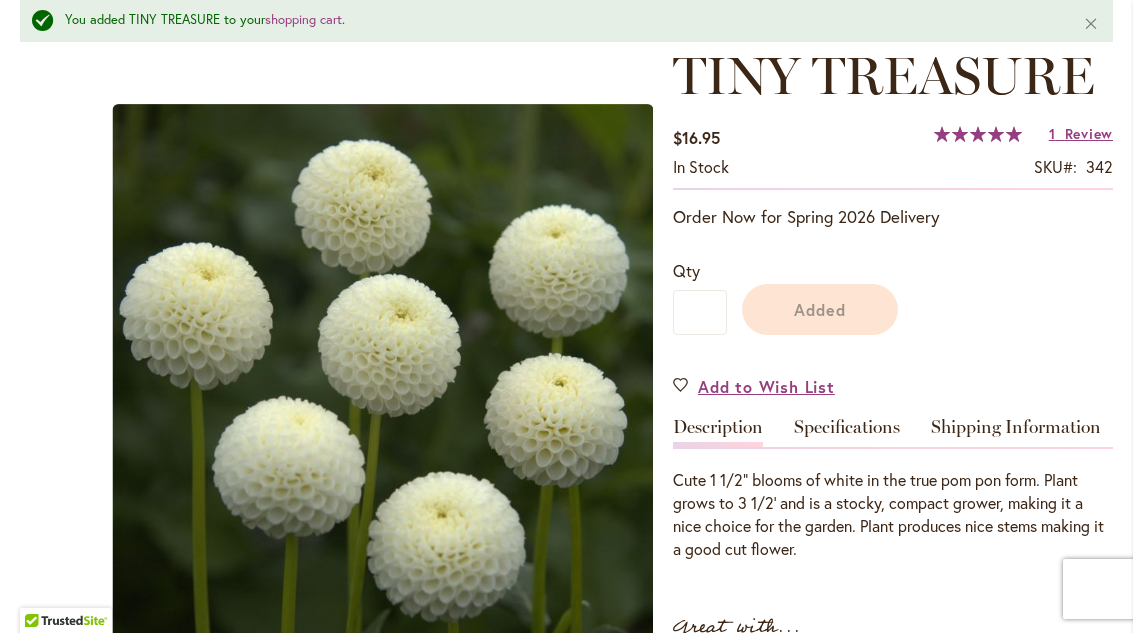 scroll, scrollTop: 0, scrollLeft: 0, axis: both 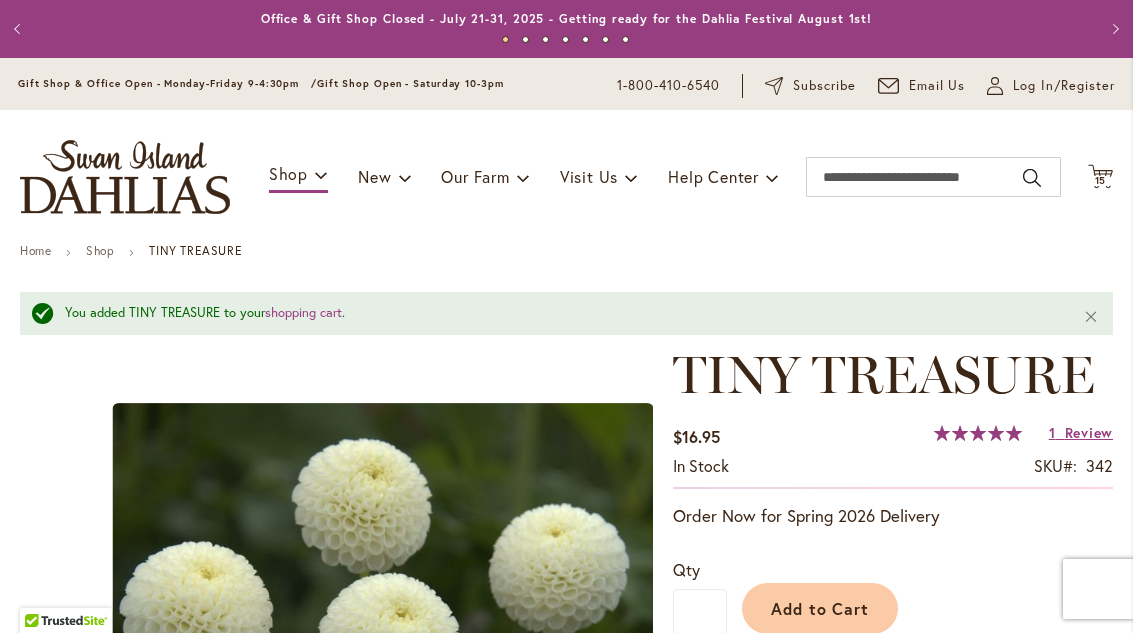 click on "15
15
items" at bounding box center [1101, 182] 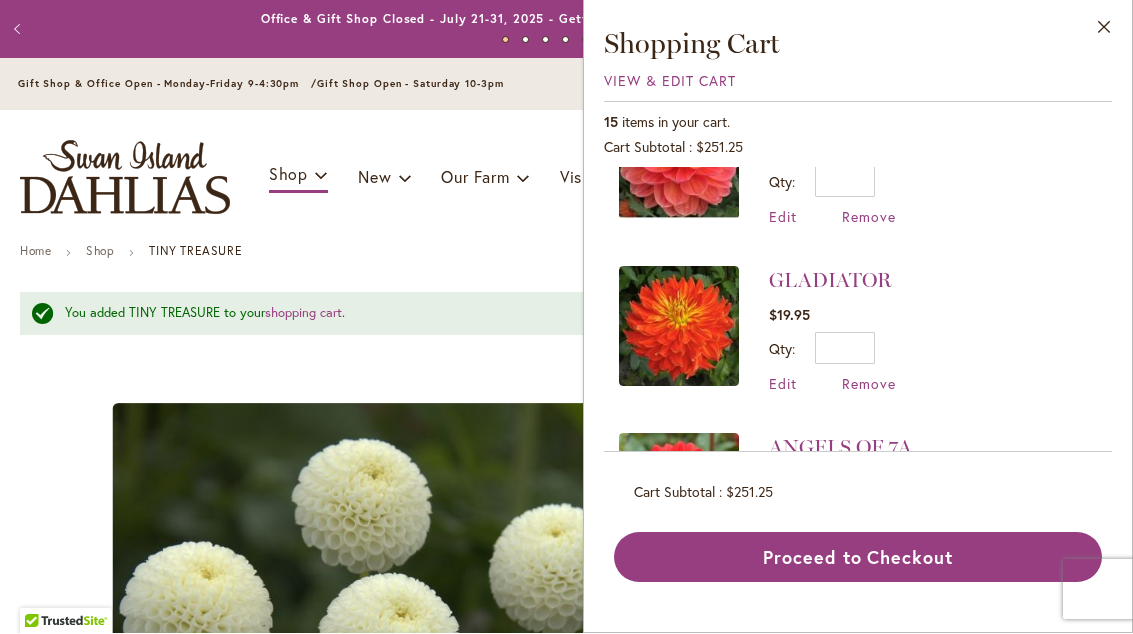 scroll, scrollTop: 721, scrollLeft: 0, axis: vertical 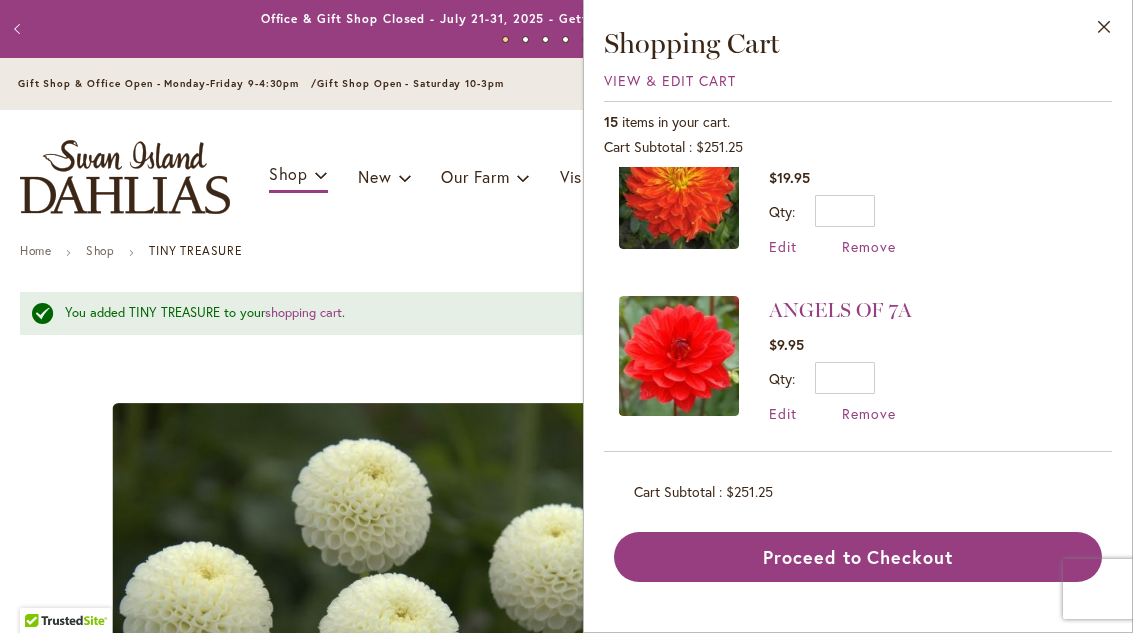 click on "Proceed to Checkout" at bounding box center [858, 558] 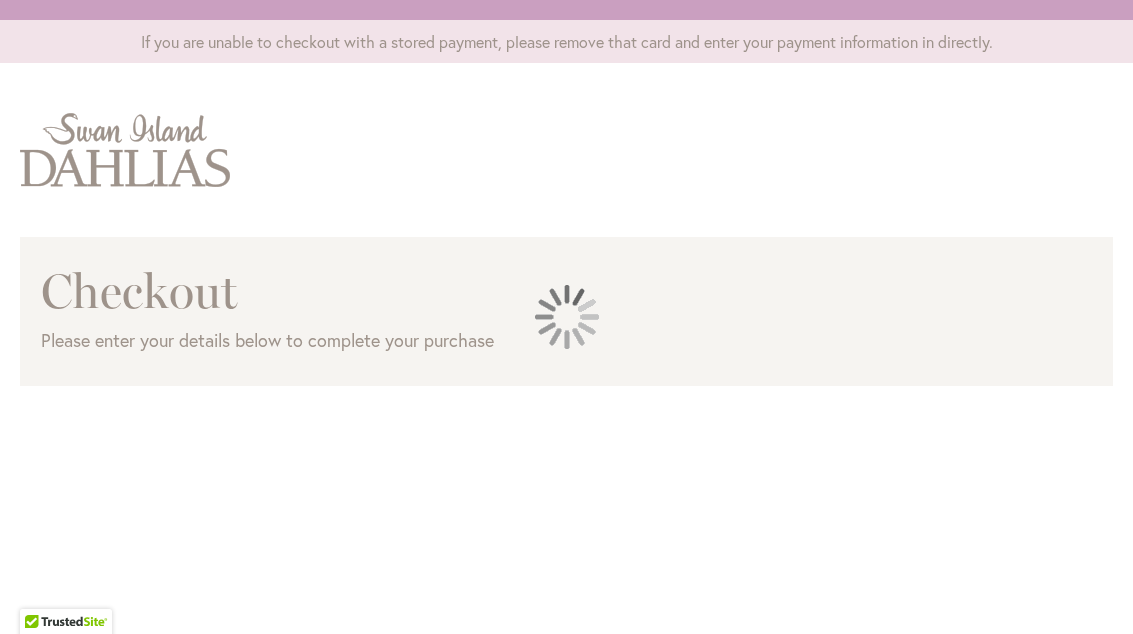 scroll, scrollTop: 0, scrollLeft: 0, axis: both 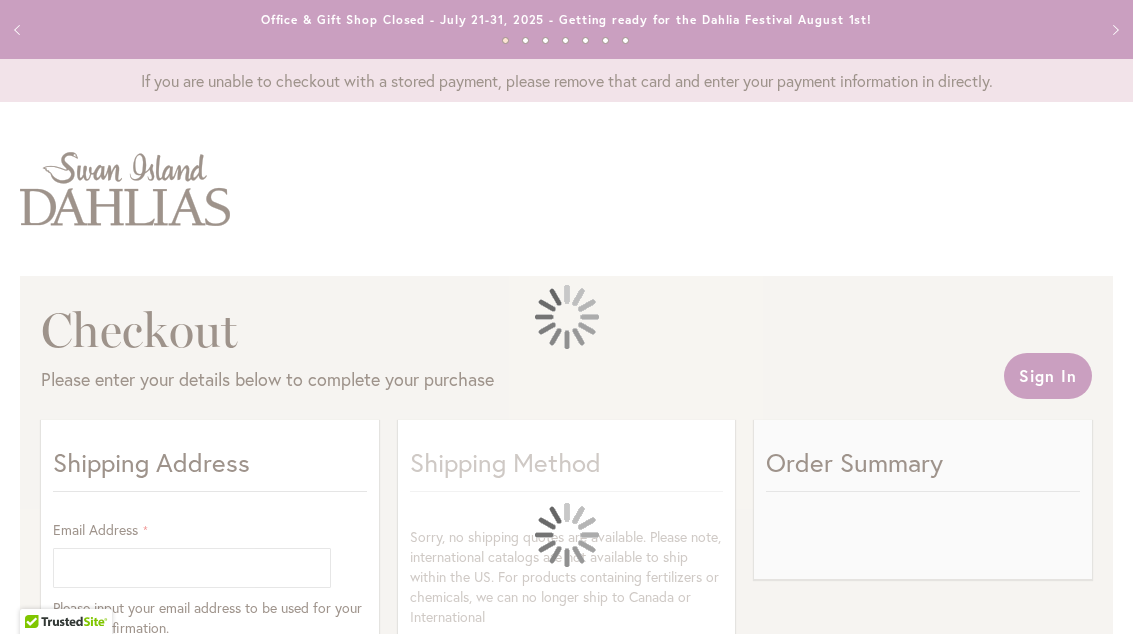 select on "**" 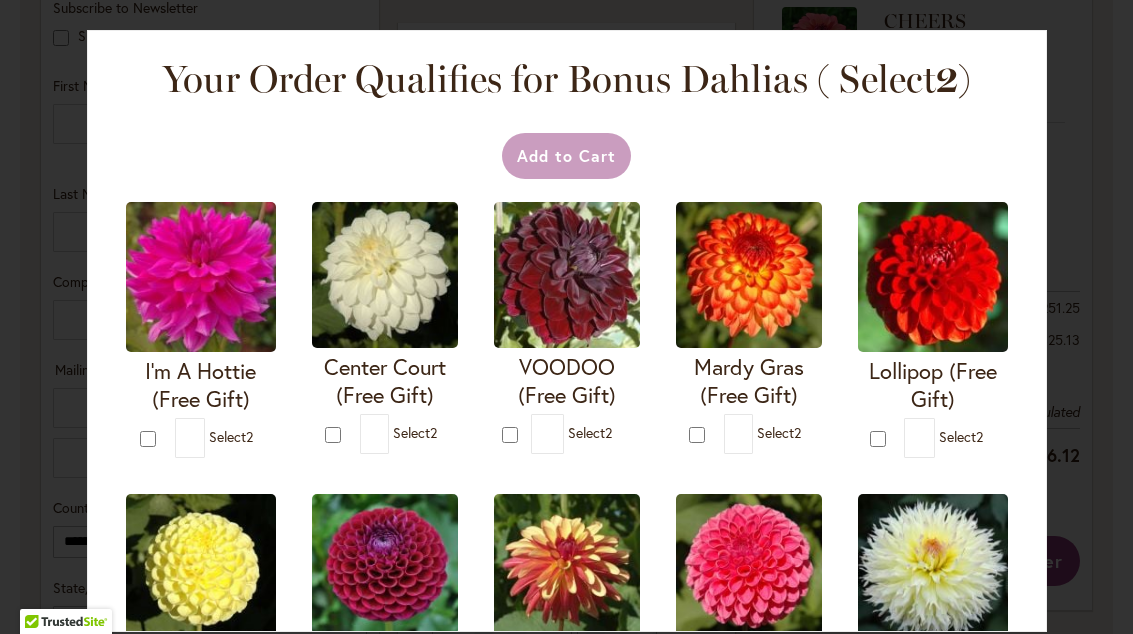 scroll, scrollTop: 702, scrollLeft: 0, axis: vertical 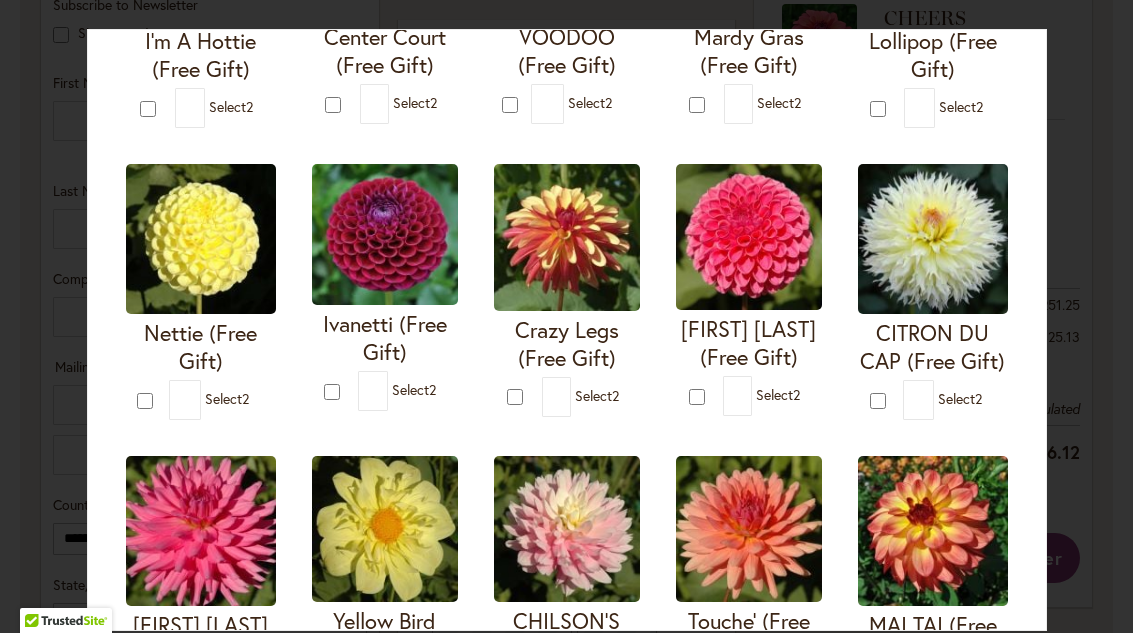 click at bounding box center (880, 401) 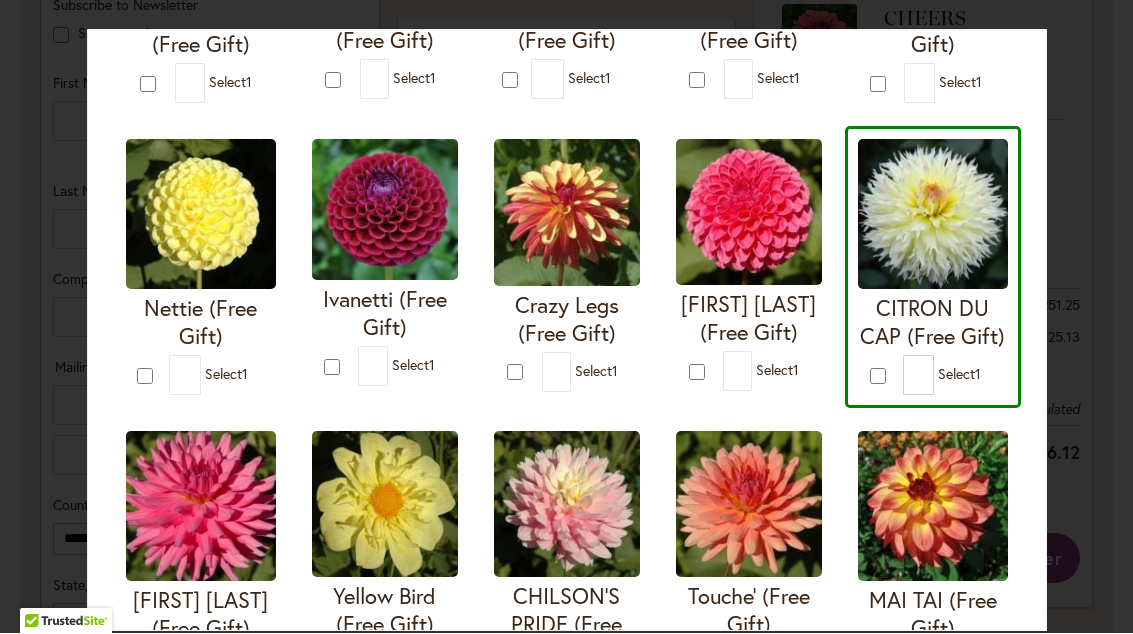 scroll, scrollTop: 351, scrollLeft: 0, axis: vertical 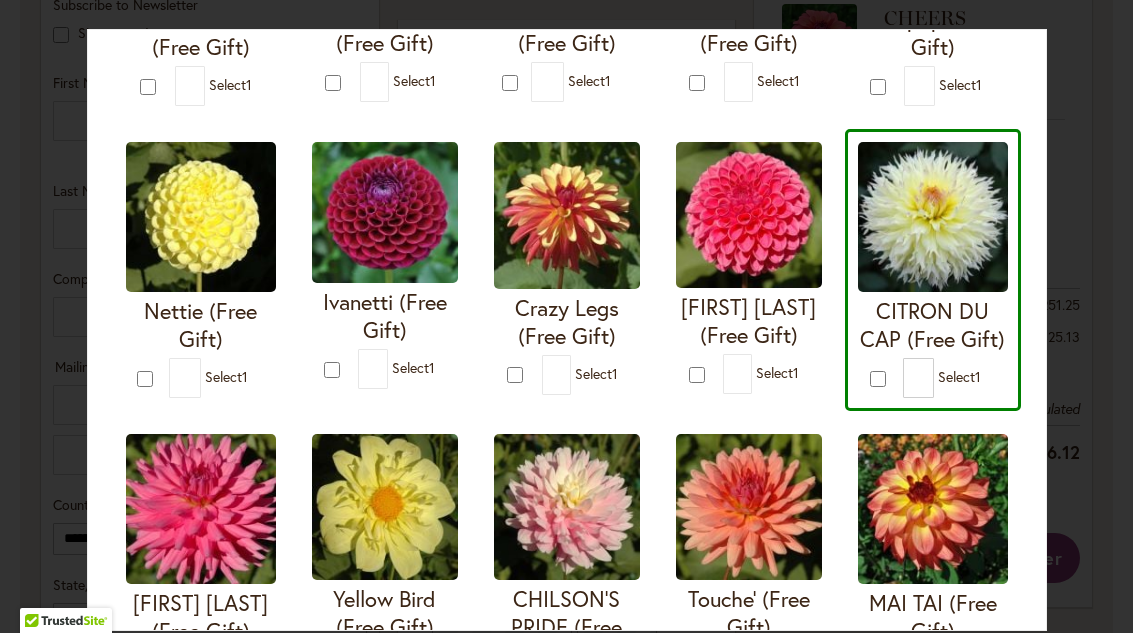 type on "*" 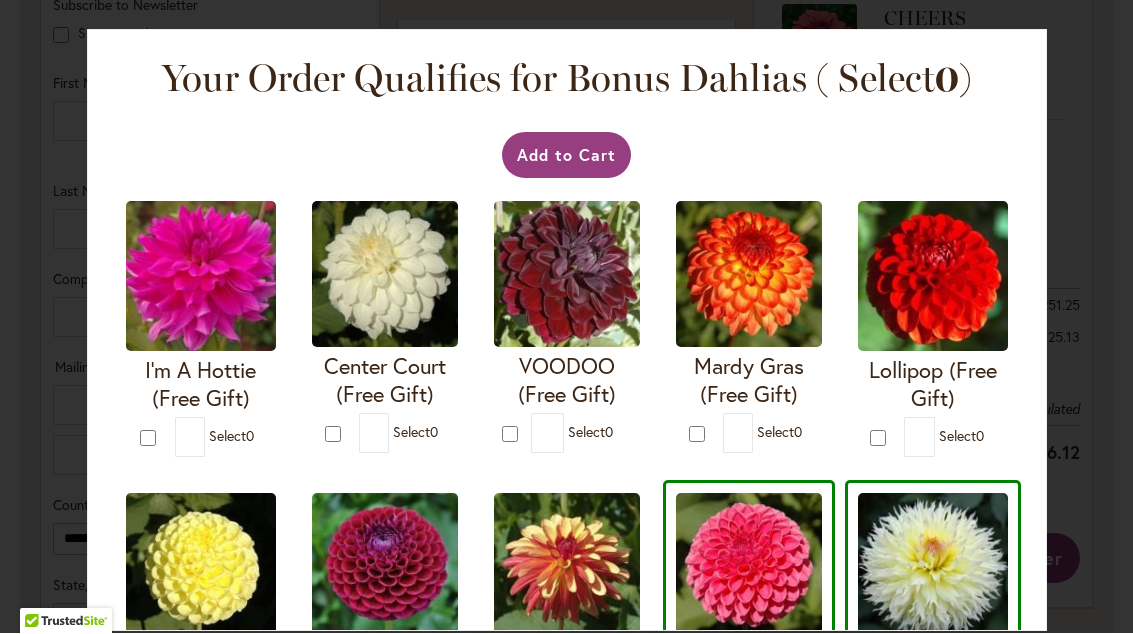 scroll, scrollTop: 0, scrollLeft: 0, axis: both 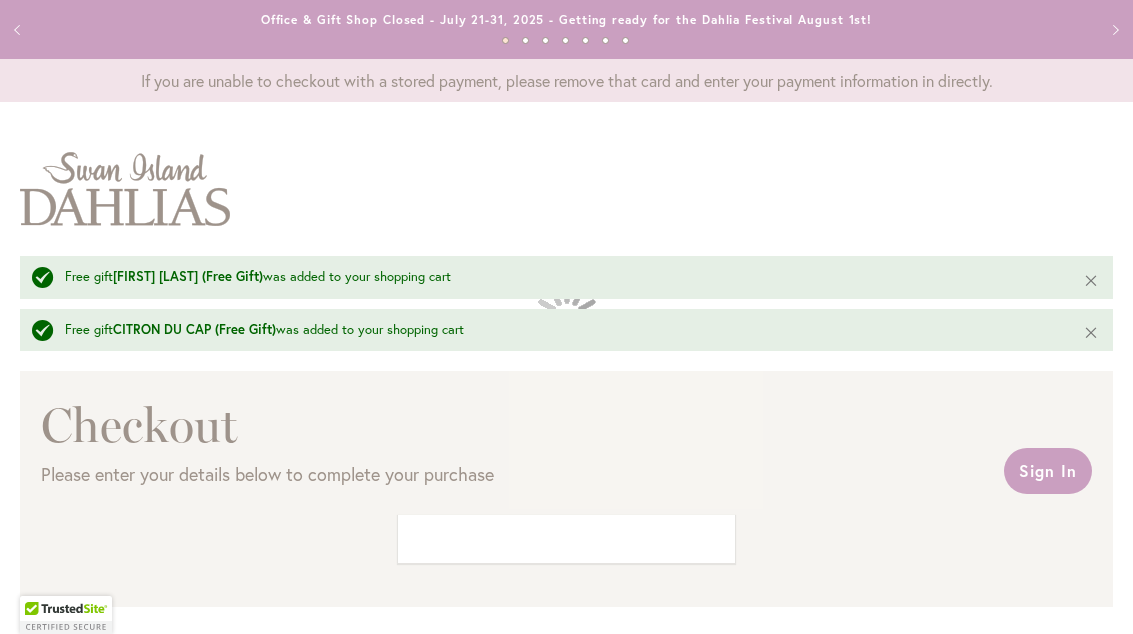 select on "**" 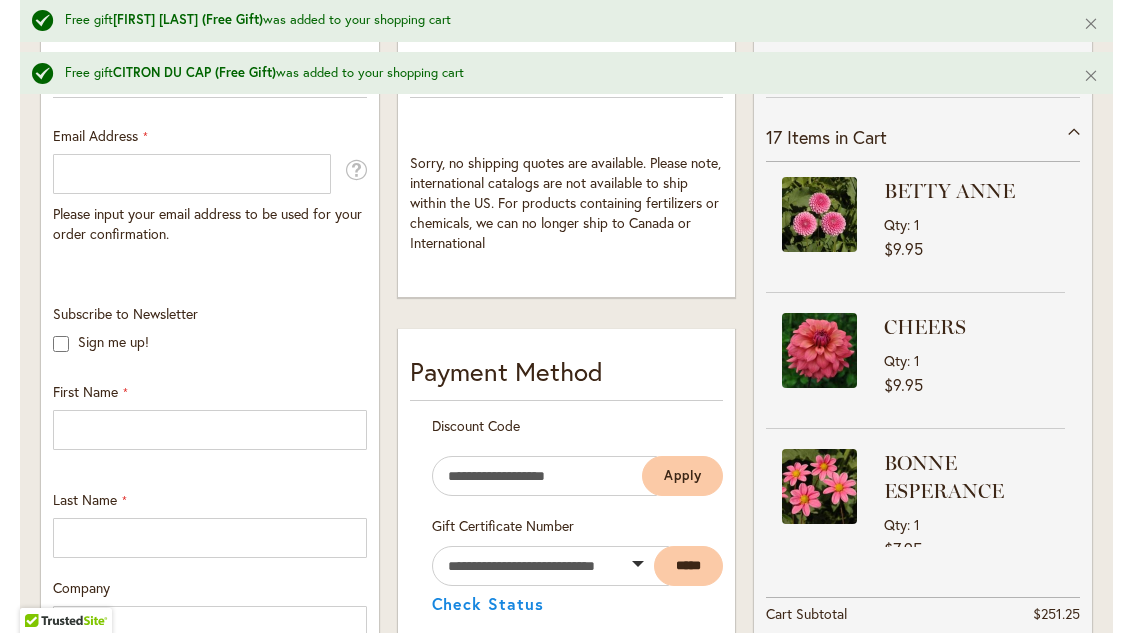 scroll, scrollTop: 489, scrollLeft: 0, axis: vertical 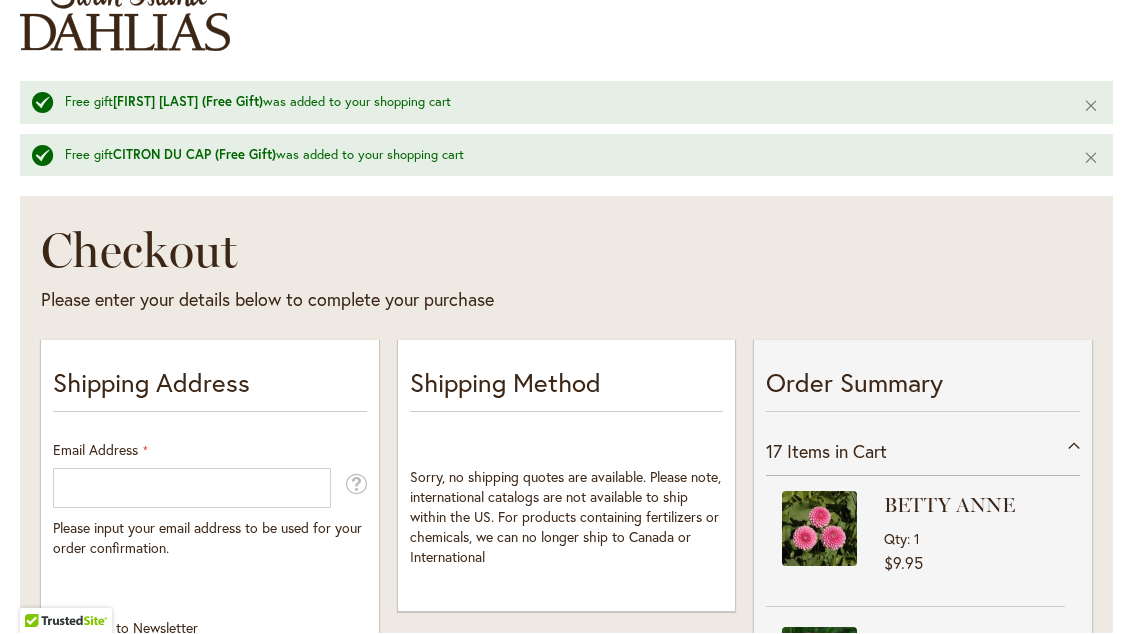 click on "17
Items in Cart" at bounding box center [923, 452] 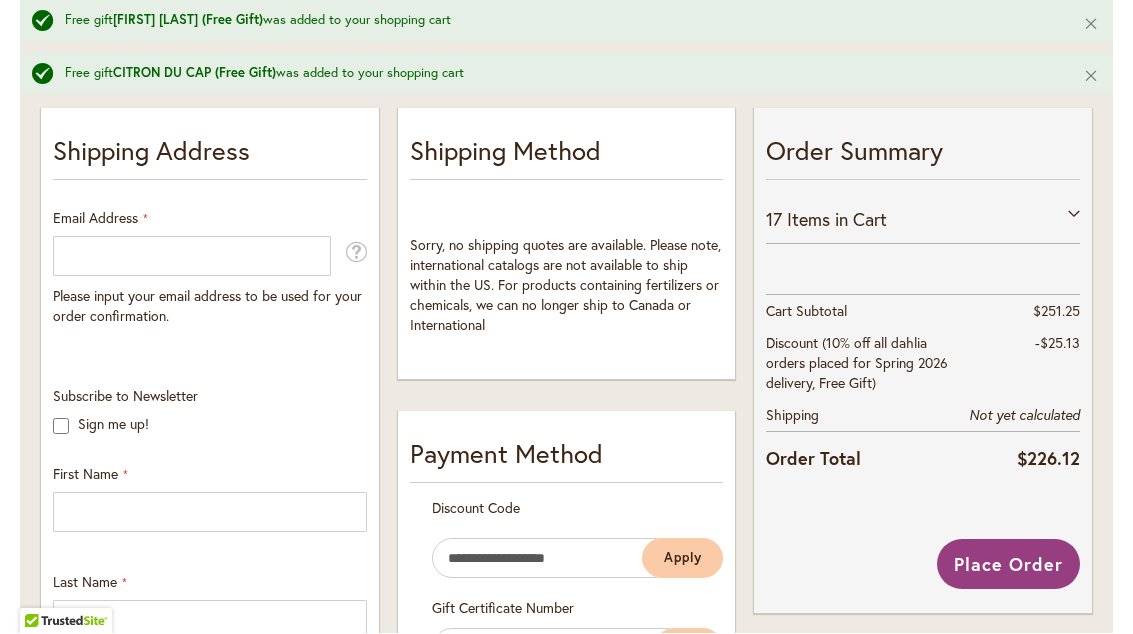 scroll, scrollTop: 409, scrollLeft: 0, axis: vertical 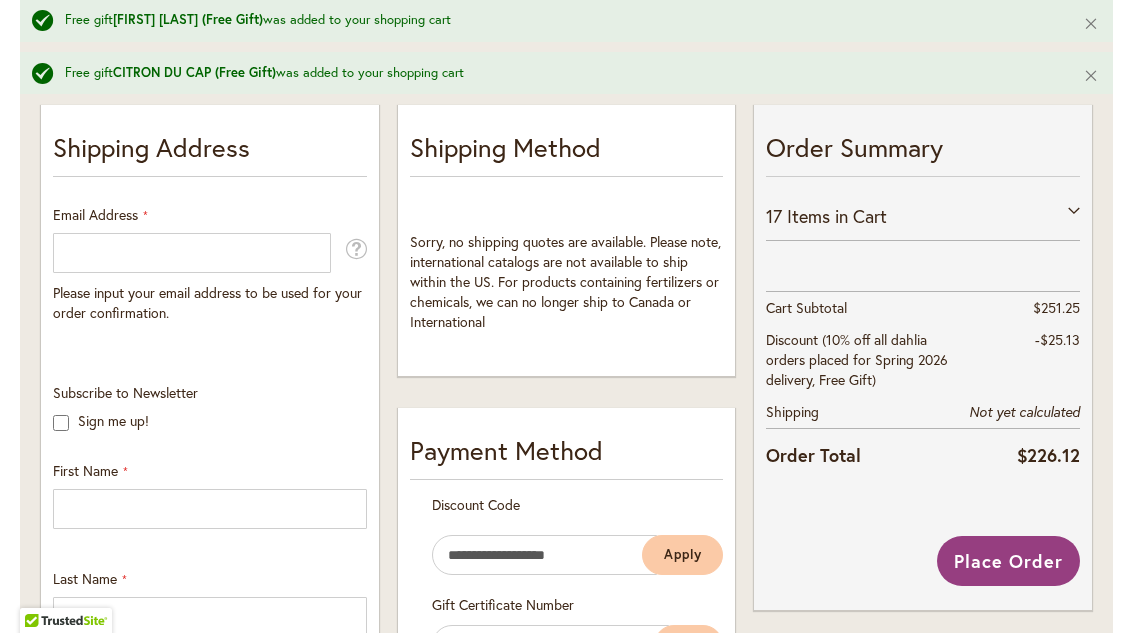 click on "Items in Cart" at bounding box center (837, 217) 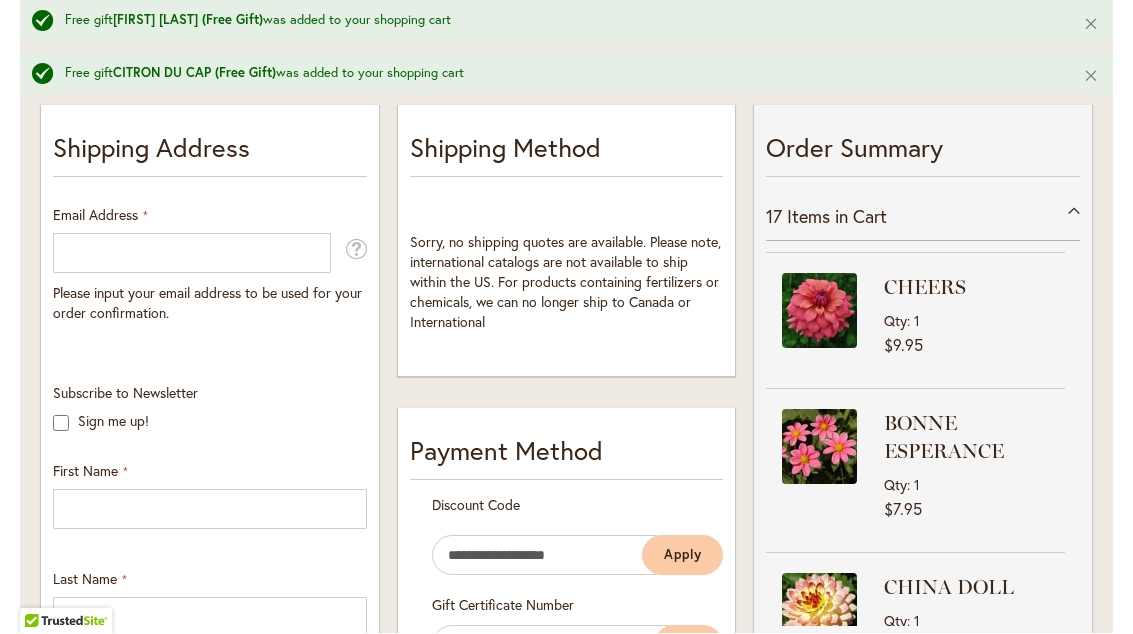 scroll, scrollTop: 120, scrollLeft: 0, axis: vertical 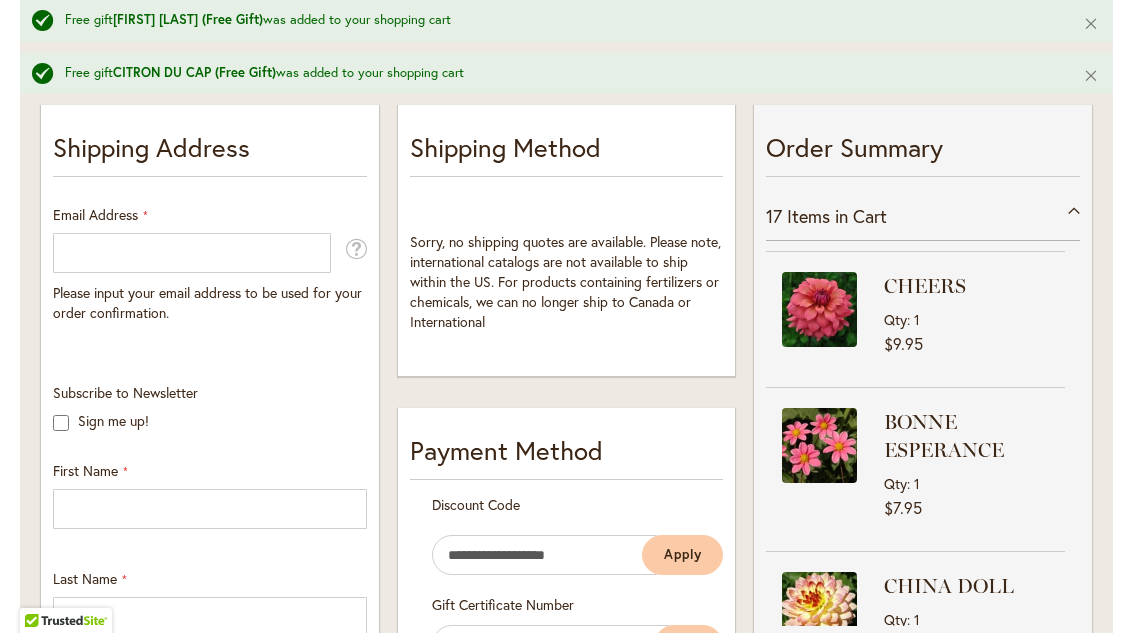 click on "BONNE ESPERANCE" at bounding box center [972, 437] 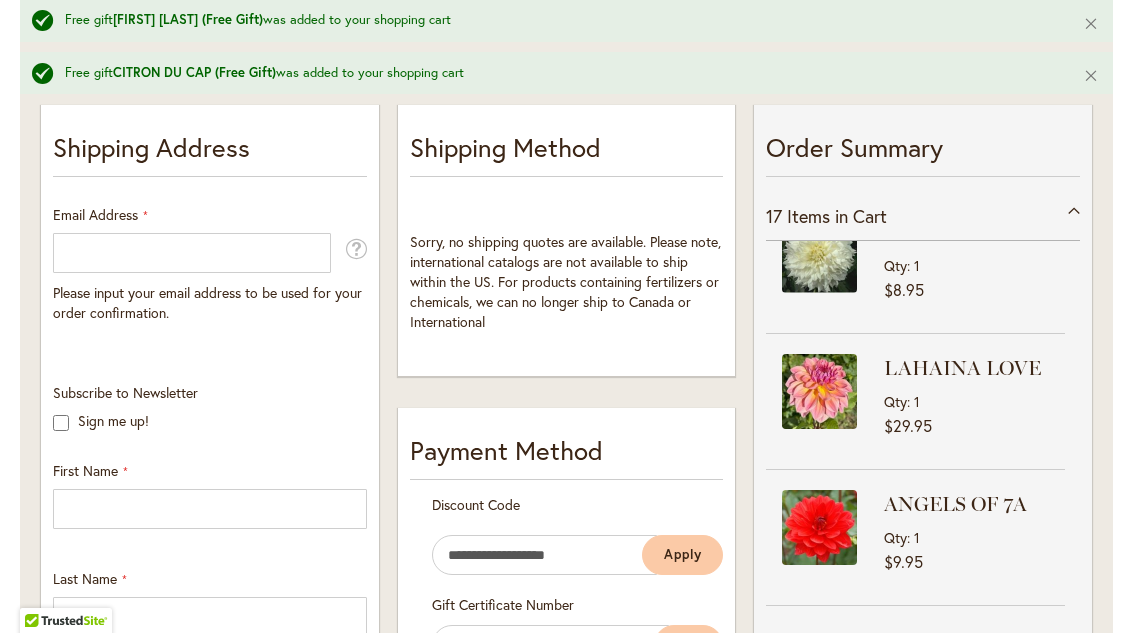 scroll, scrollTop: 1017, scrollLeft: 0, axis: vertical 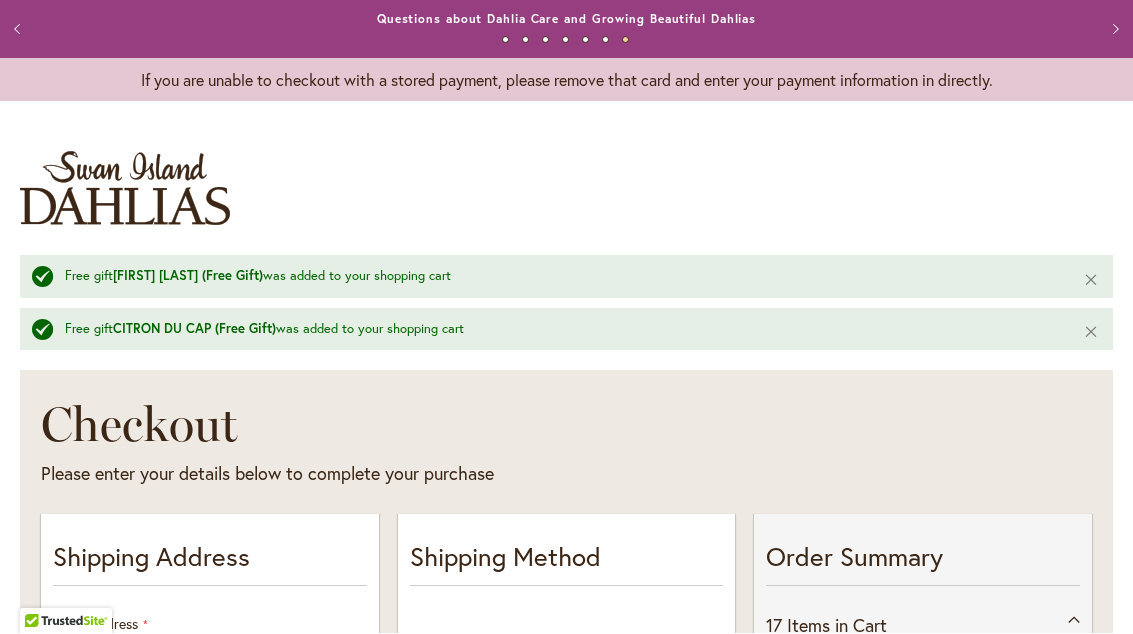 click on "Previous" at bounding box center (20, 30) 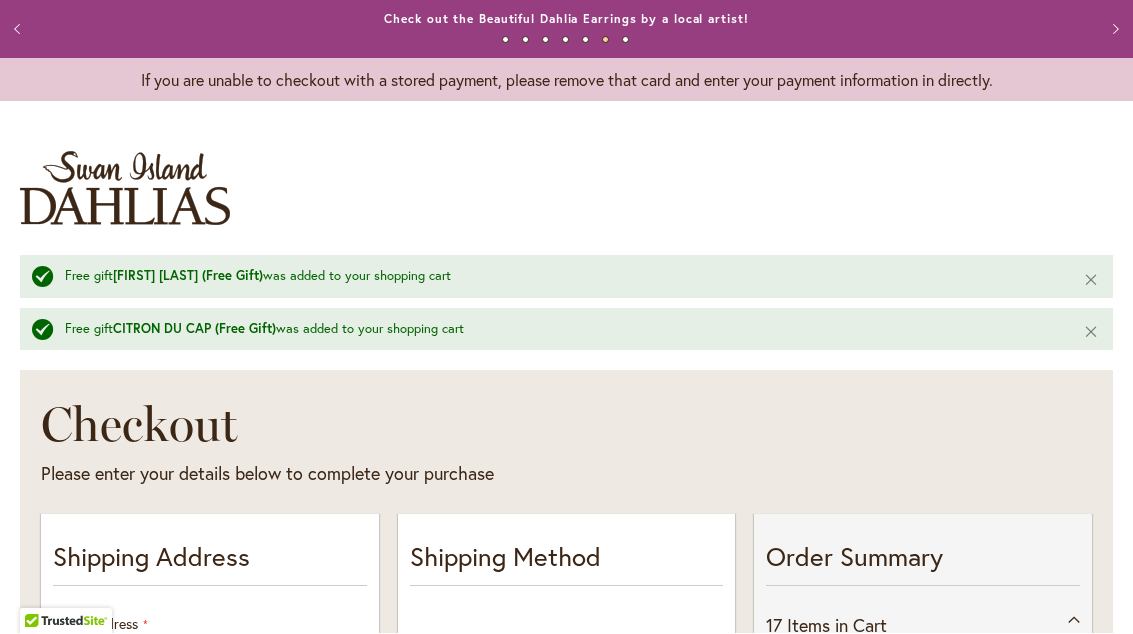 click on "Previous" at bounding box center [20, 30] 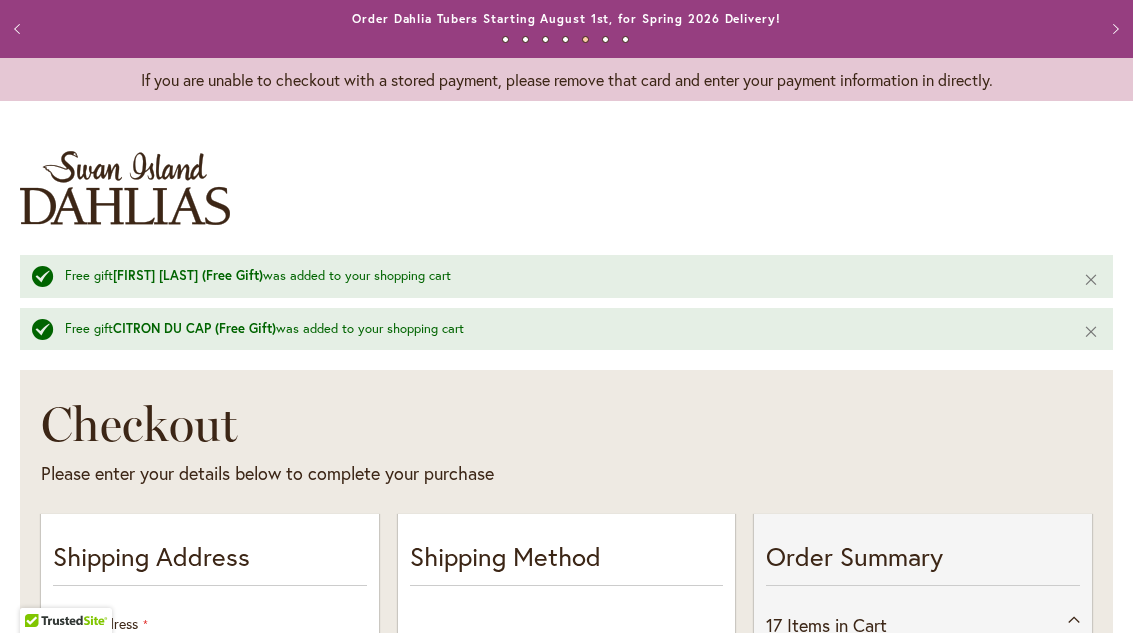 click on "Next" at bounding box center [1113, 30] 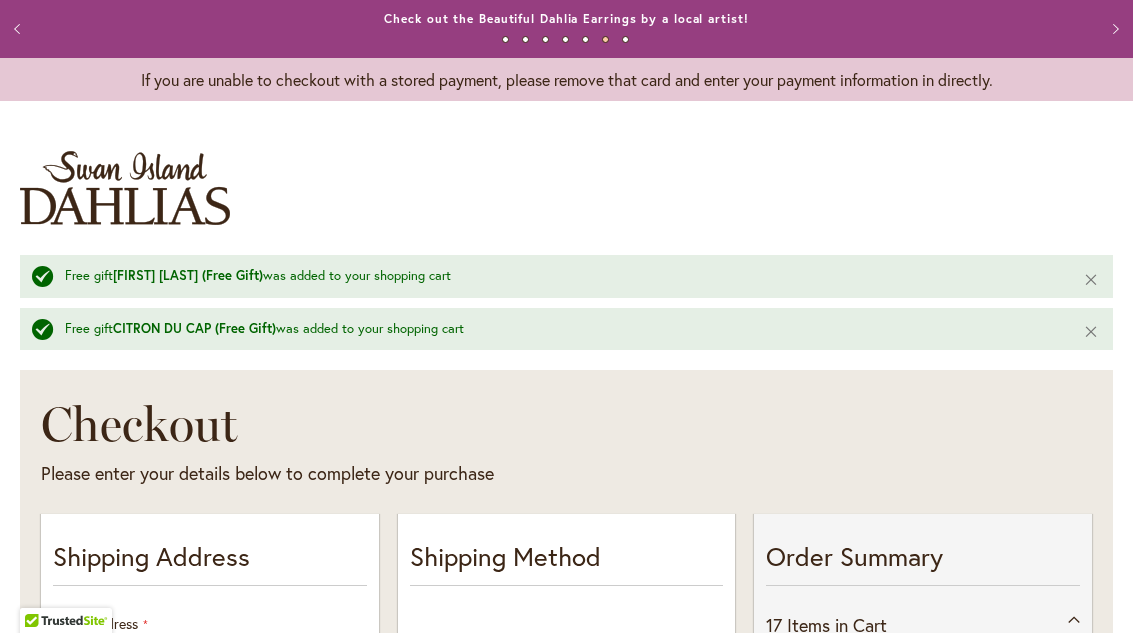 click on "Previous" at bounding box center (20, 30) 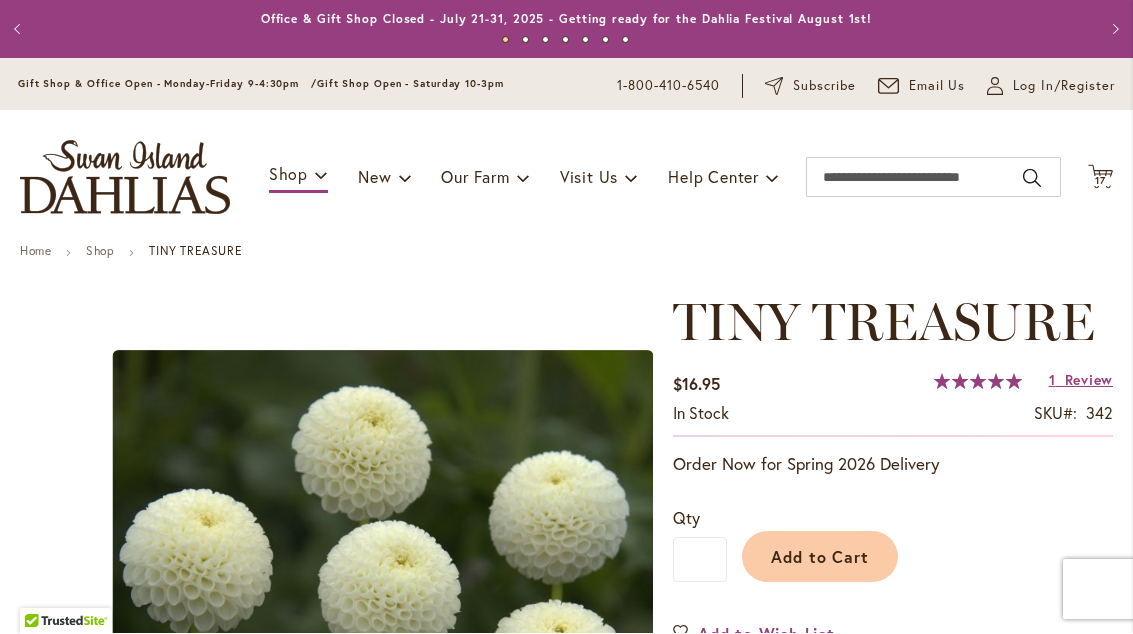 scroll, scrollTop: 1, scrollLeft: 0, axis: vertical 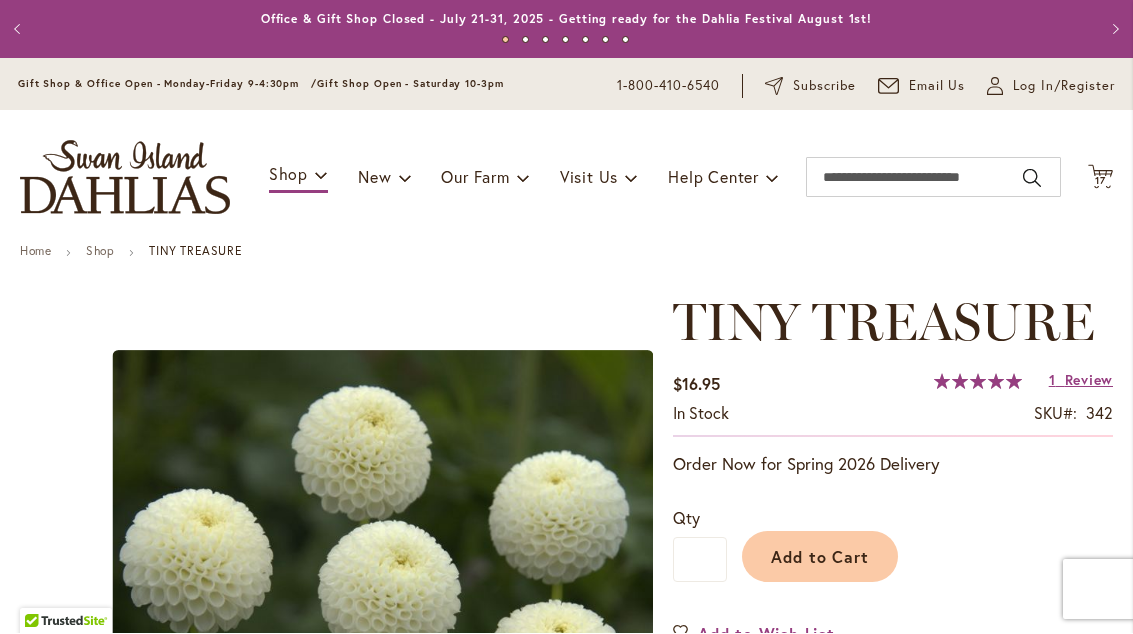 click on "Cart
.cls-1 {
fill: #231f20;
}" 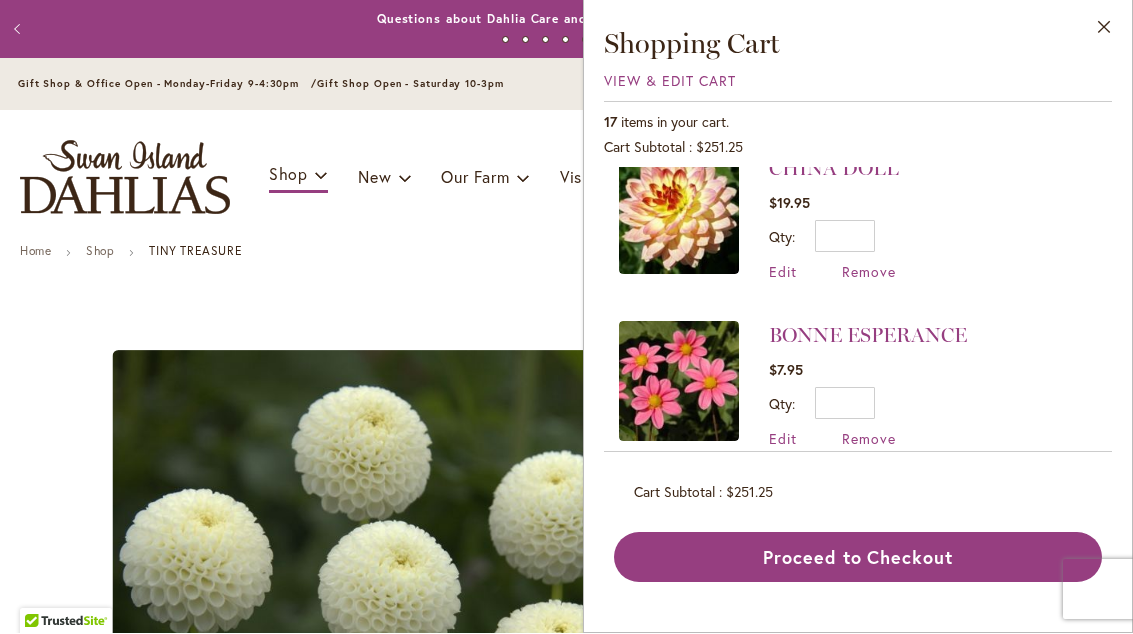 scroll, scrollTop: 2201, scrollLeft: 0, axis: vertical 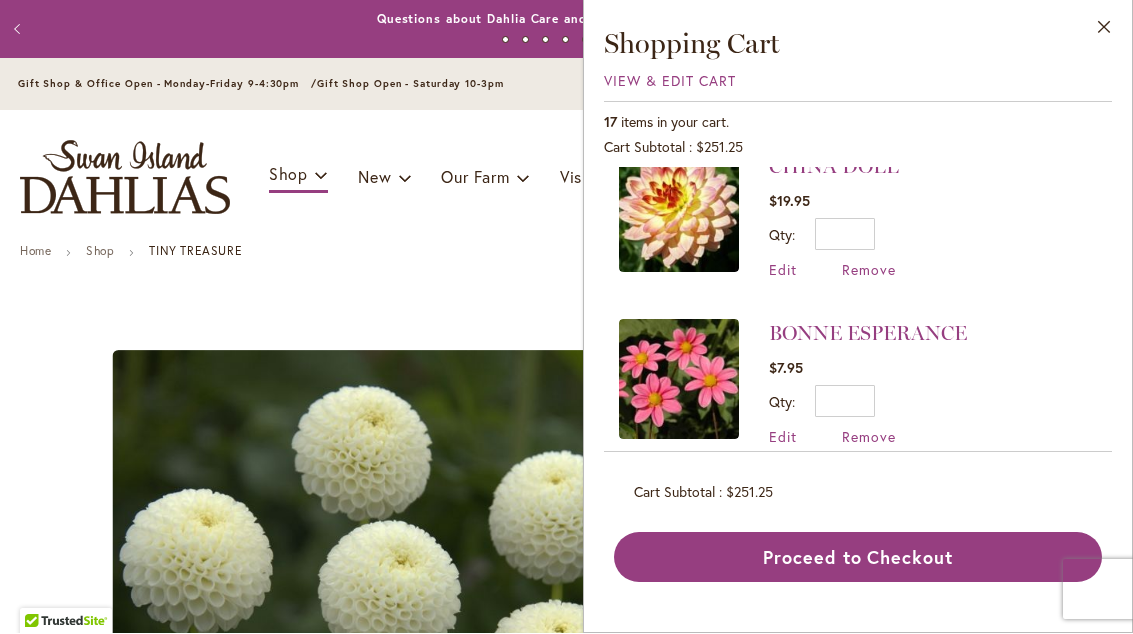 click on "Remove" at bounding box center [869, 437] 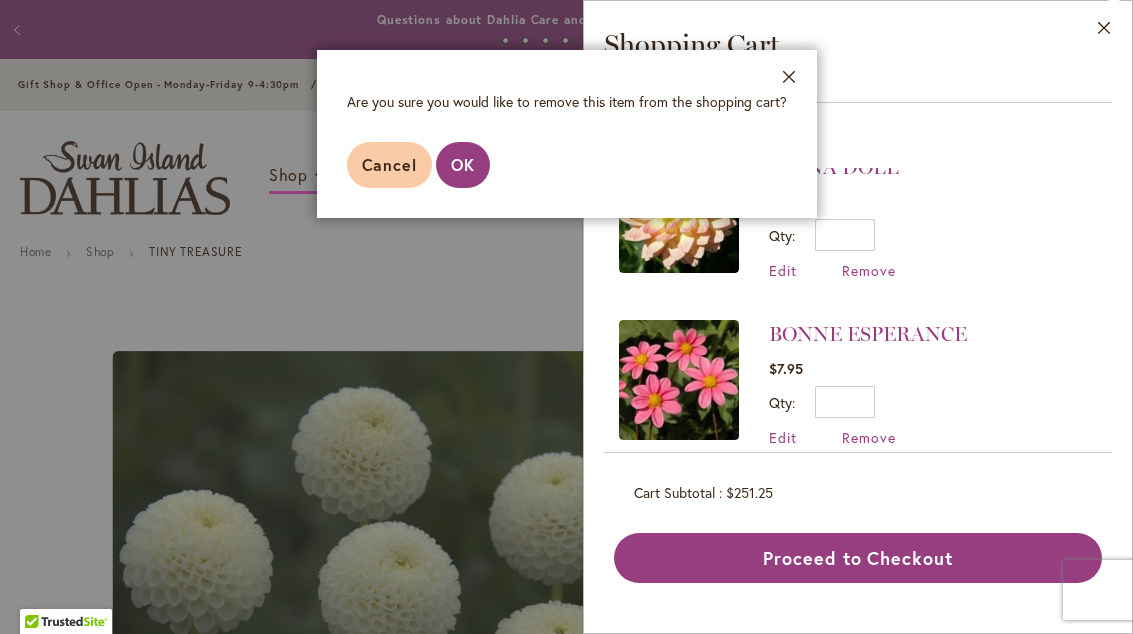 click on "OK" at bounding box center (463, 164) 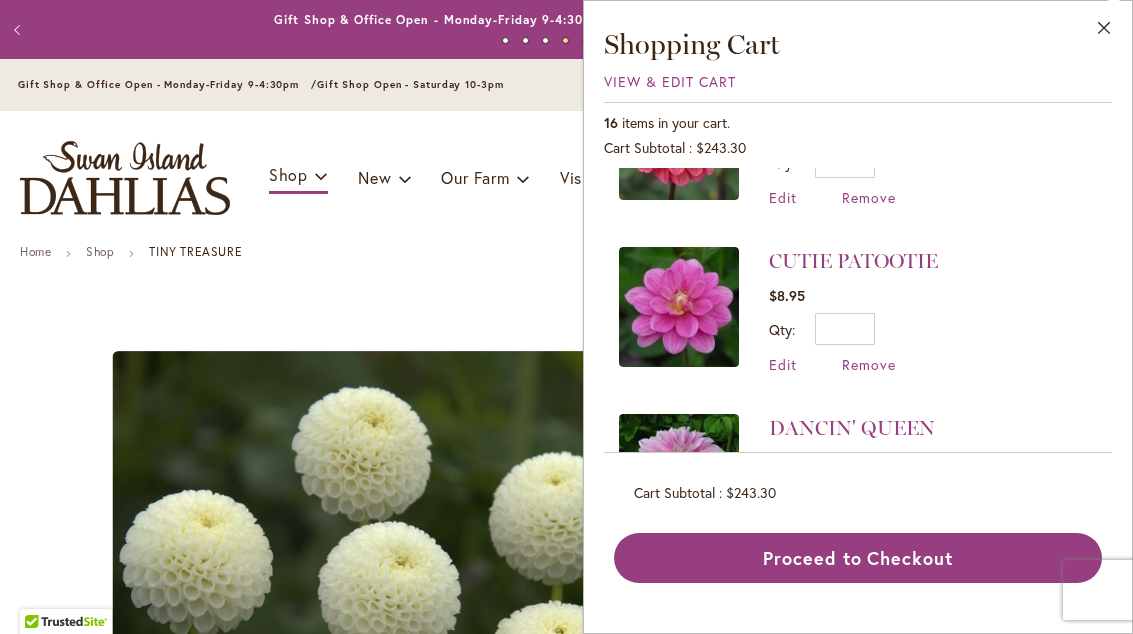 scroll, scrollTop: 1779, scrollLeft: 0, axis: vertical 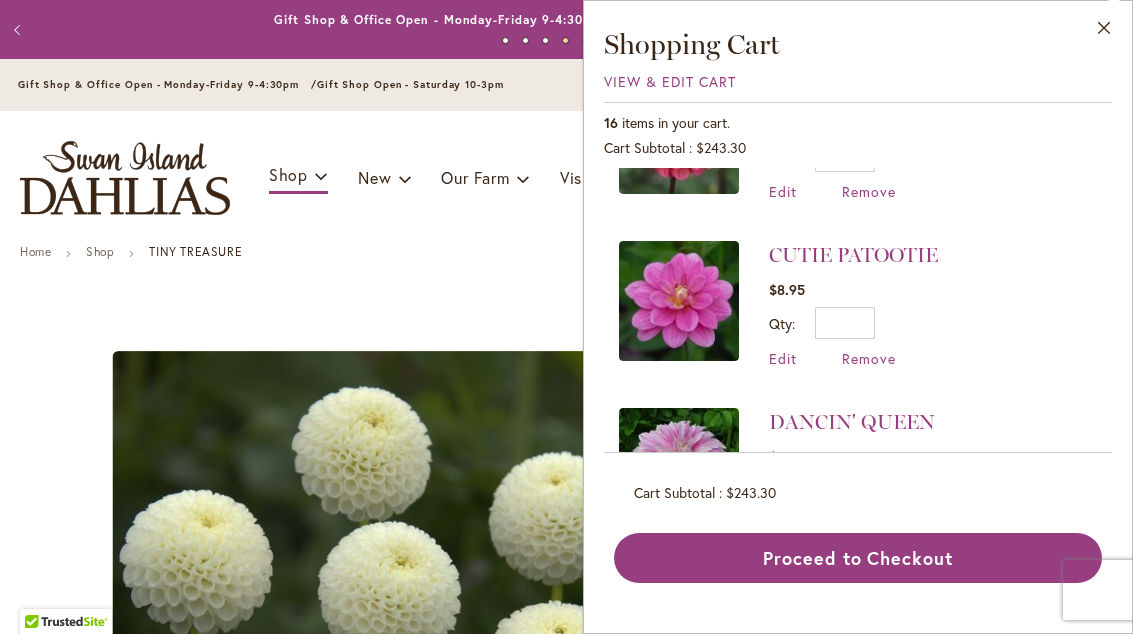 click on "Remove" at bounding box center (869, 358) 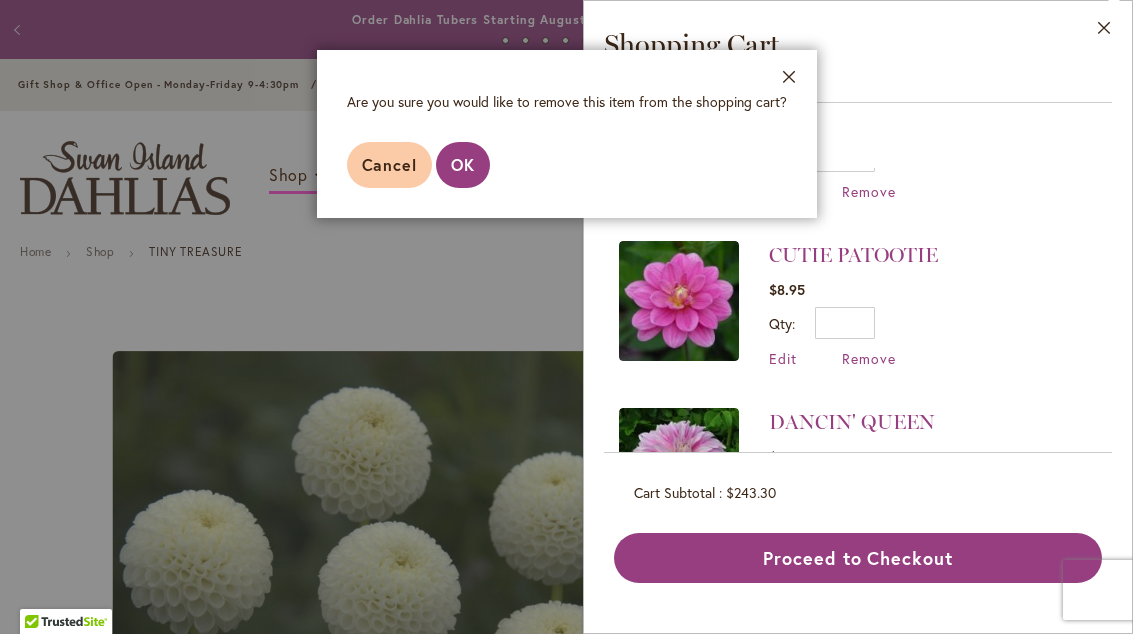 click on "OK" at bounding box center (463, 164) 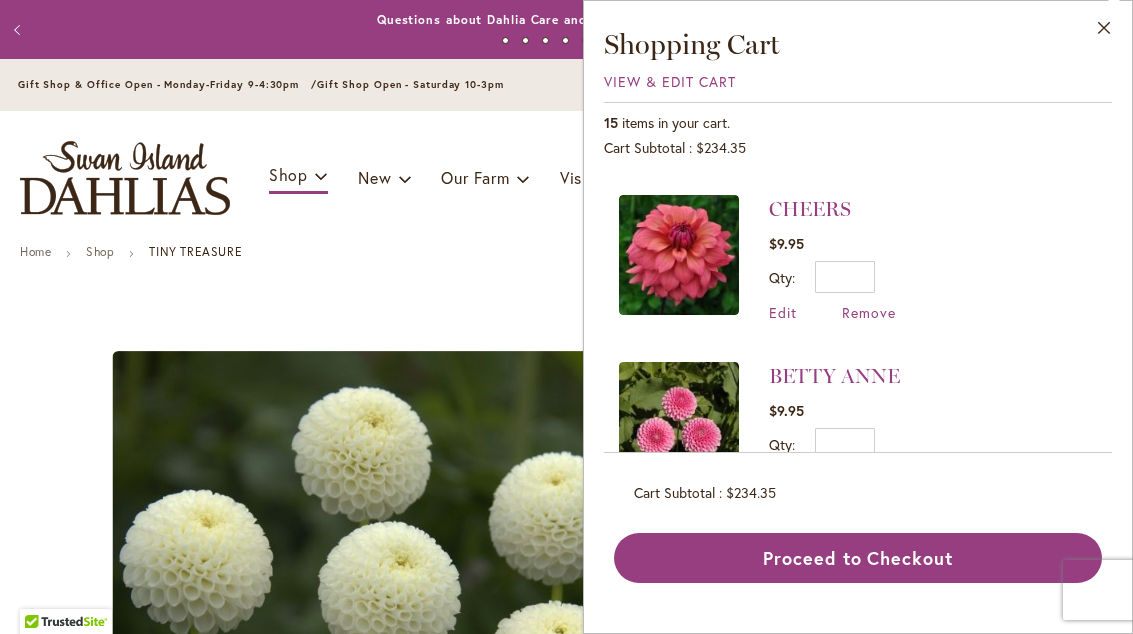 scroll, scrollTop: 2154, scrollLeft: 0, axis: vertical 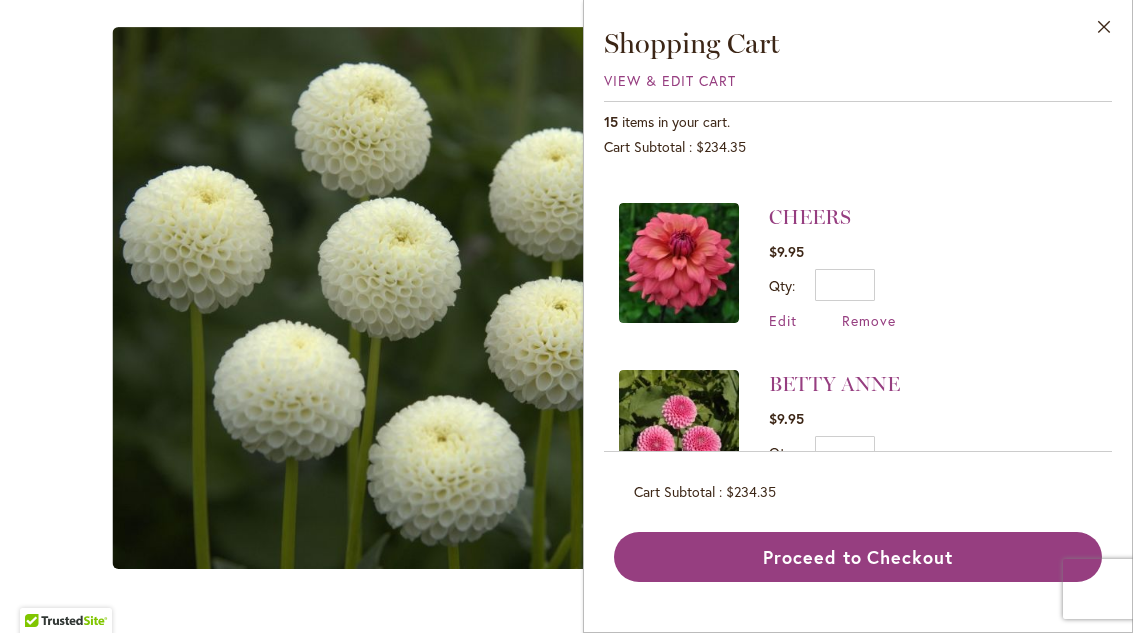 click on "Proceed to Checkout" at bounding box center [858, 558] 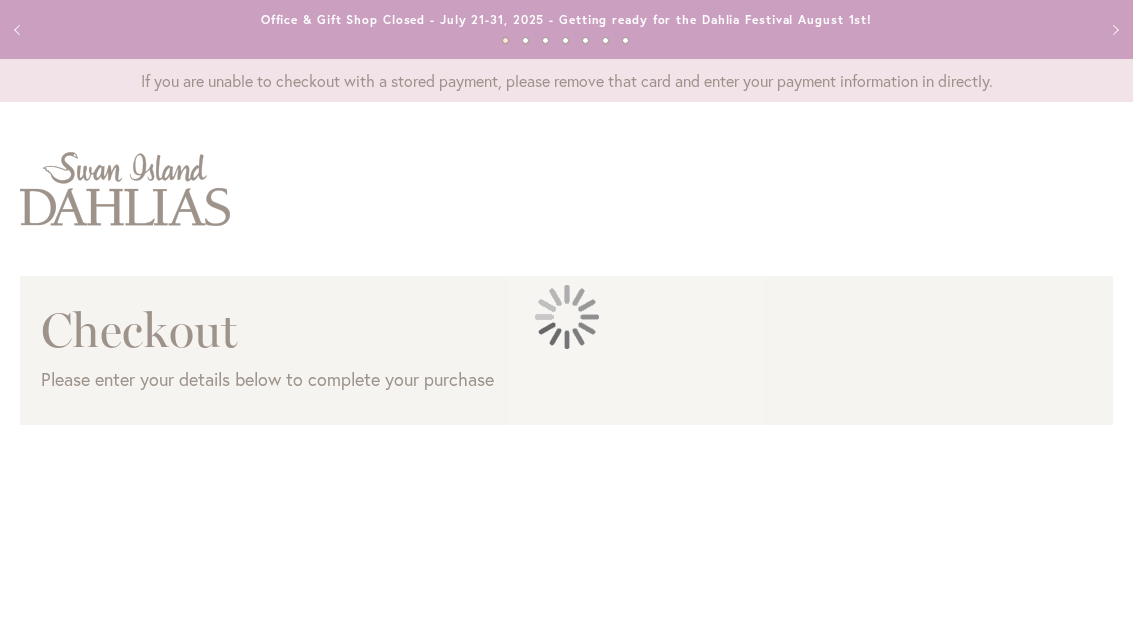 scroll, scrollTop: 0, scrollLeft: 0, axis: both 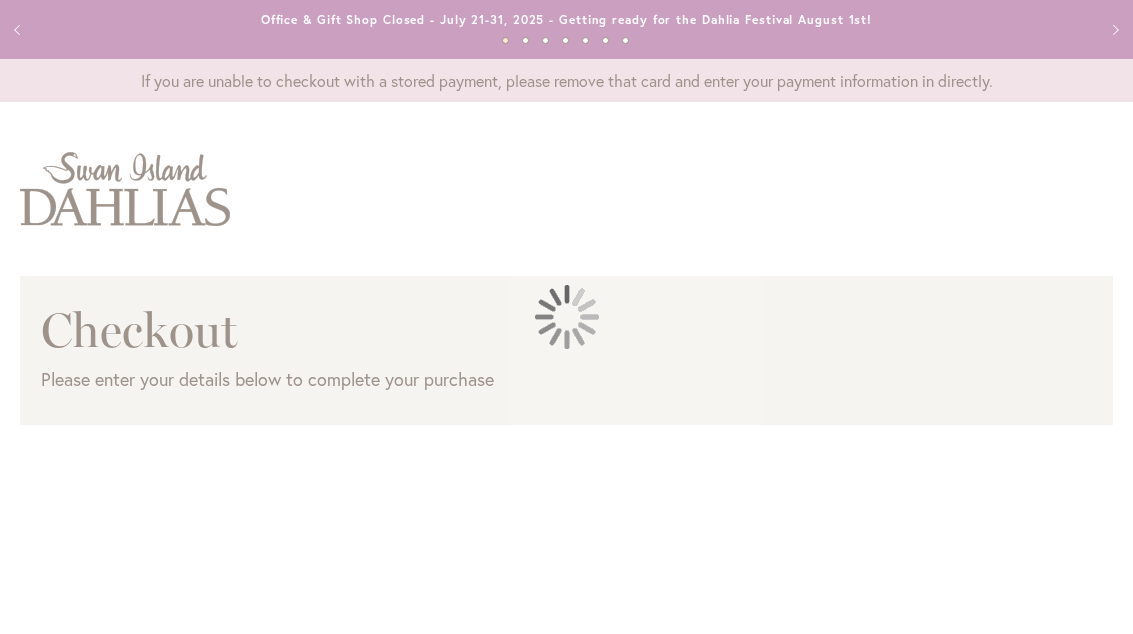 select on "**" 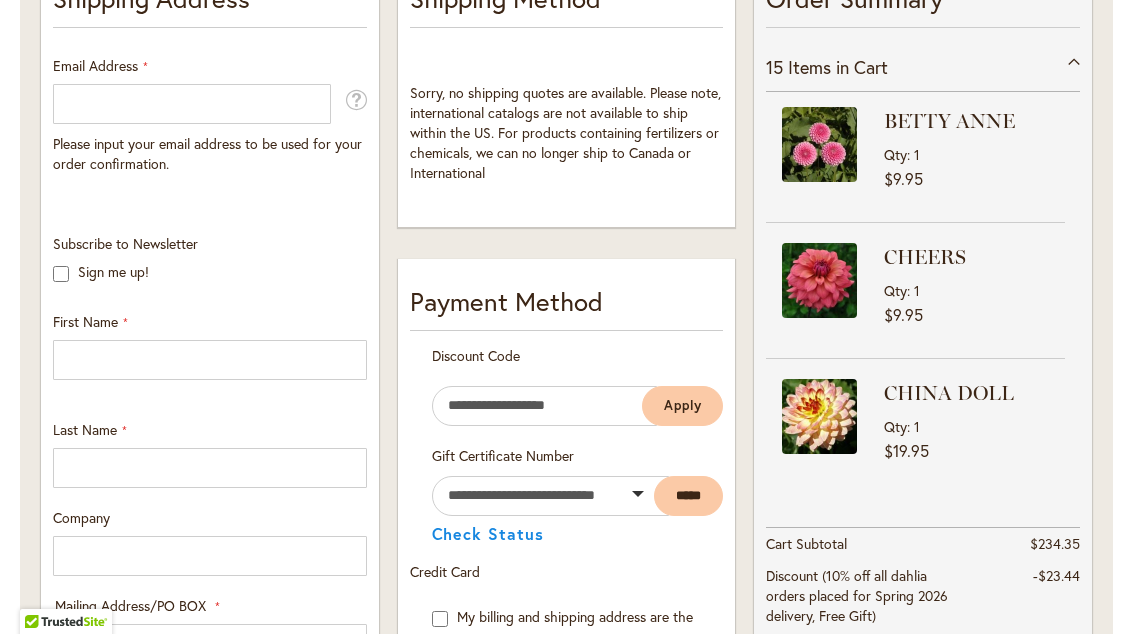 scroll, scrollTop: 466, scrollLeft: 0, axis: vertical 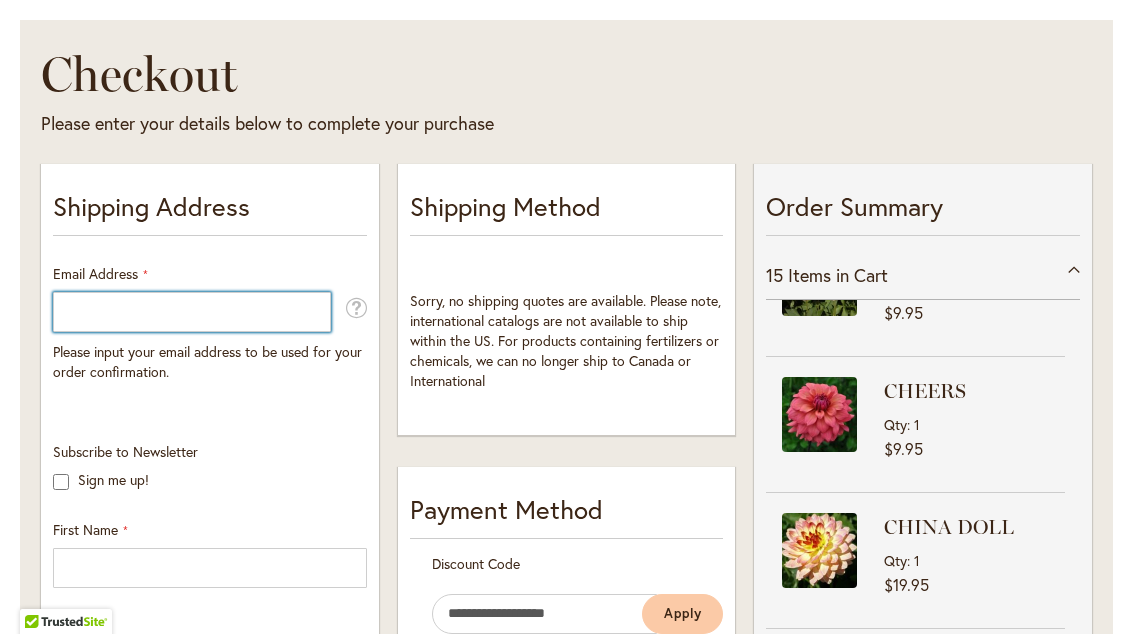 click on "Email Address" at bounding box center [192, 312] 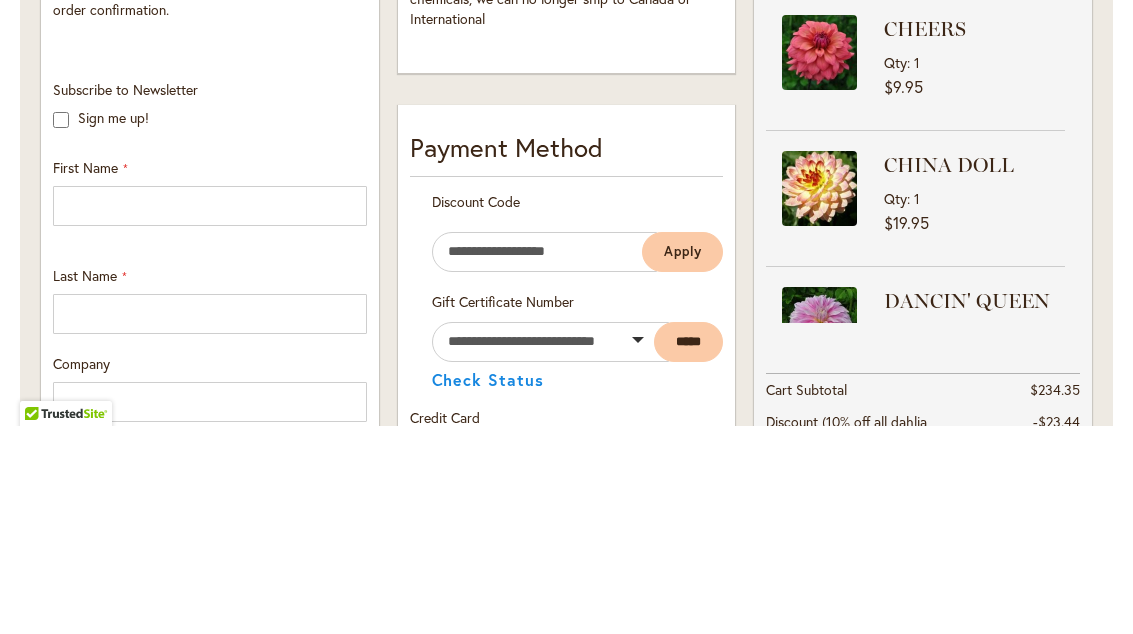 type on "**********" 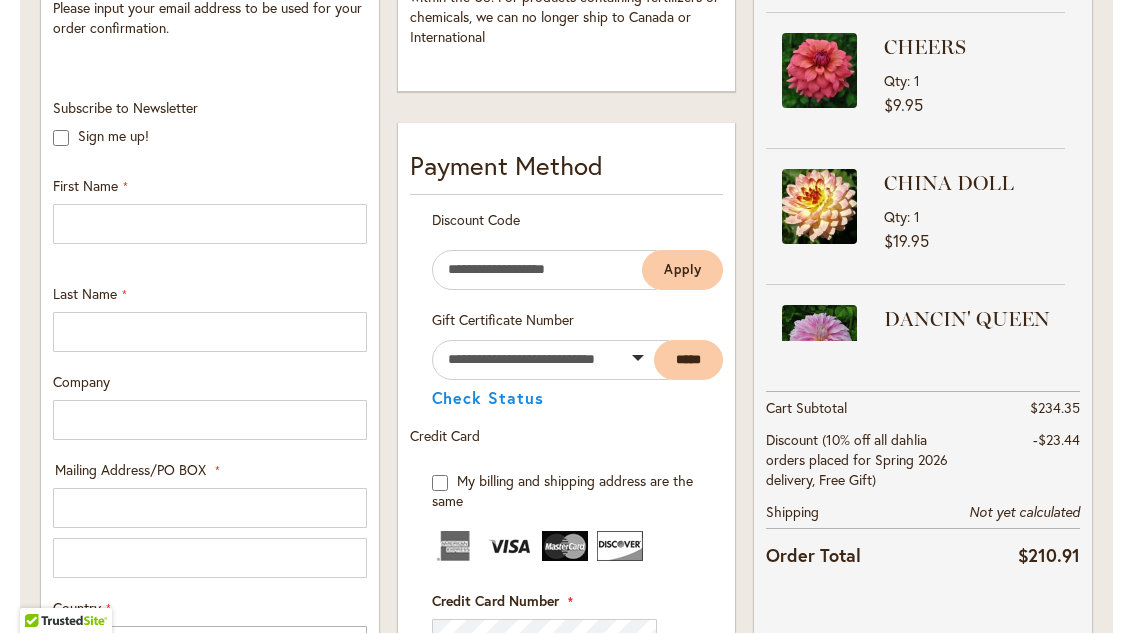 scroll, scrollTop: 606, scrollLeft: 0, axis: vertical 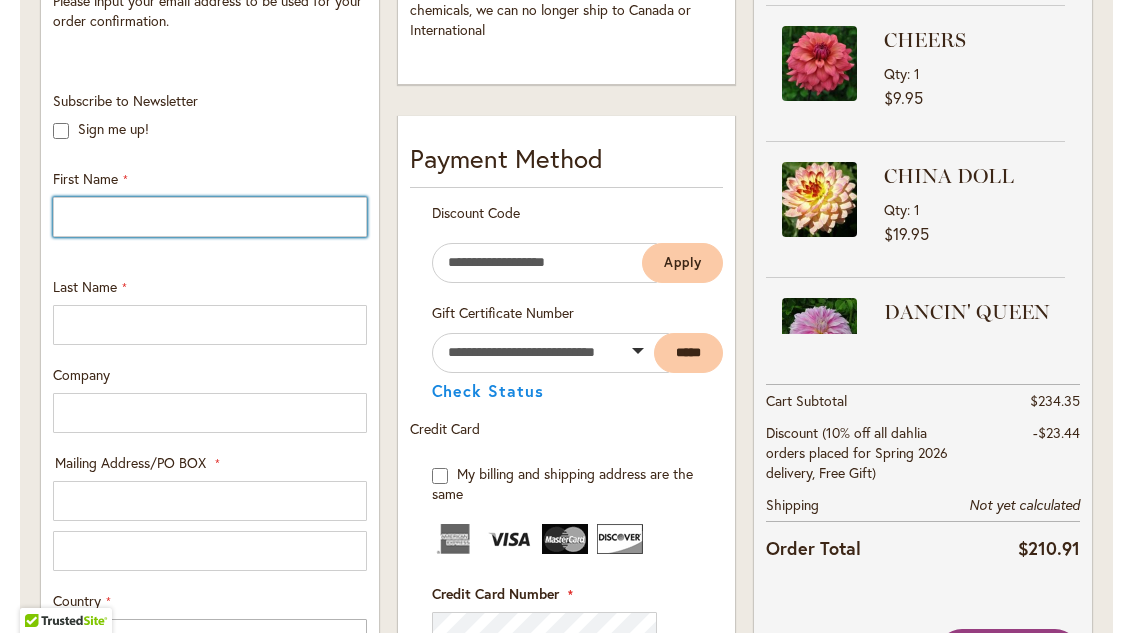 click on "First Name" at bounding box center [210, 218] 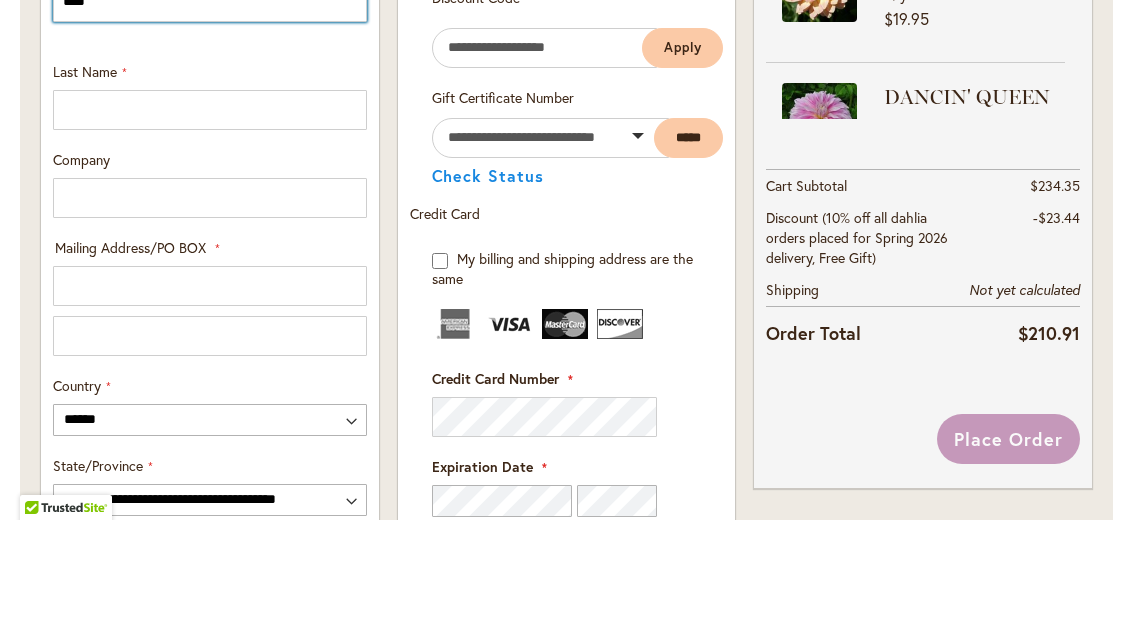 scroll, scrollTop: 710, scrollLeft: 0, axis: vertical 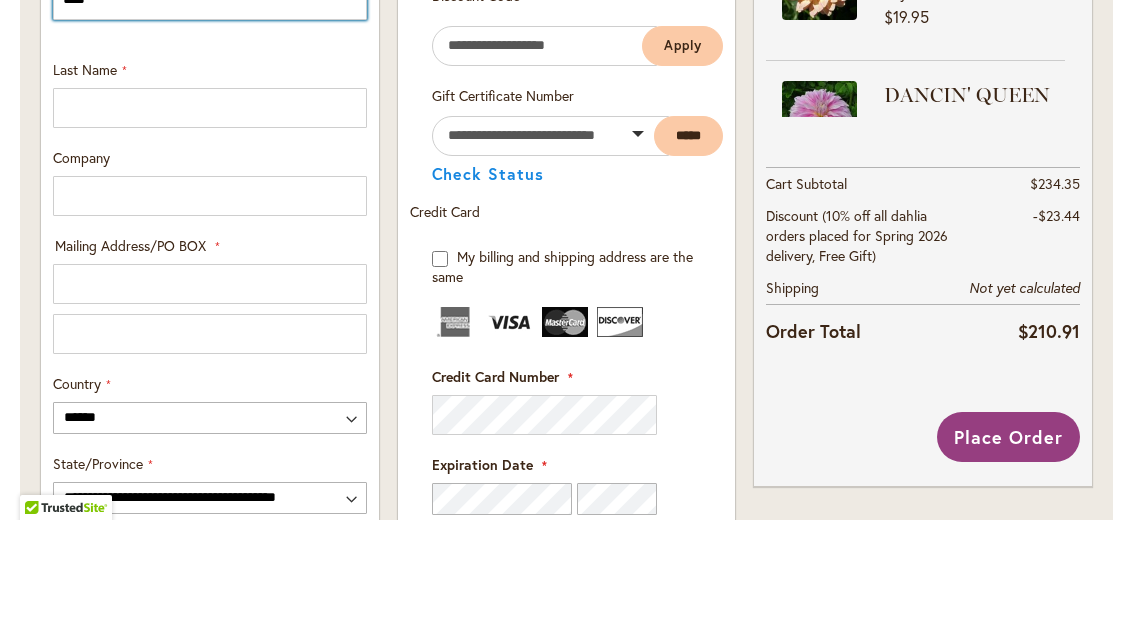 type on "****" 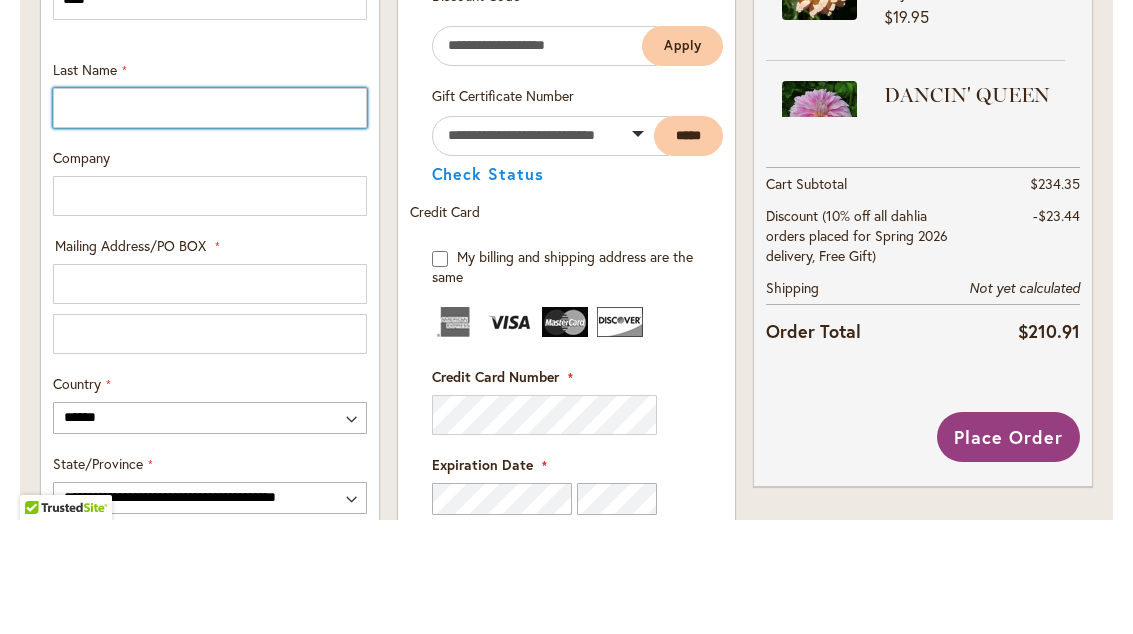 click on "Last Name" at bounding box center (210, 222) 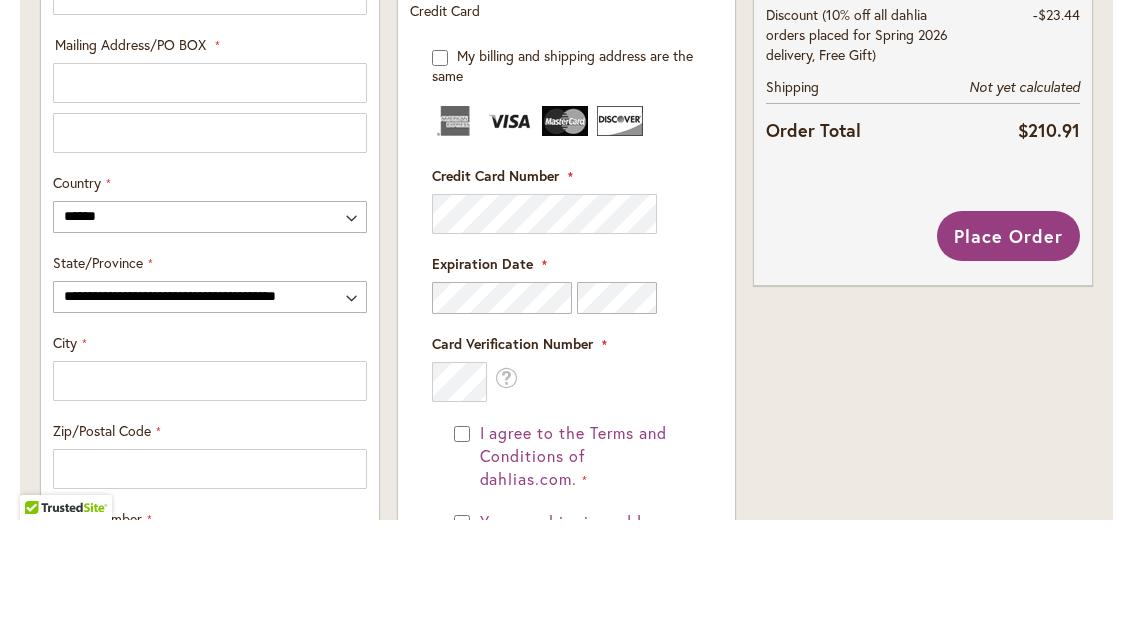scroll, scrollTop: 914, scrollLeft: 0, axis: vertical 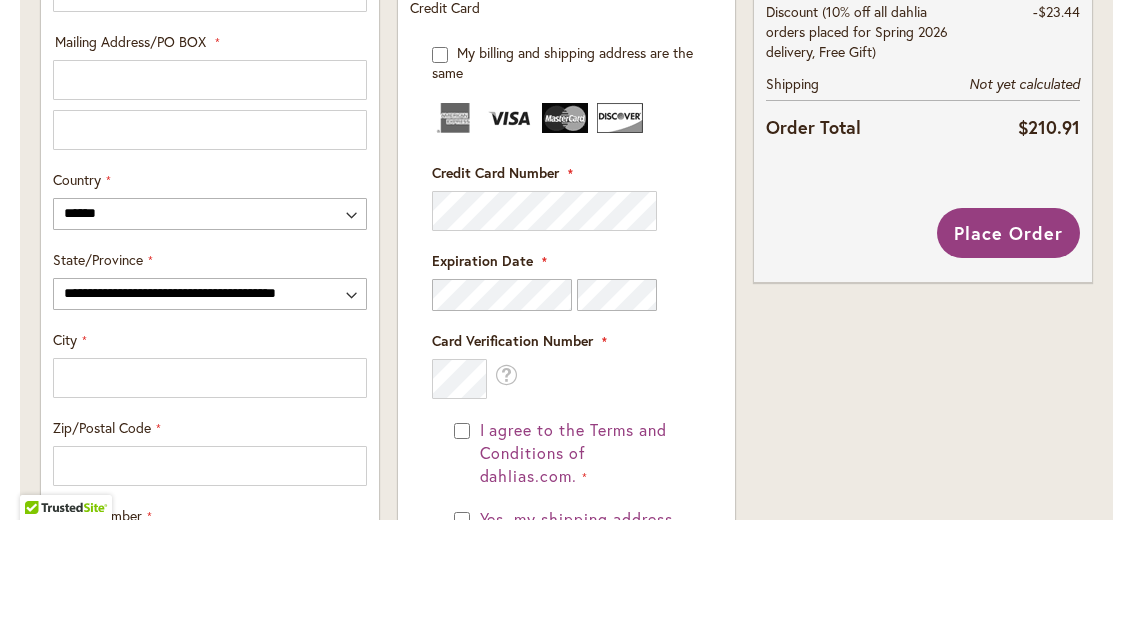type on "******" 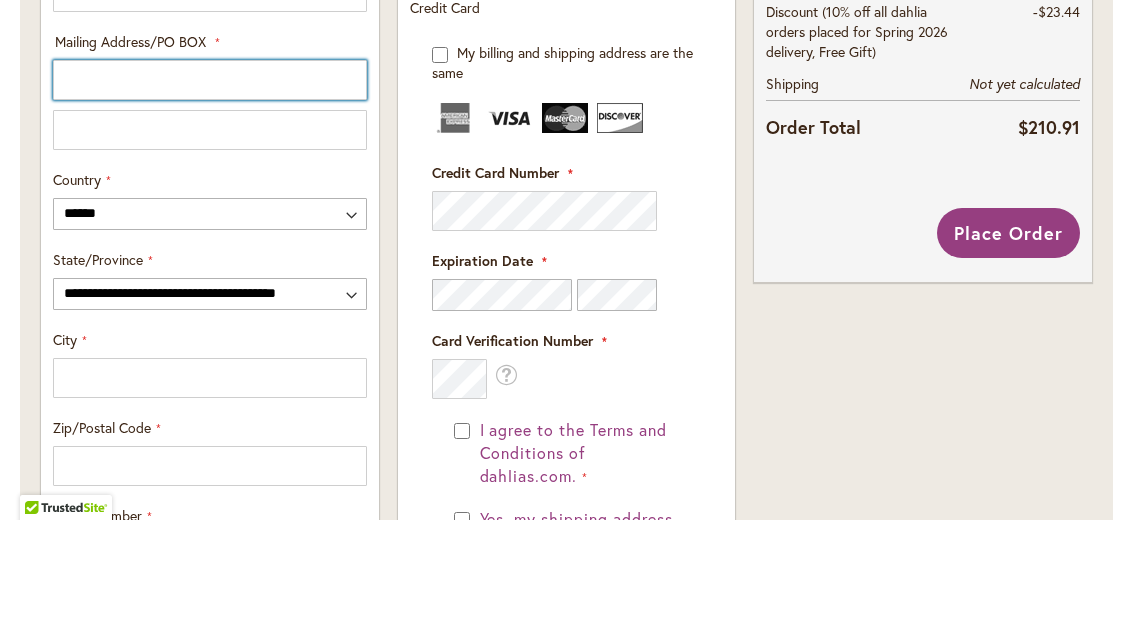 click on "Mailing Address/PO BOX: Line 1" at bounding box center (210, 194) 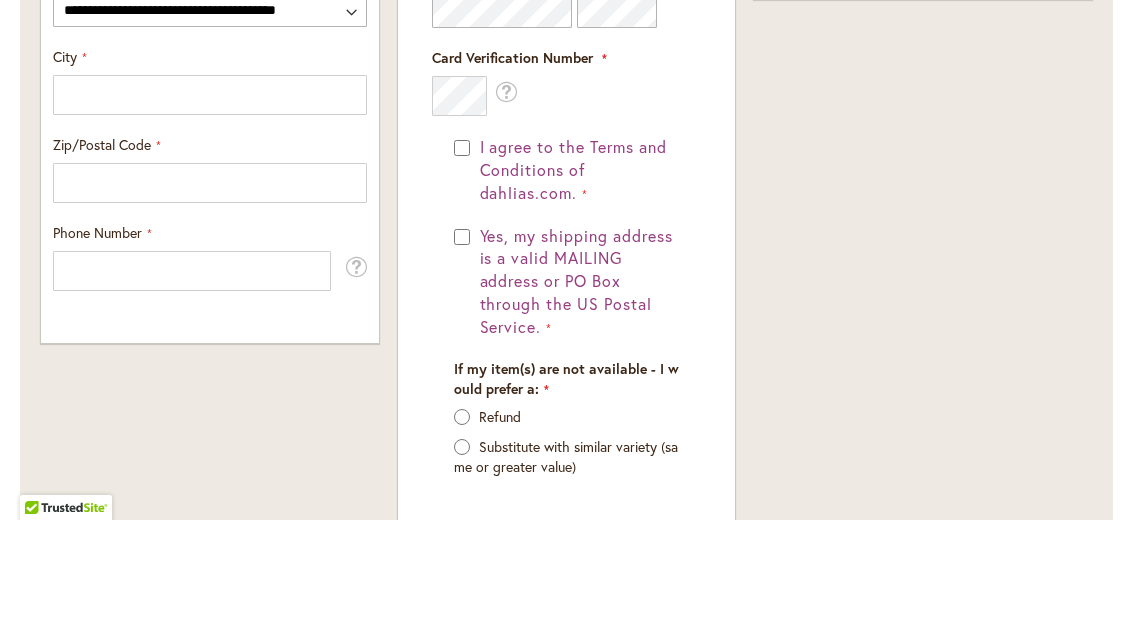 scroll, scrollTop: 1199, scrollLeft: 0, axis: vertical 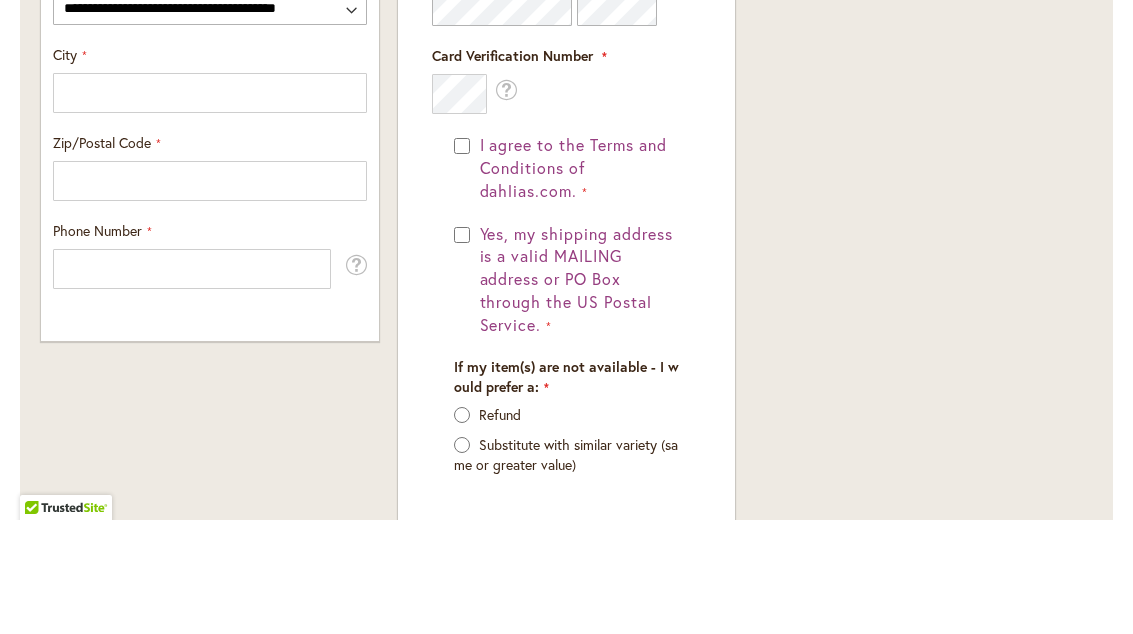 type on "**********" 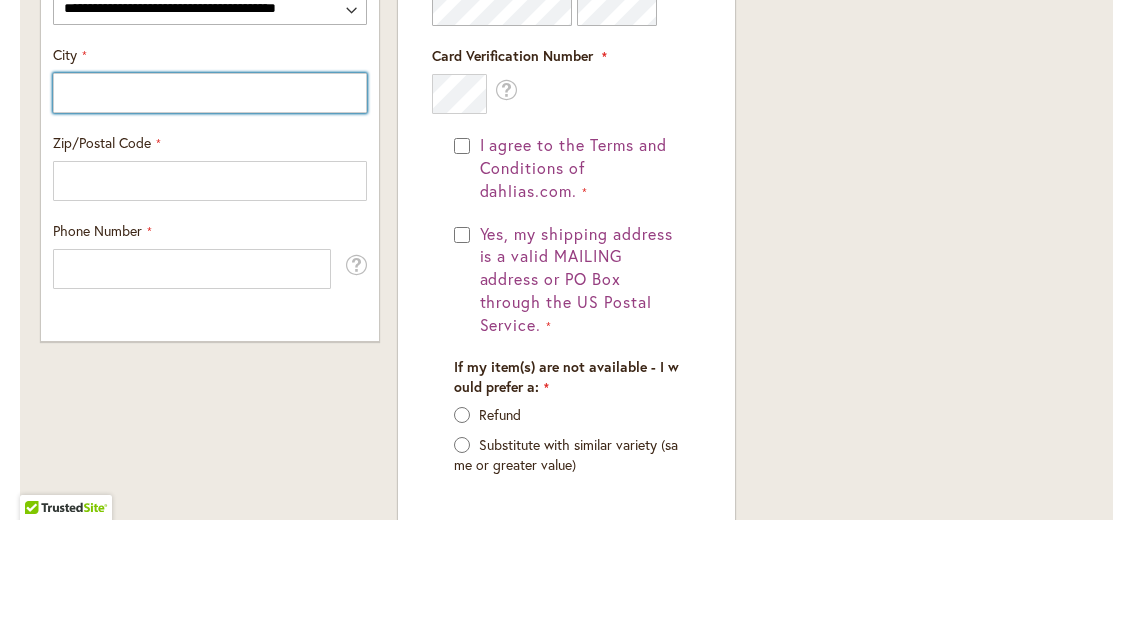 click on "City" at bounding box center [210, 207] 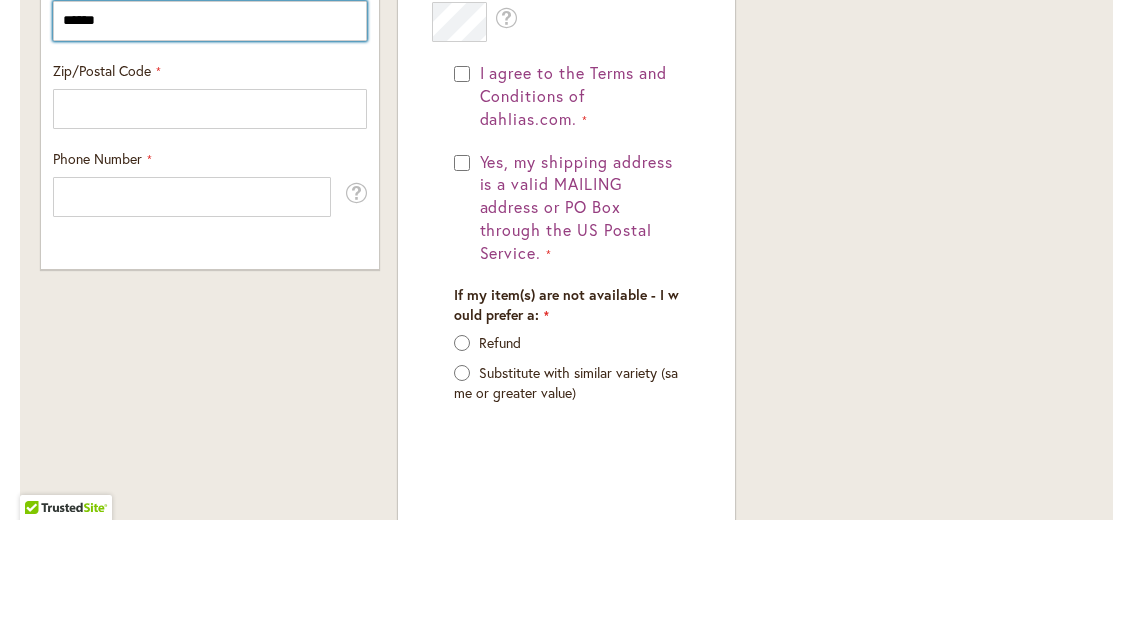 scroll, scrollTop: 1272, scrollLeft: 0, axis: vertical 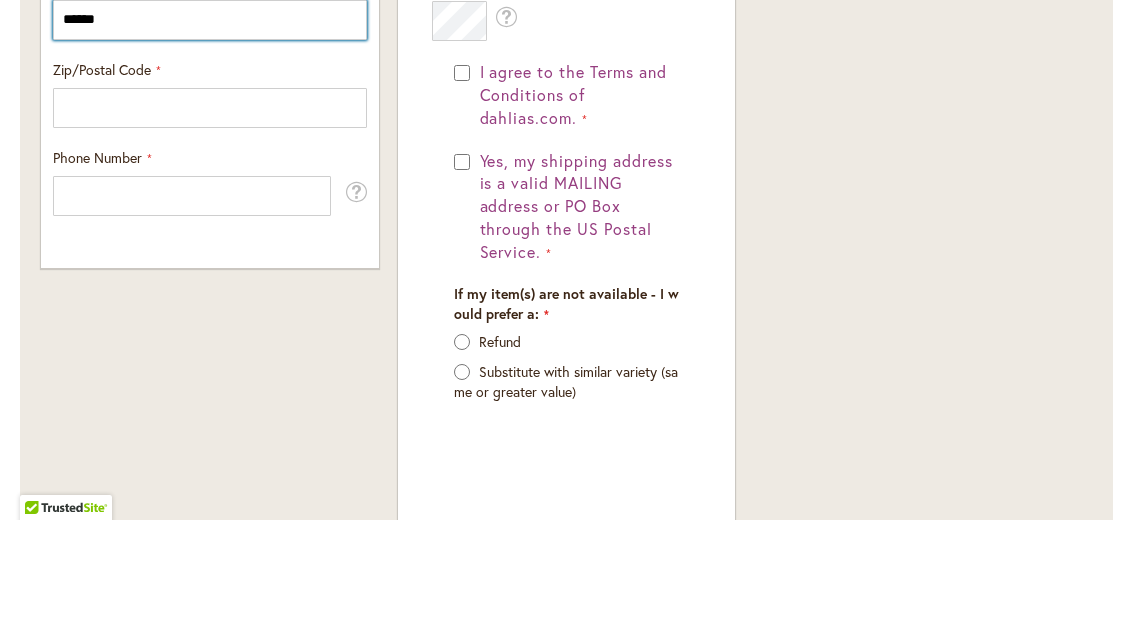 type on "******" 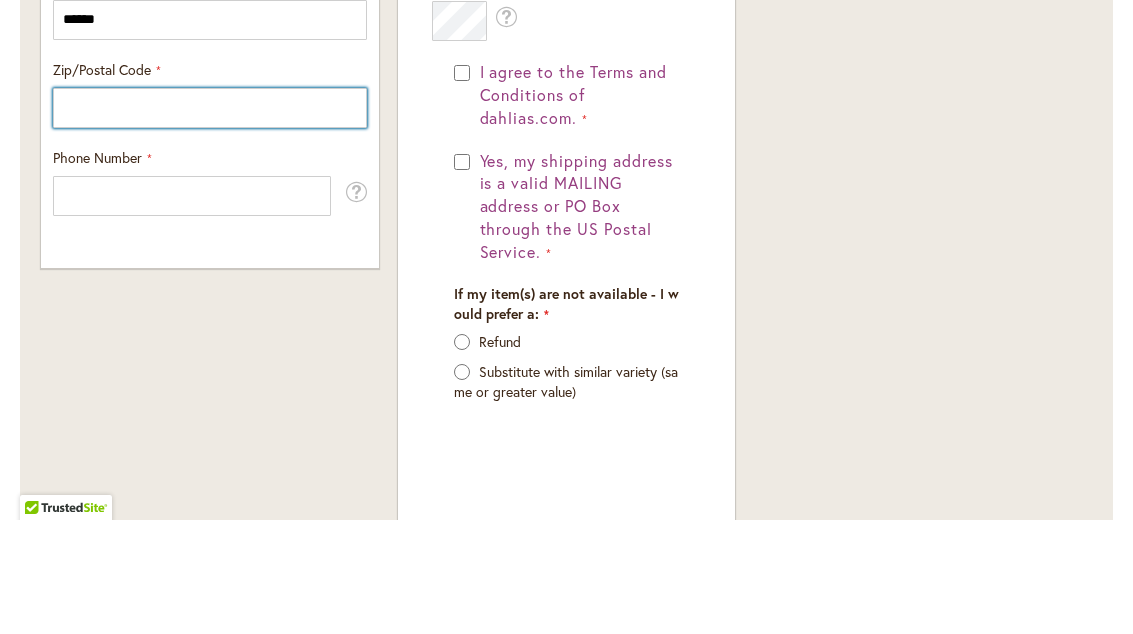 click on "Zip/Postal Code" at bounding box center [210, 222] 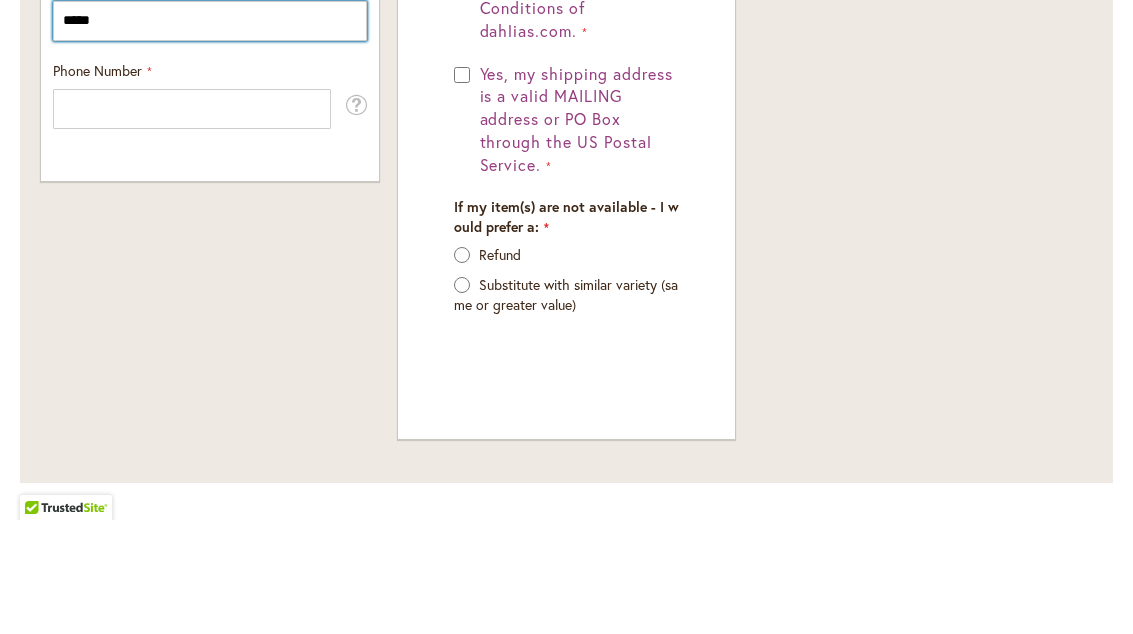 scroll, scrollTop: 1360, scrollLeft: 0, axis: vertical 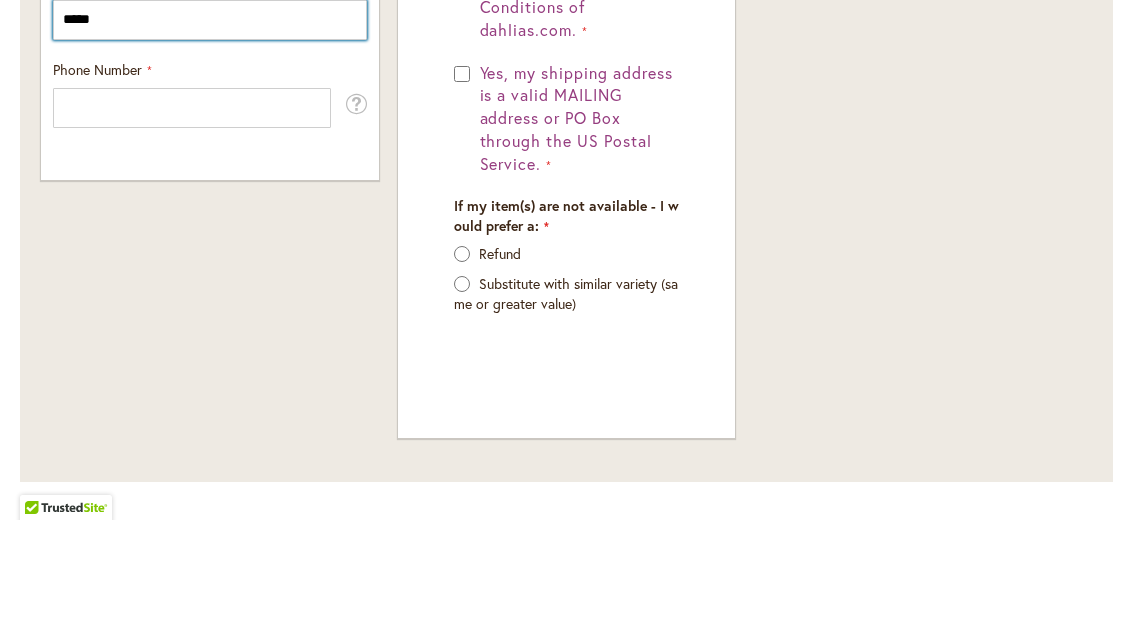 type on "*****" 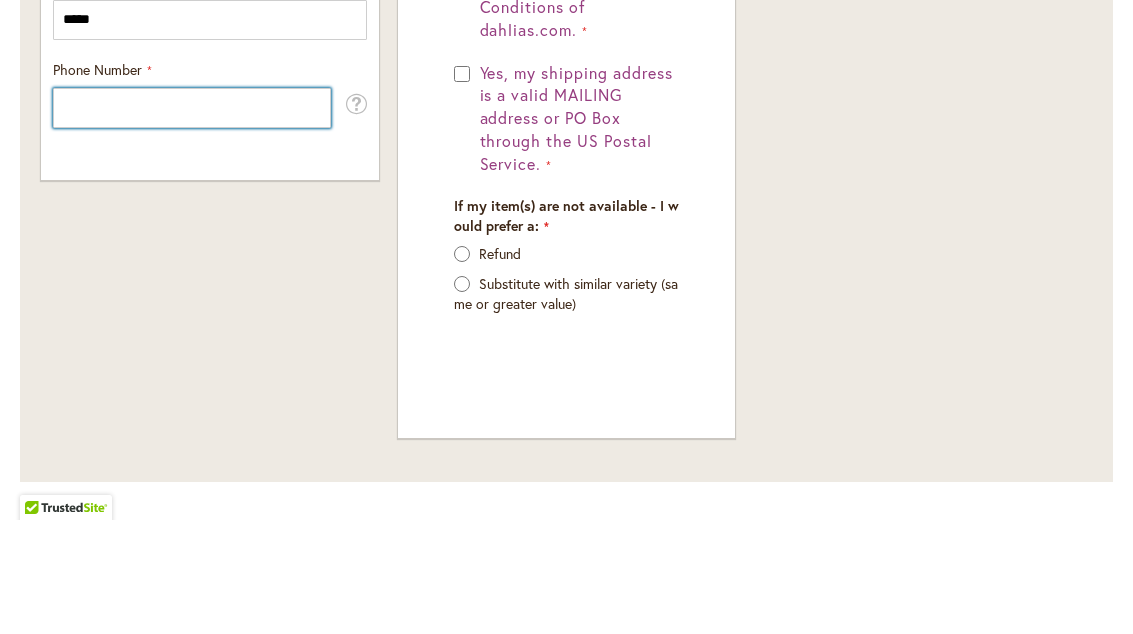 click on "Phone Number" at bounding box center (192, 222) 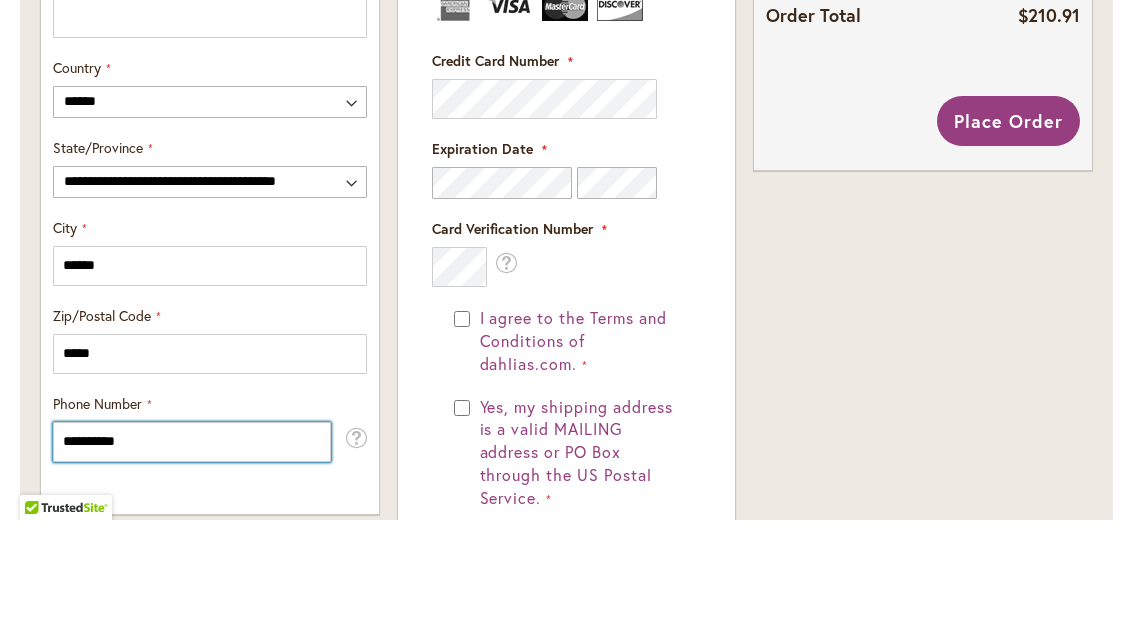 scroll, scrollTop: 1036, scrollLeft: 0, axis: vertical 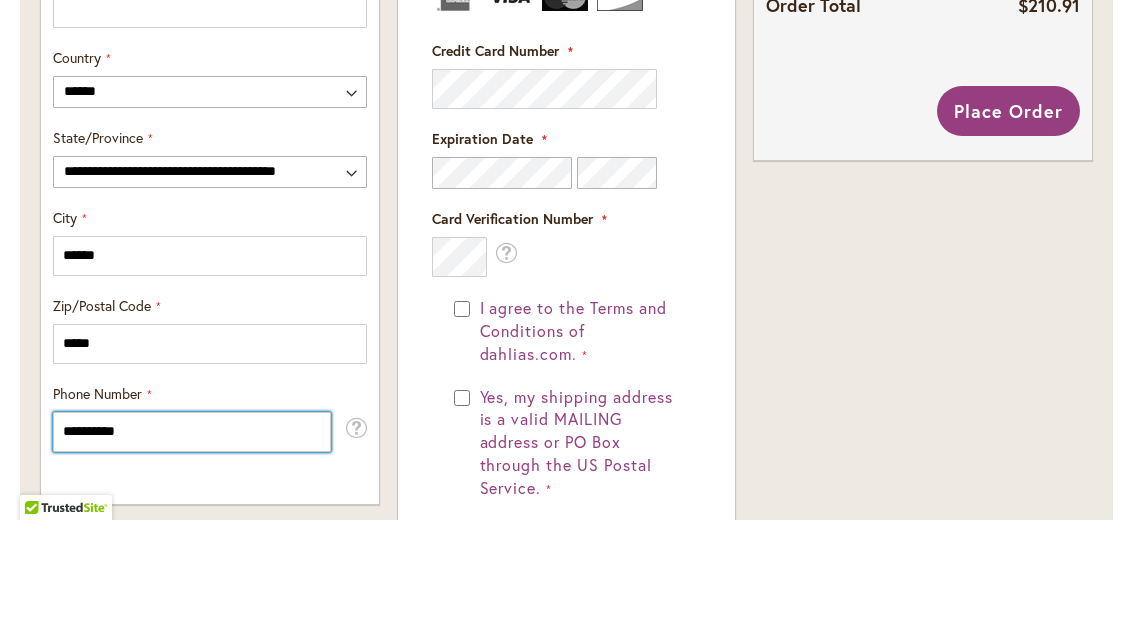 type on "**********" 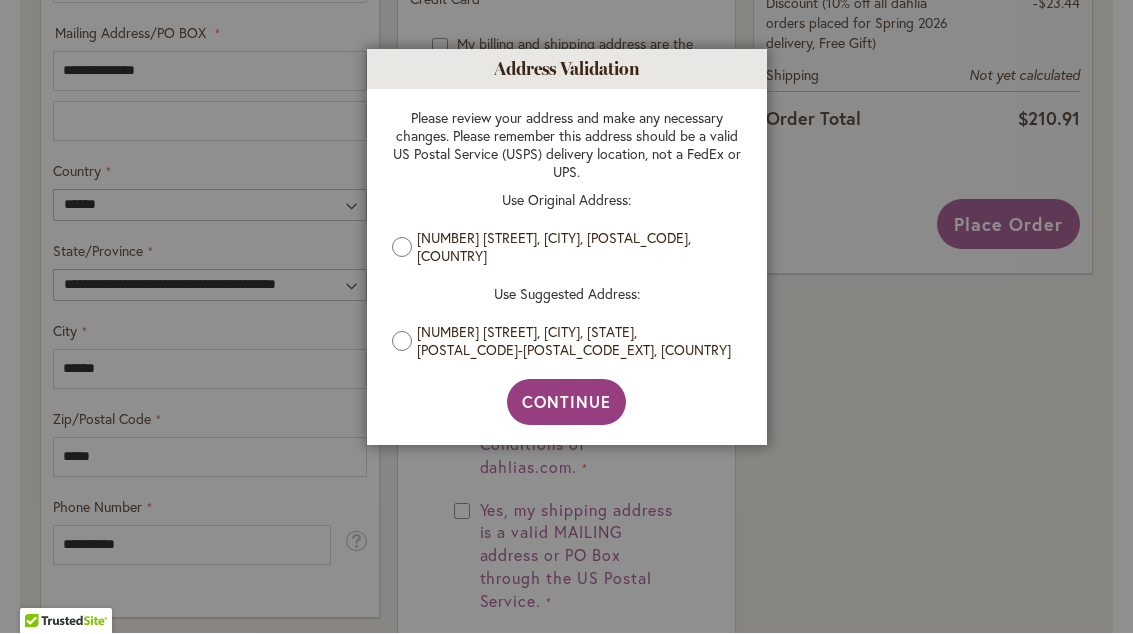 click on "Continue" at bounding box center [566, 402] 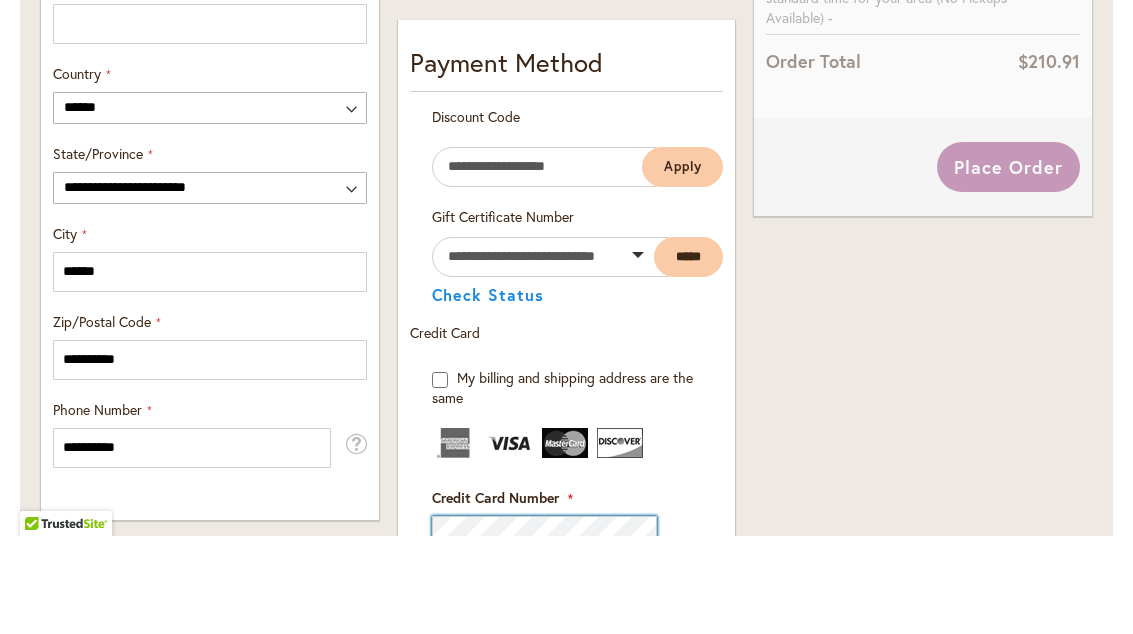 scroll, scrollTop: 1372, scrollLeft: 0, axis: vertical 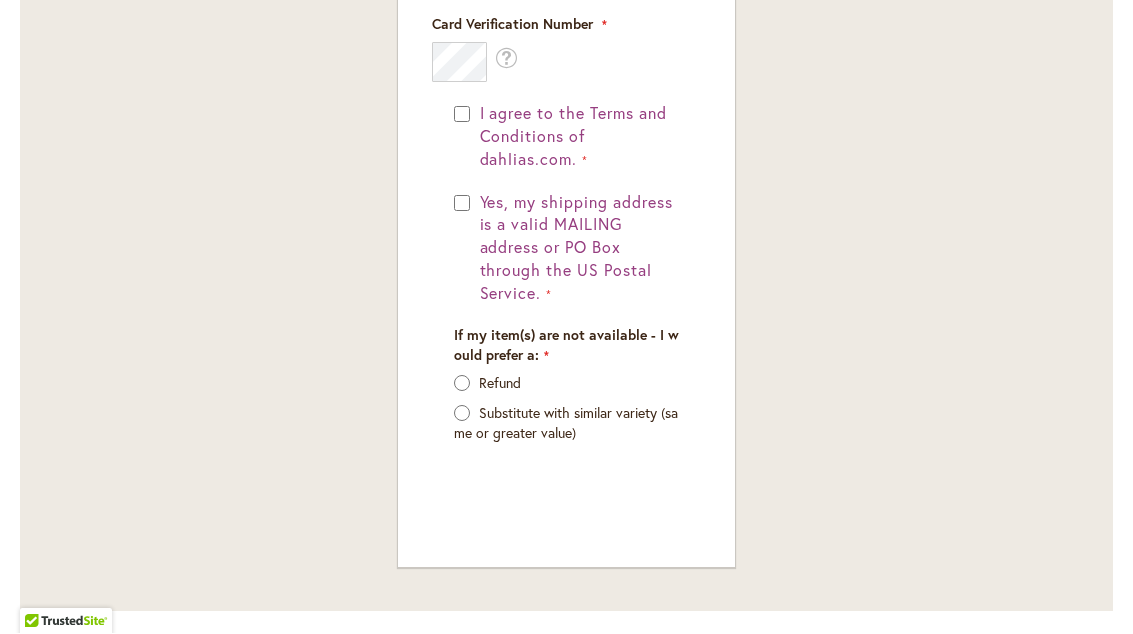 click on "Yes, my shipping address is a valid MAILING address or PO Box through the US Postal Service." at bounding box center (577, 249) 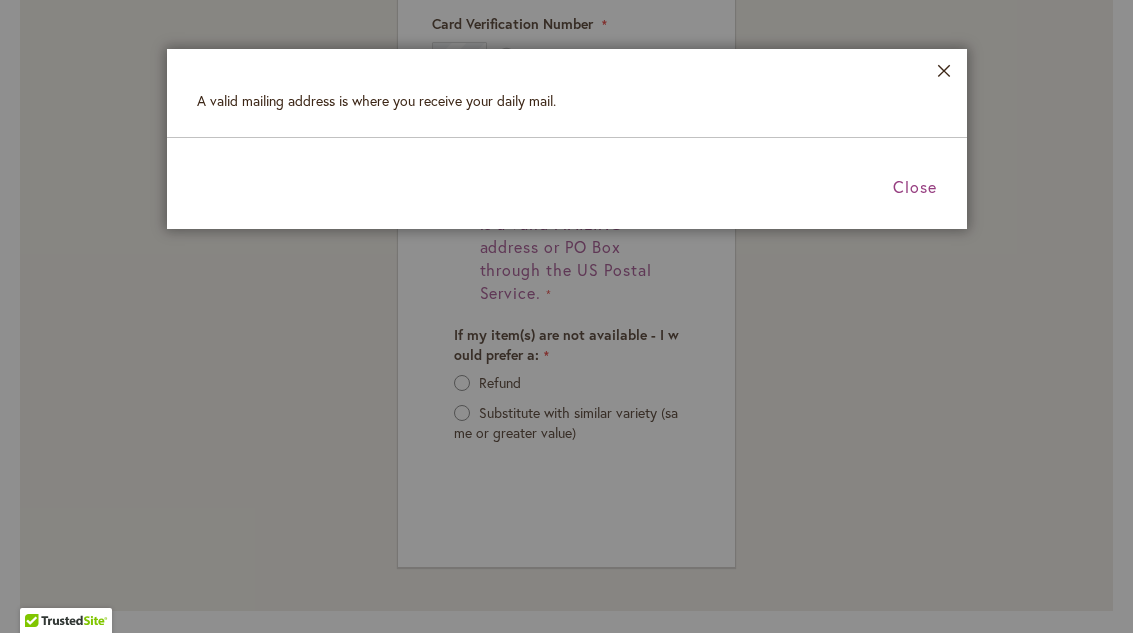 click on "Close" at bounding box center (915, 187) 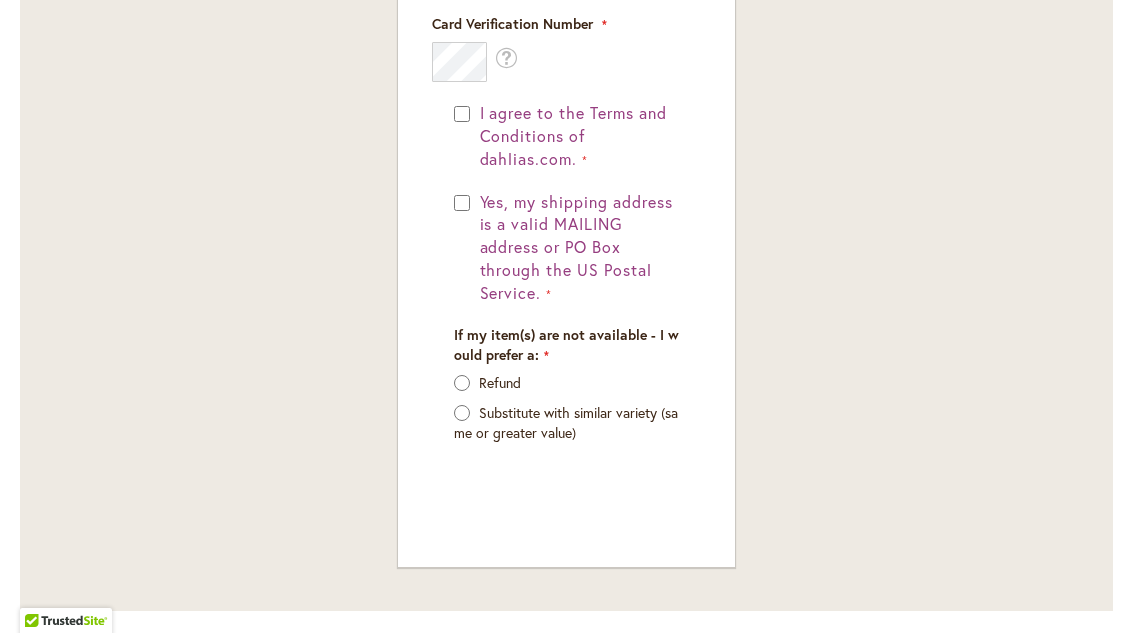 click on "I agree to the Terms and Conditions of dahlias.com.
Yes, my shipping address is a valid MAILING address or PO Box through the US Postal Service.
If my item(s) are not available - I would prefer a:
Refund
Substitute with similar variety (same or greater value)" at bounding box center [567, 303] 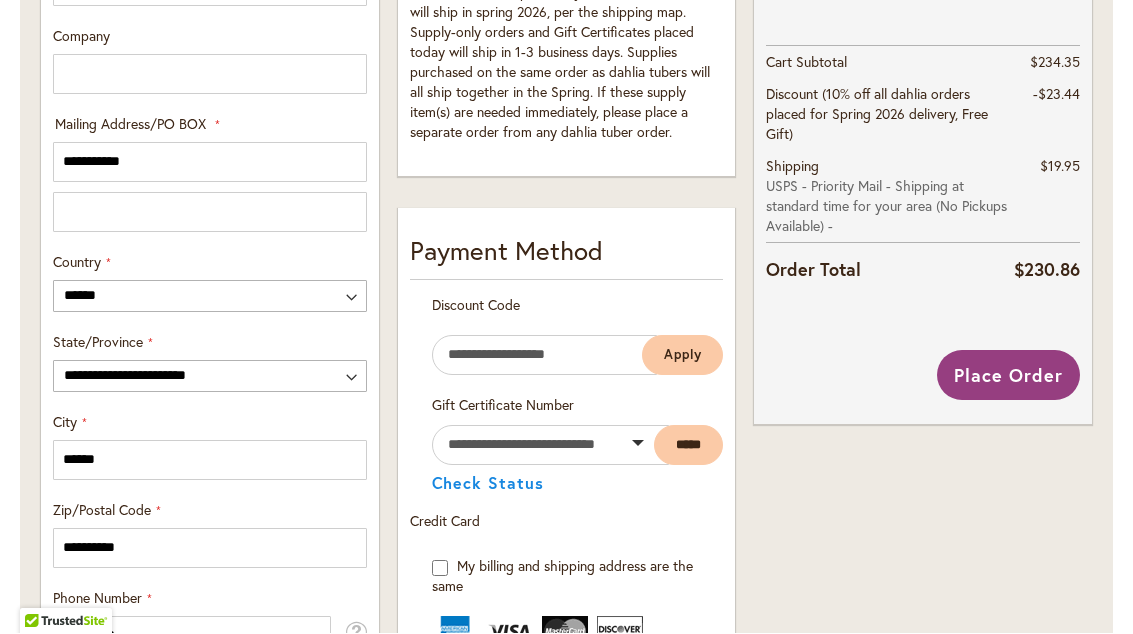 scroll, scrollTop: 941, scrollLeft: 0, axis: vertical 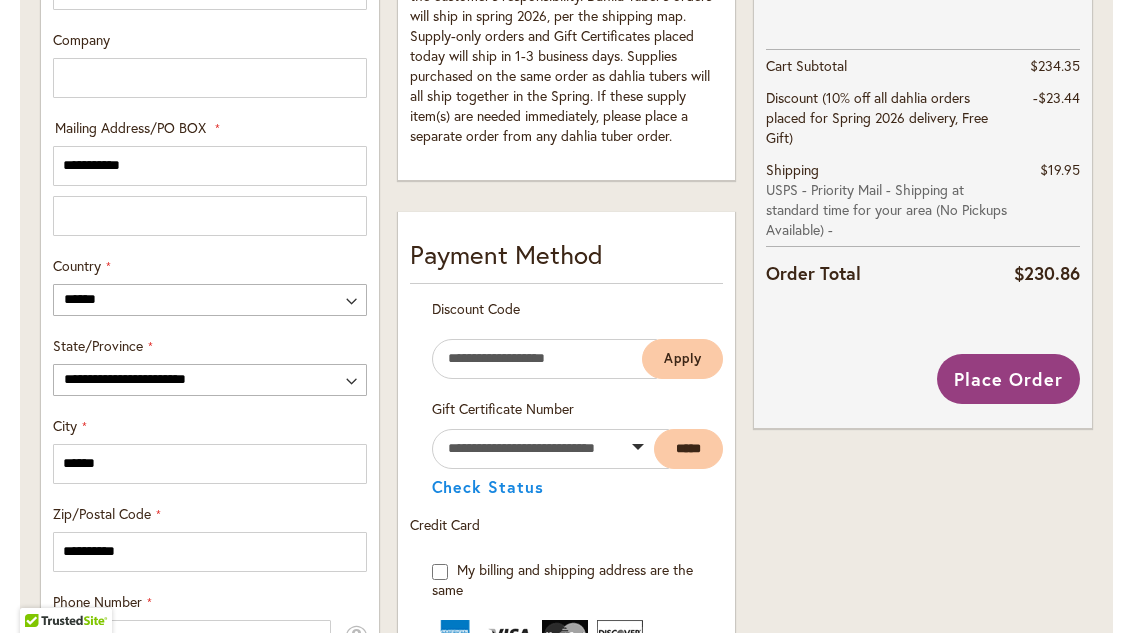 click on "Place Order" at bounding box center [1008, 380] 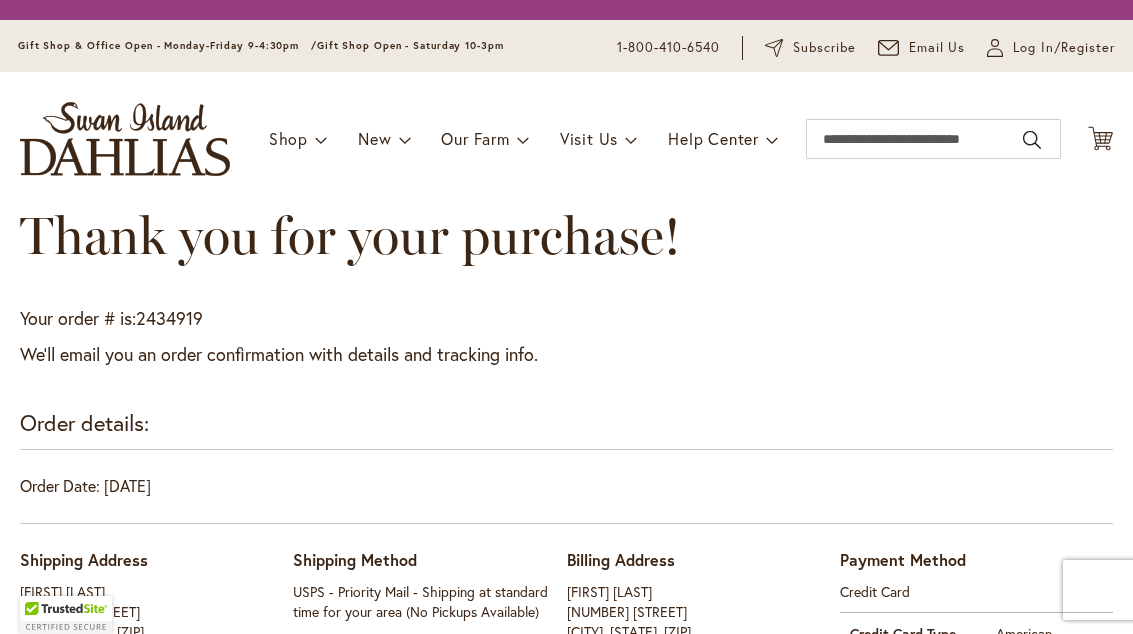 scroll, scrollTop: 0, scrollLeft: 0, axis: both 